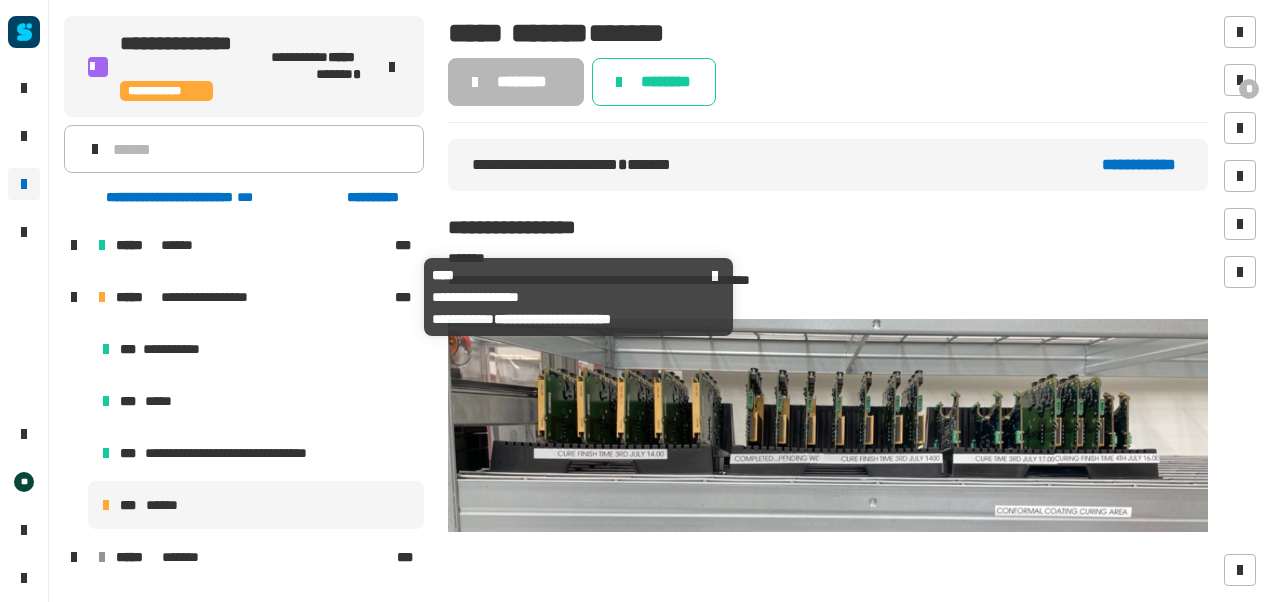 scroll, scrollTop: 0, scrollLeft: 0, axis: both 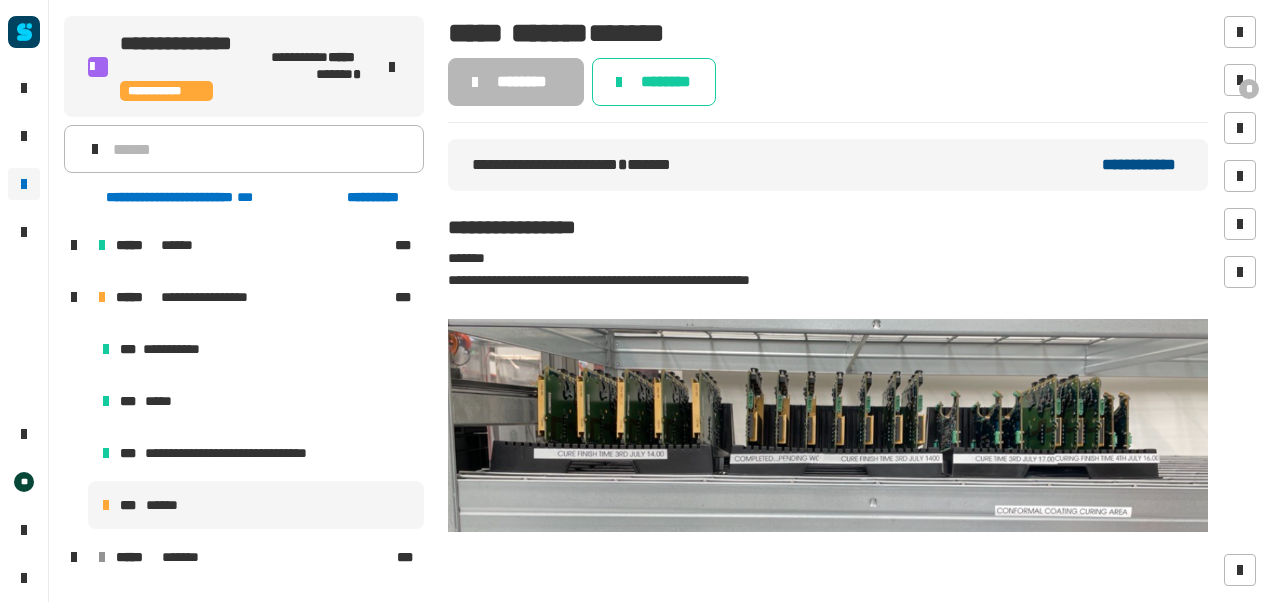 click on "**********" 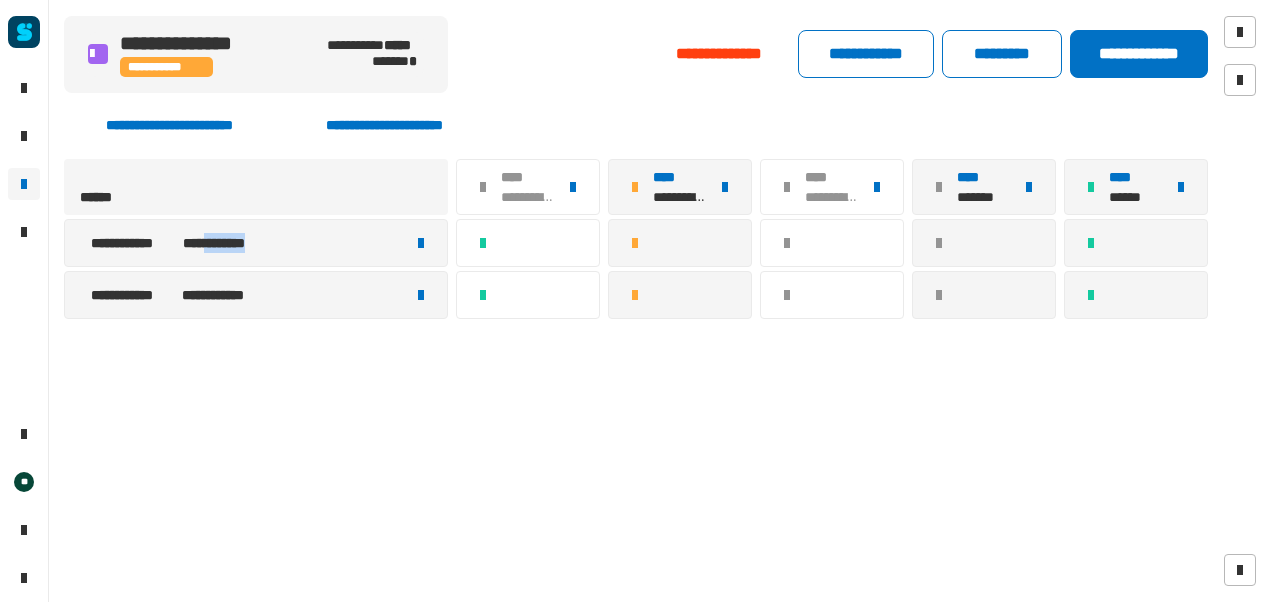 drag, startPoint x: 196, startPoint y: 239, endPoint x: 266, endPoint y: 241, distance: 70.028564 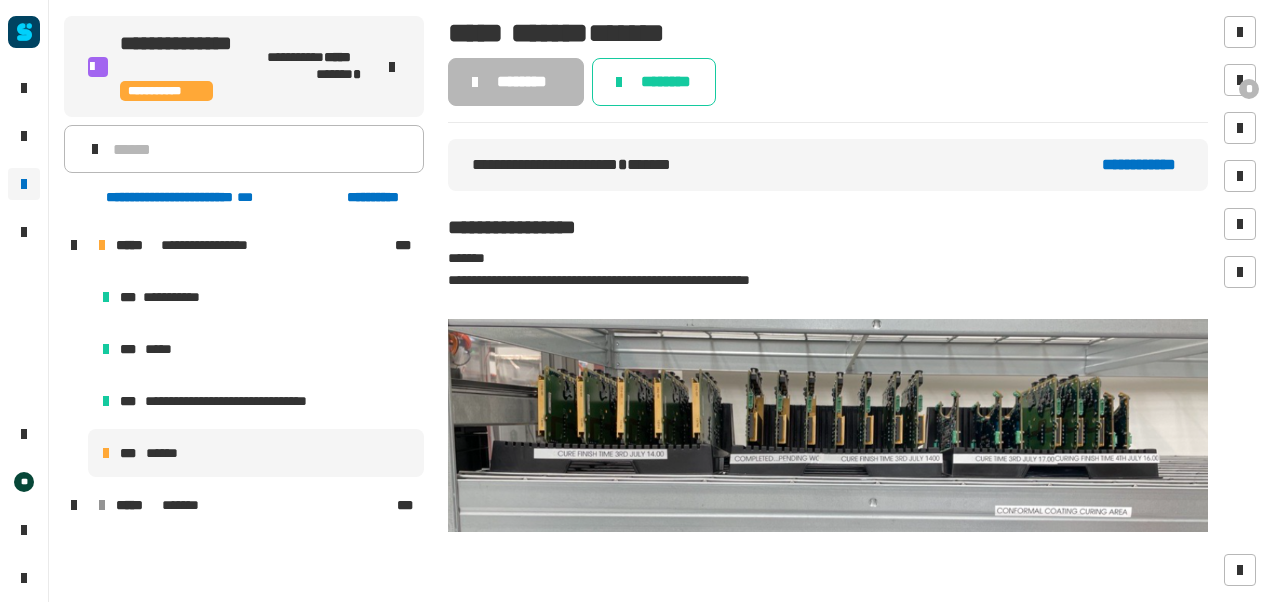 scroll, scrollTop: 0, scrollLeft: 0, axis: both 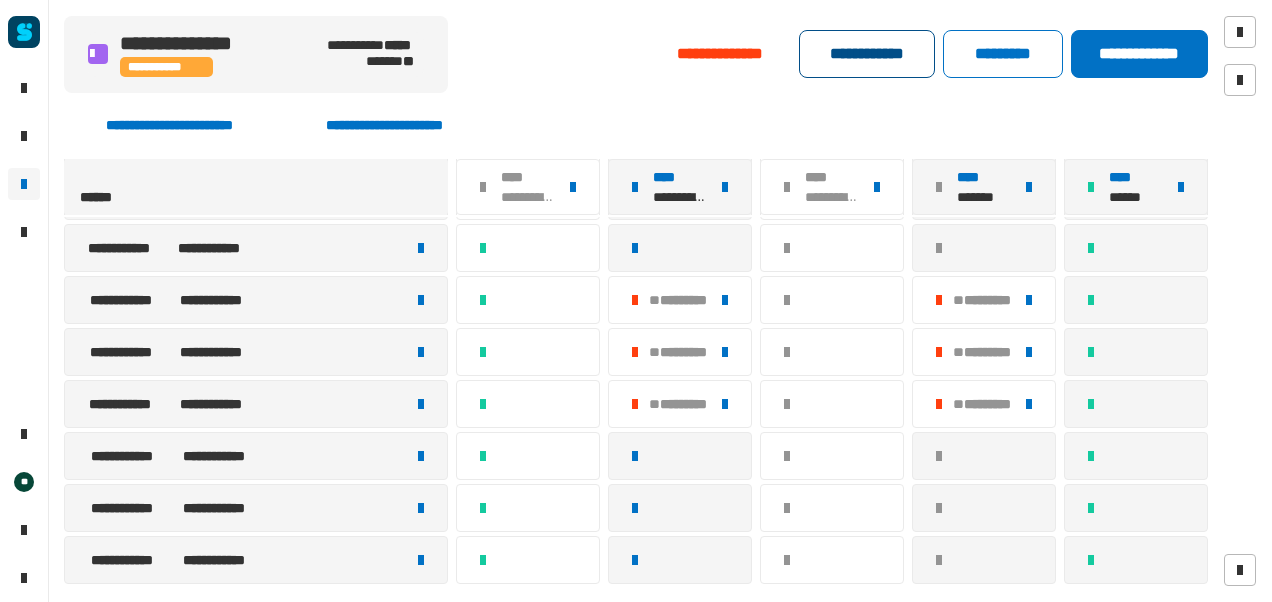 click on "**********" 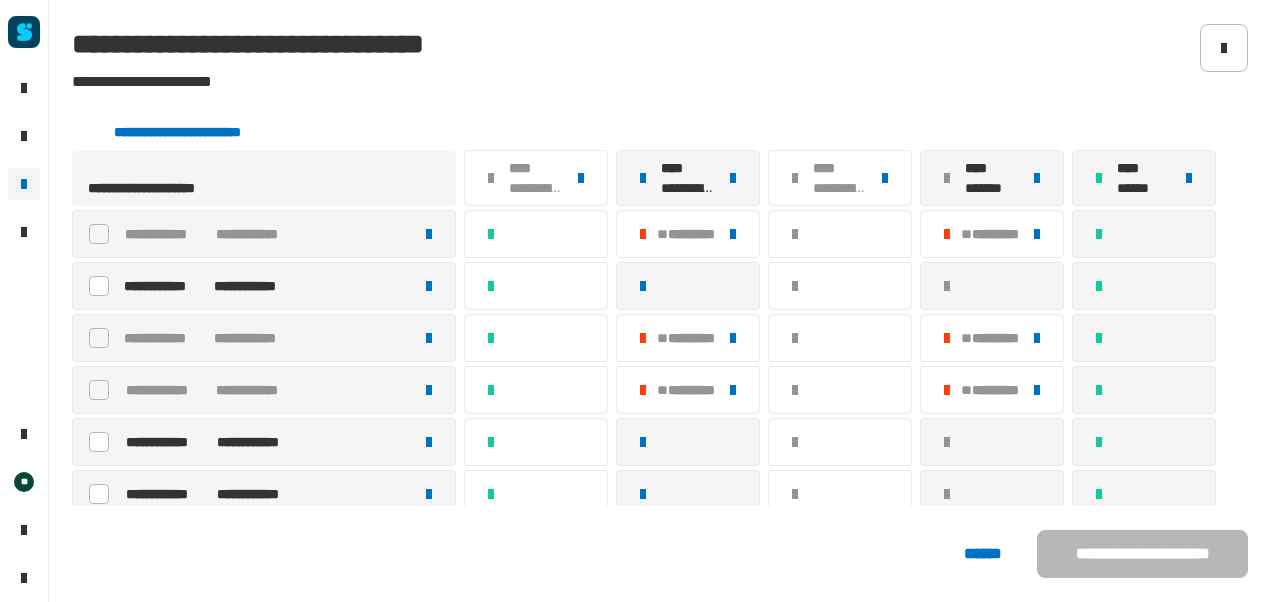click on "**********" 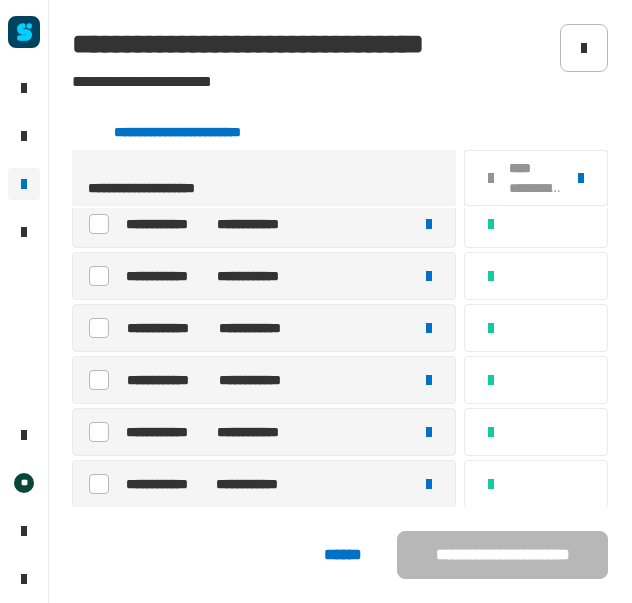 scroll, scrollTop: 263, scrollLeft: 0, axis: vertical 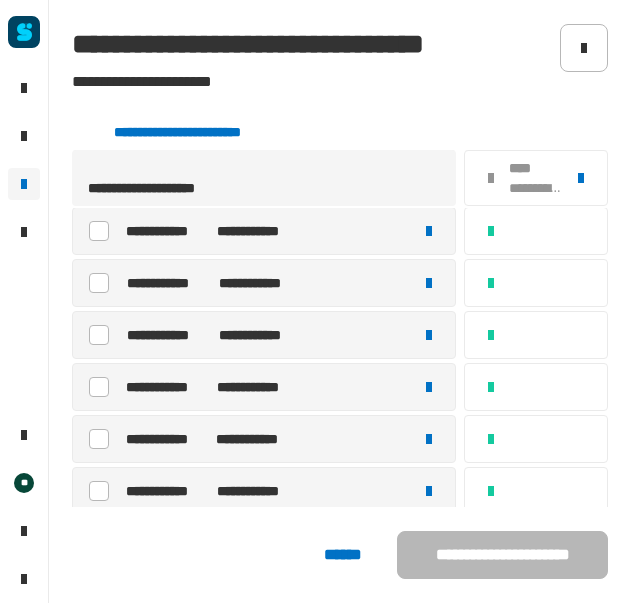 click at bounding box center [99, 335] 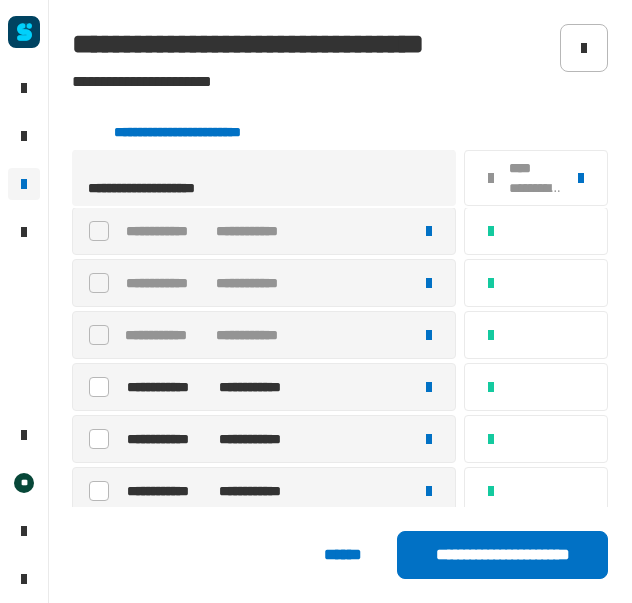 scroll, scrollTop: 628, scrollLeft: 0, axis: vertical 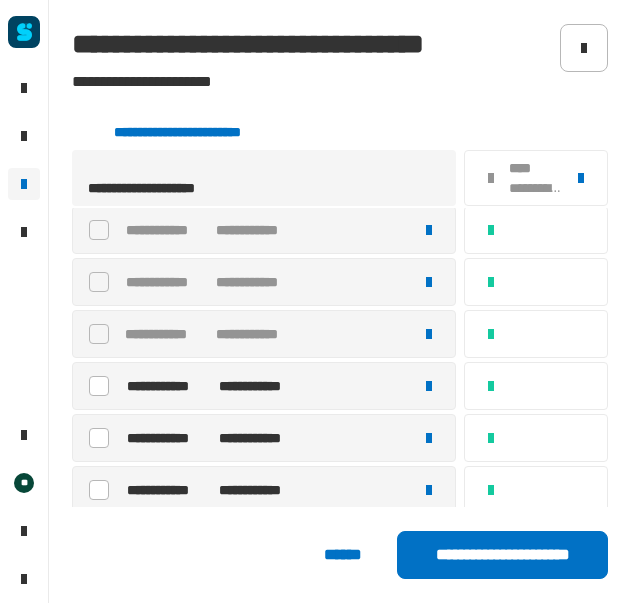 click at bounding box center (99, 438) 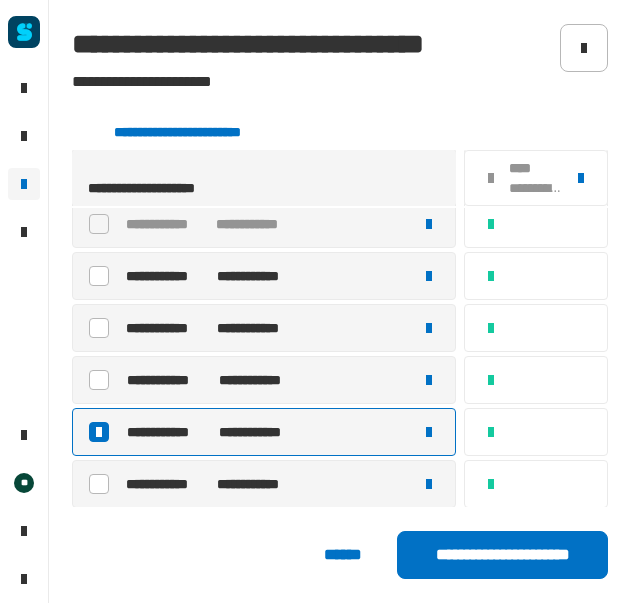 scroll, scrollTop: 164, scrollLeft: 0, axis: vertical 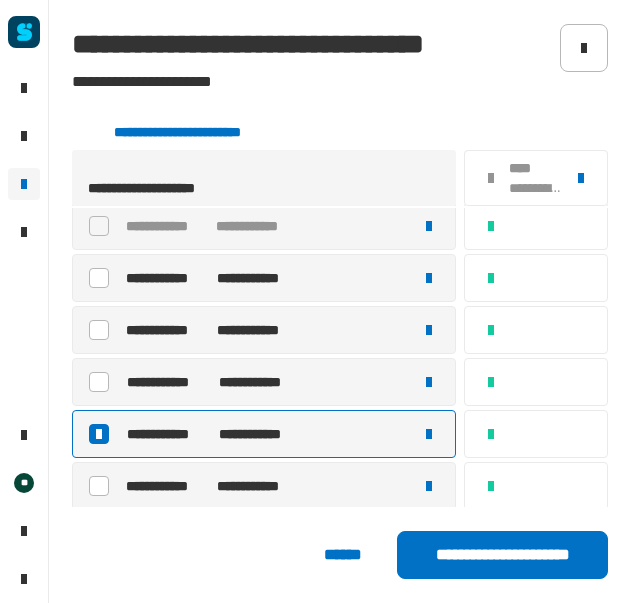 click at bounding box center [99, 330] 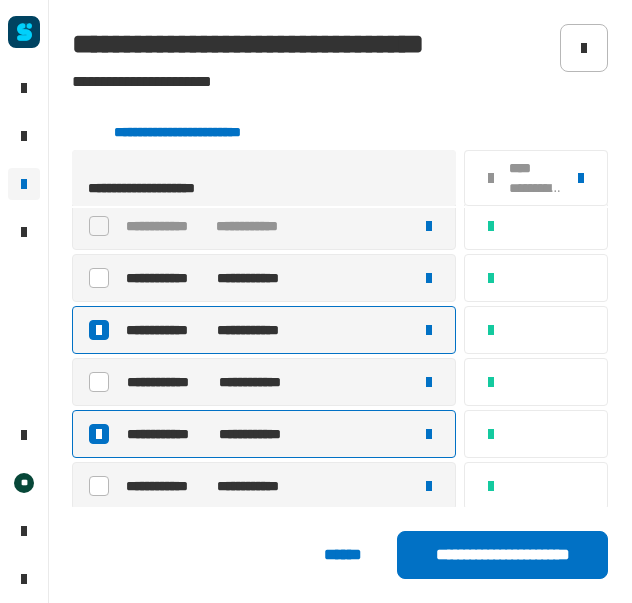 click at bounding box center (99, 382) 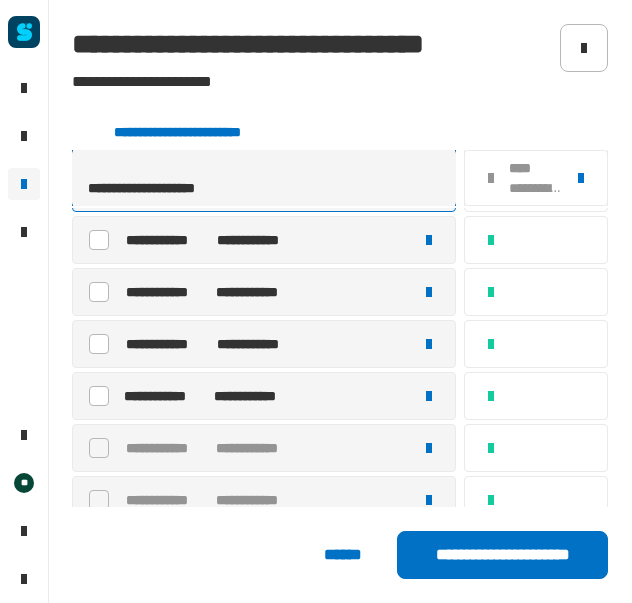 scroll, scrollTop: 412, scrollLeft: 0, axis: vertical 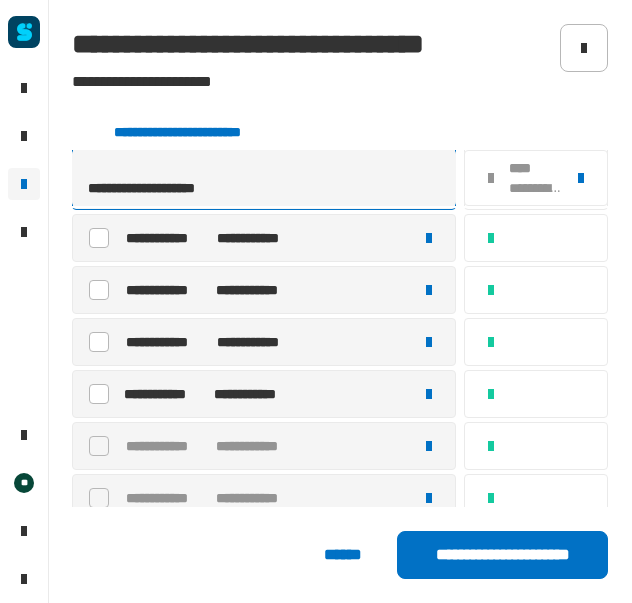 click at bounding box center [99, 394] 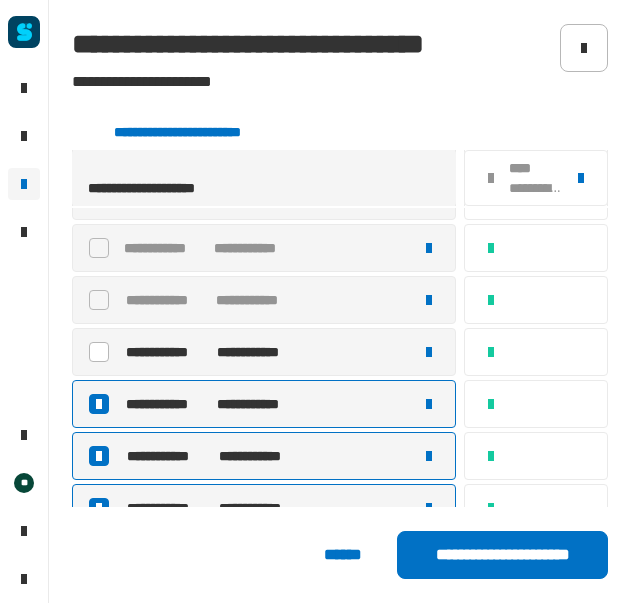 scroll, scrollTop: 84, scrollLeft: 0, axis: vertical 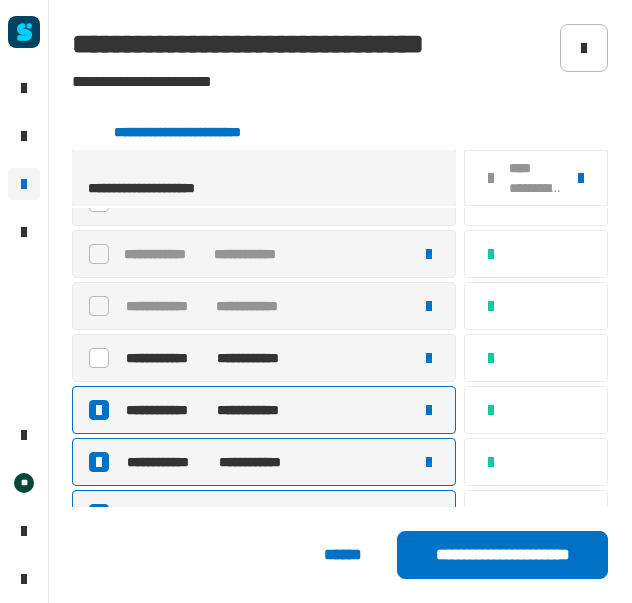 click at bounding box center [99, 358] 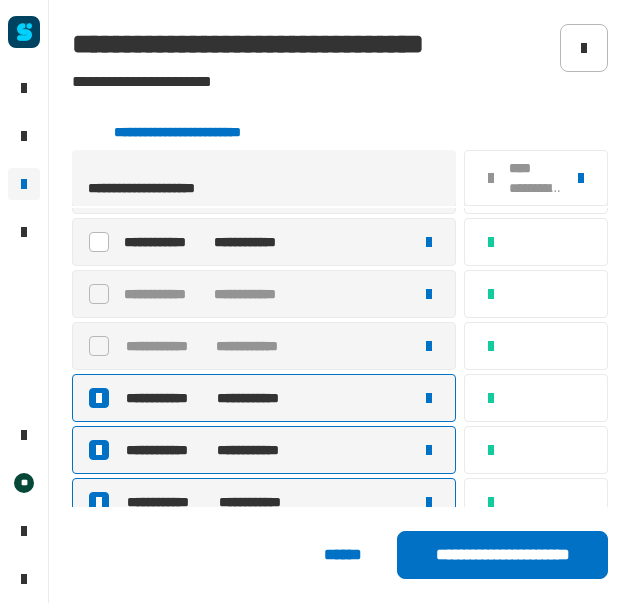 scroll, scrollTop: 0, scrollLeft: 0, axis: both 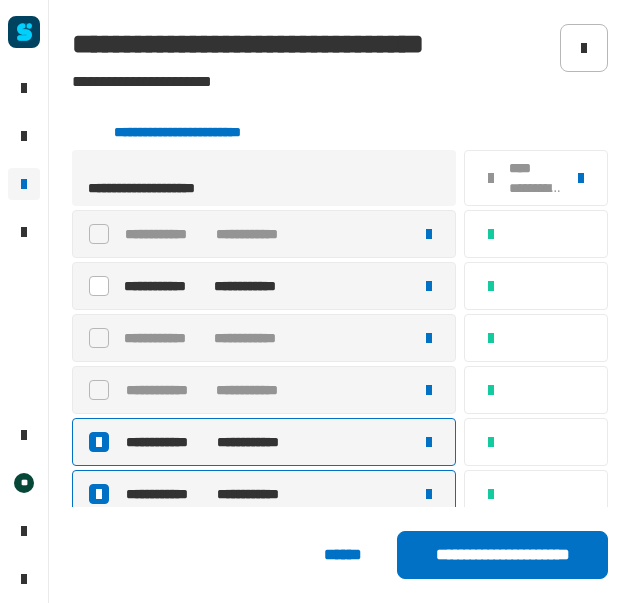 click at bounding box center (99, 286) 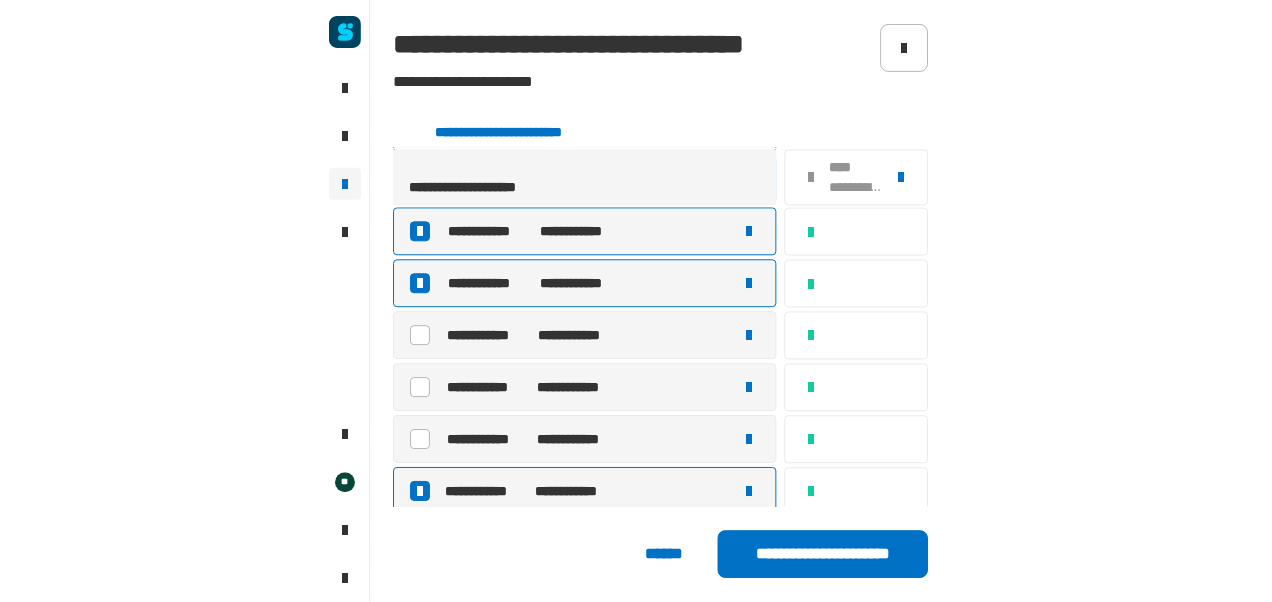 scroll, scrollTop: 318, scrollLeft: 0, axis: vertical 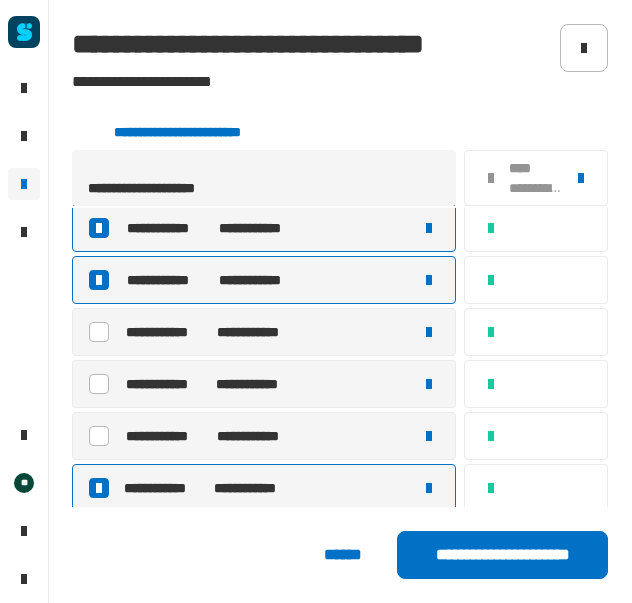 click at bounding box center (99, 436) 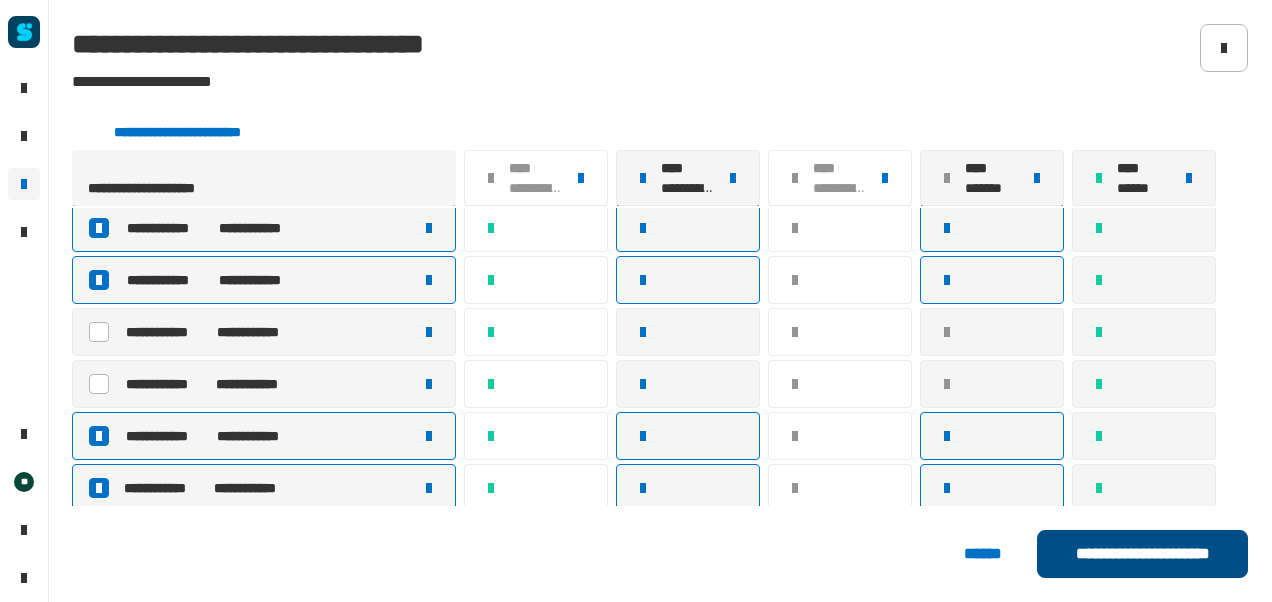 click on "**********" 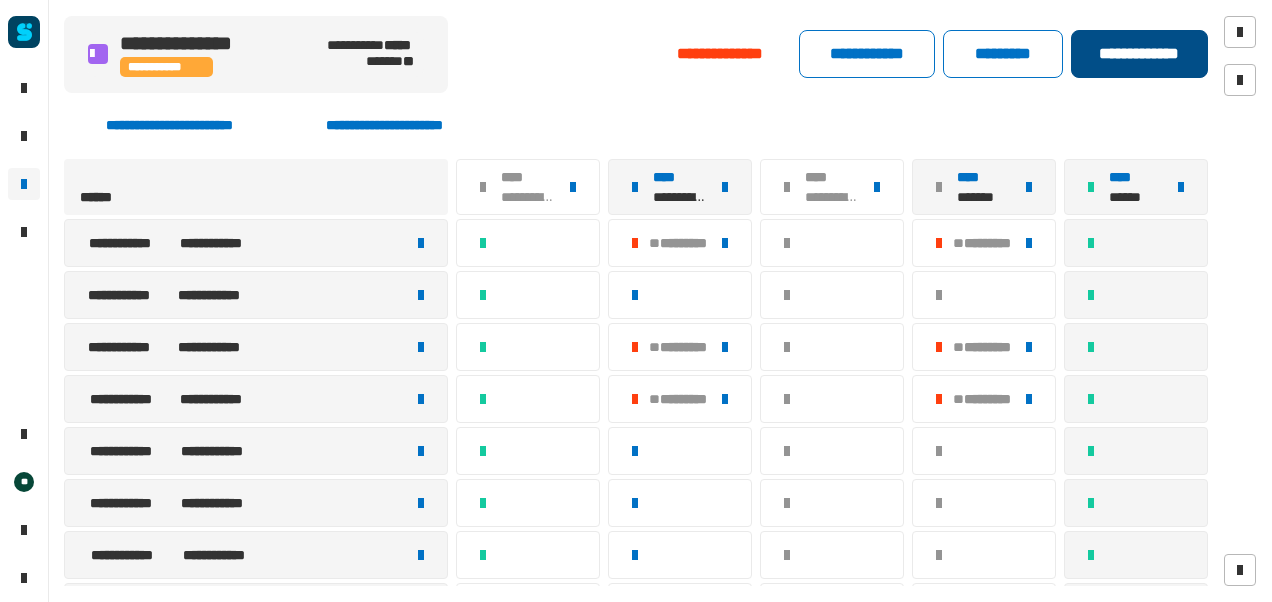 click on "**********" 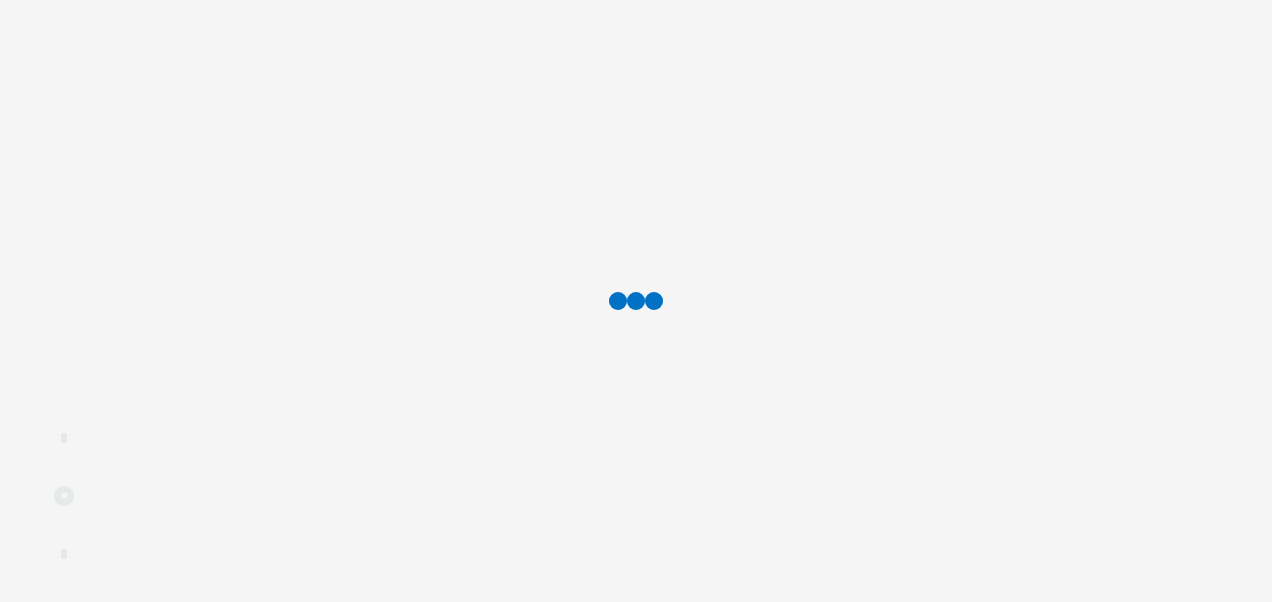 scroll, scrollTop: 0, scrollLeft: 0, axis: both 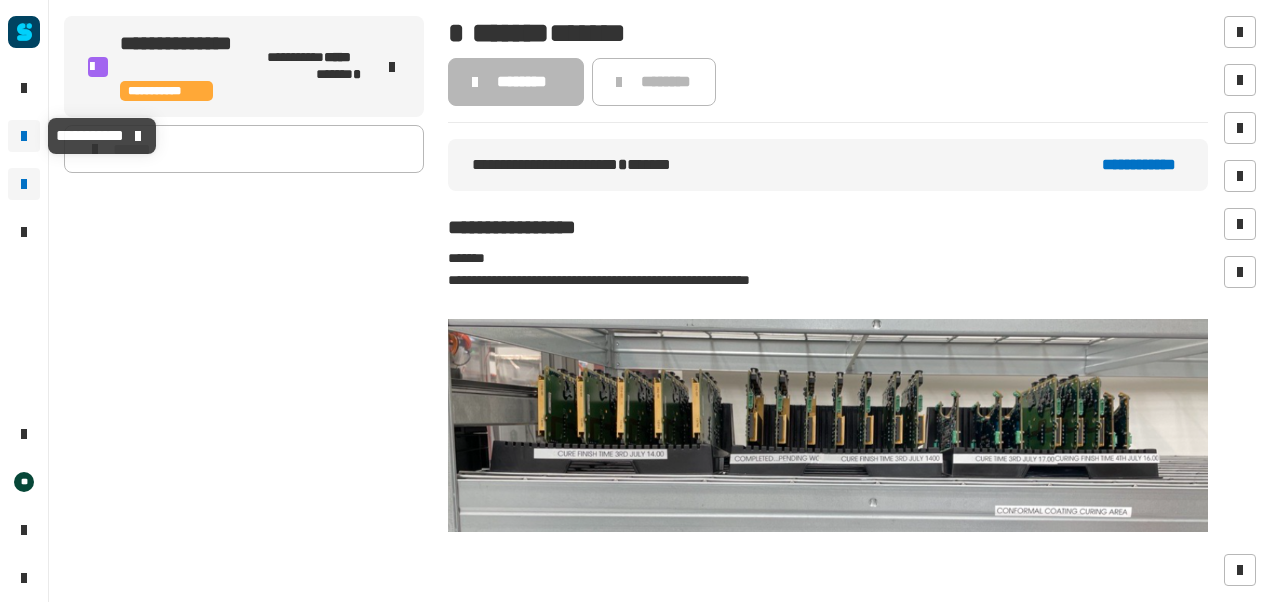 click 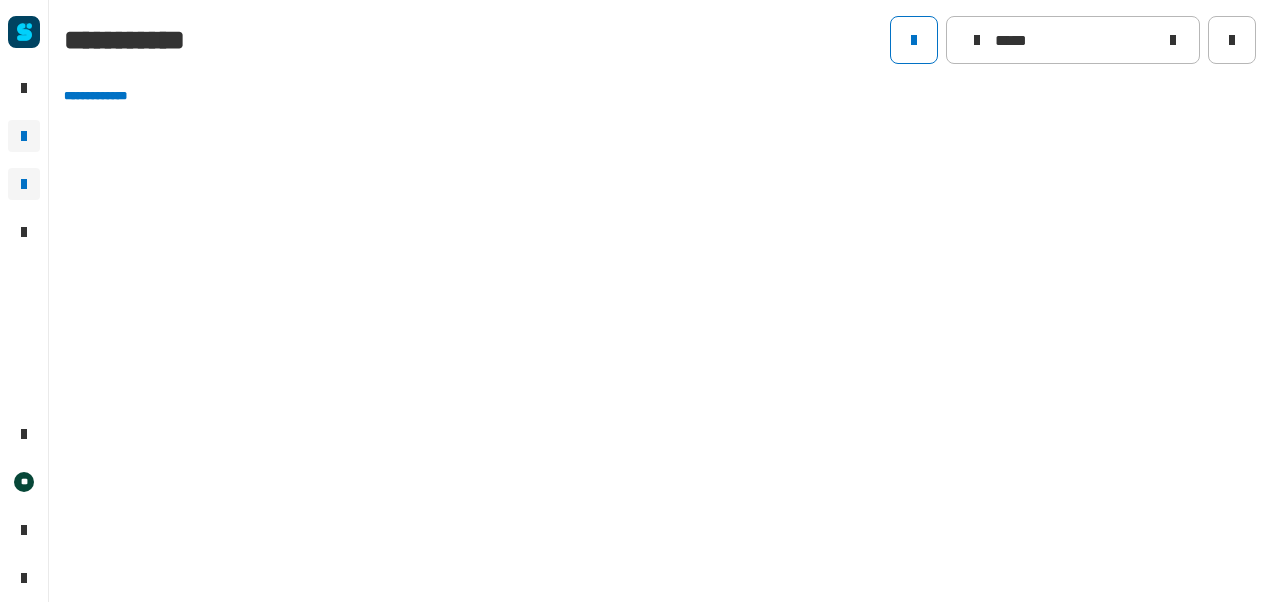 click 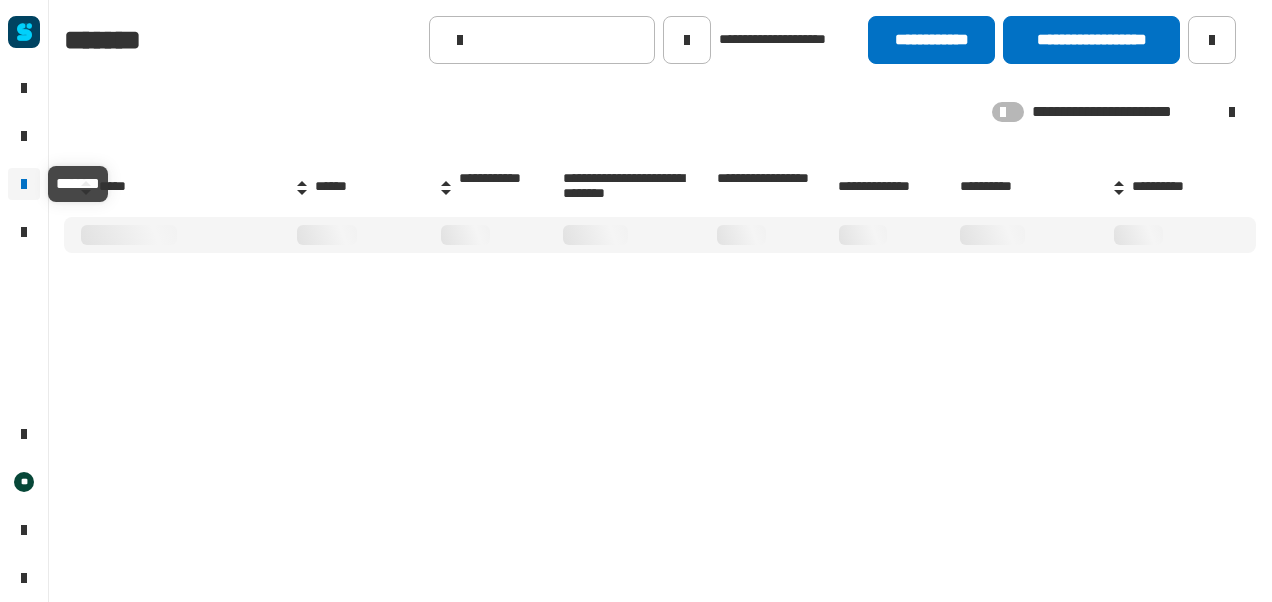 click 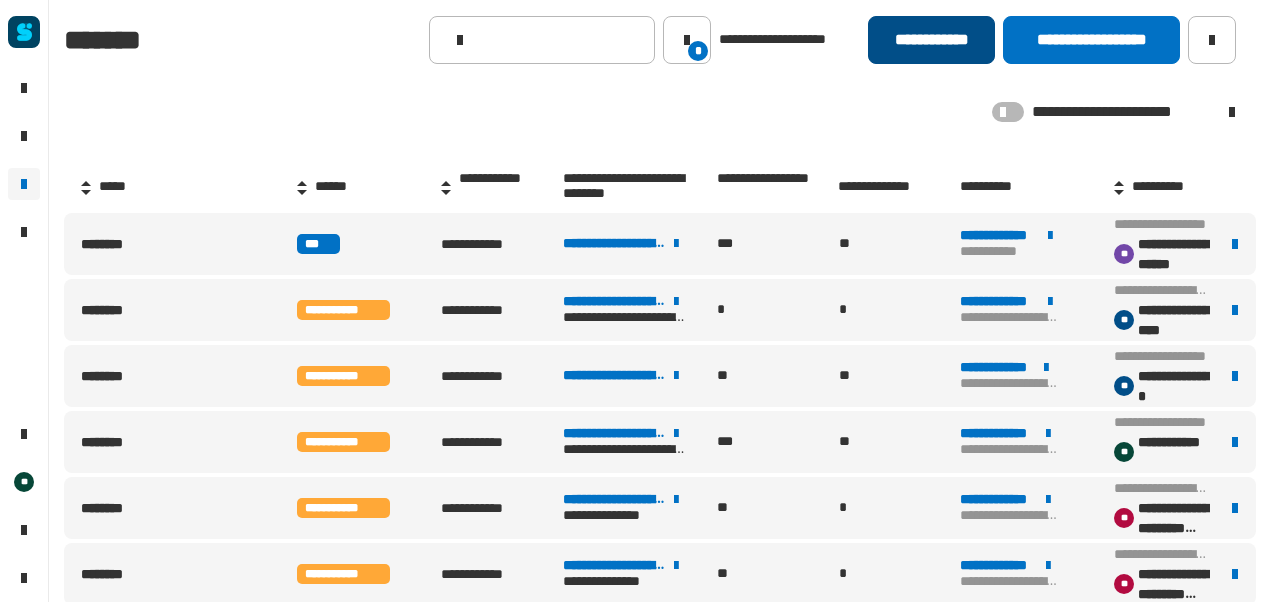 click on "**********" 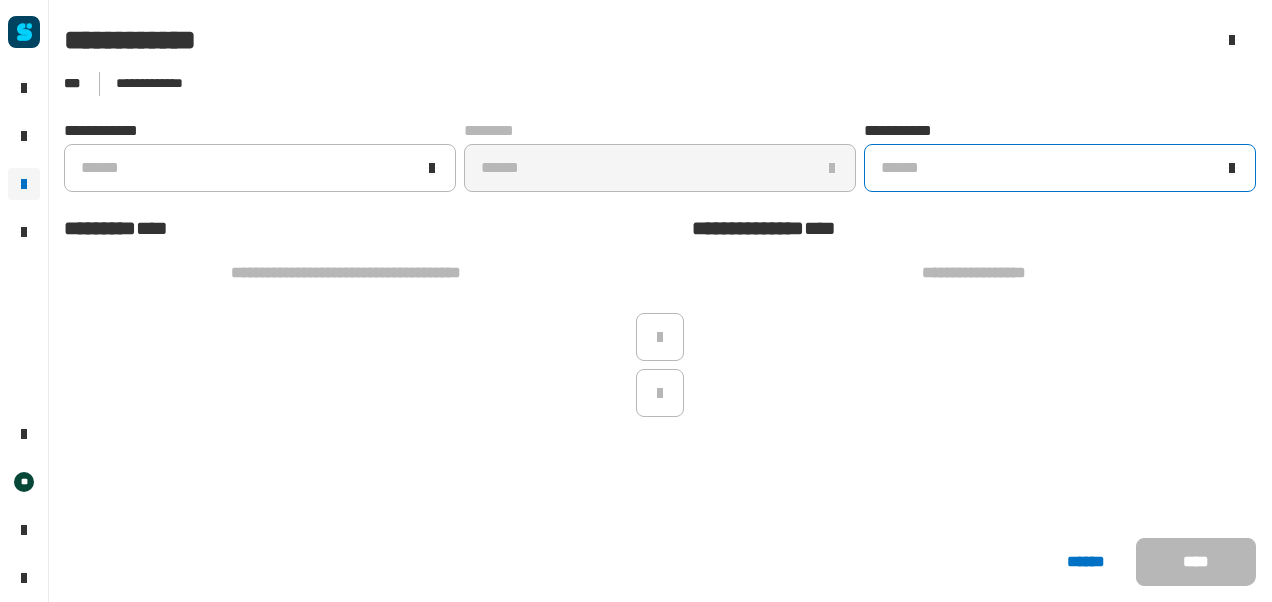 click on "******" 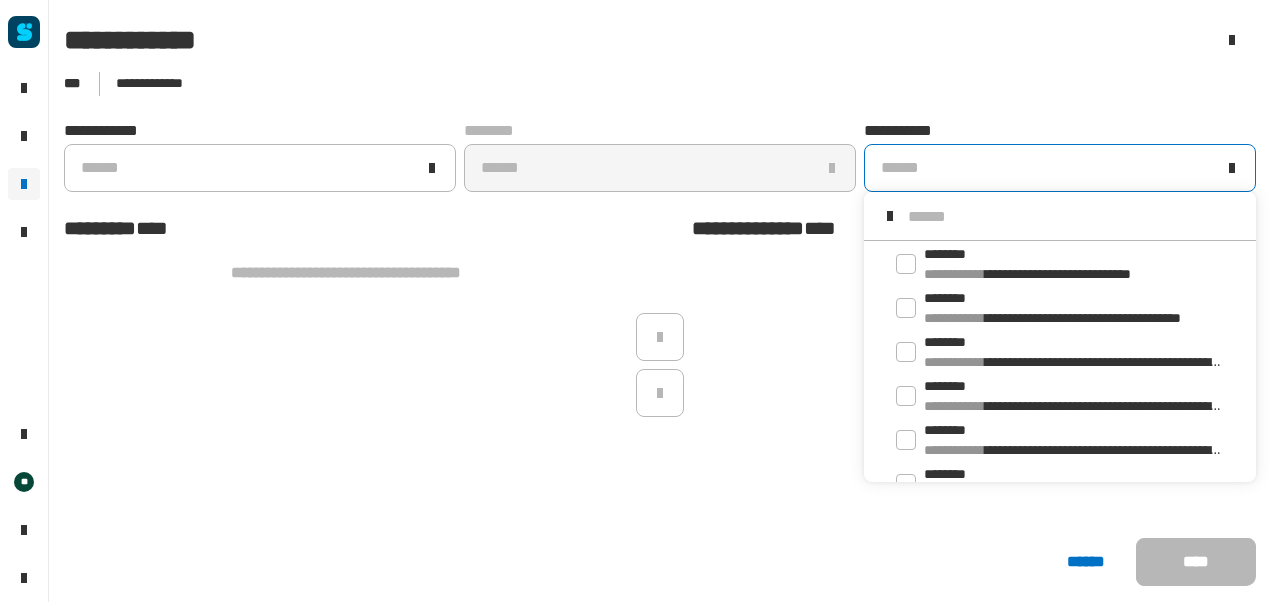 scroll, scrollTop: 15, scrollLeft: 0, axis: vertical 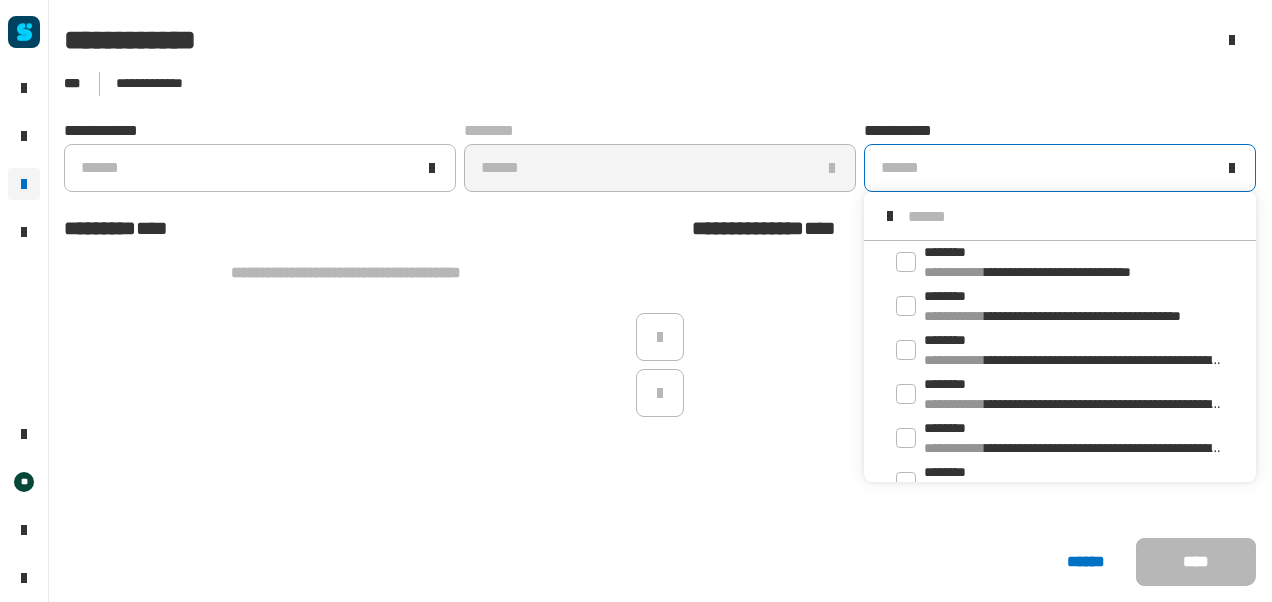 click on "******" 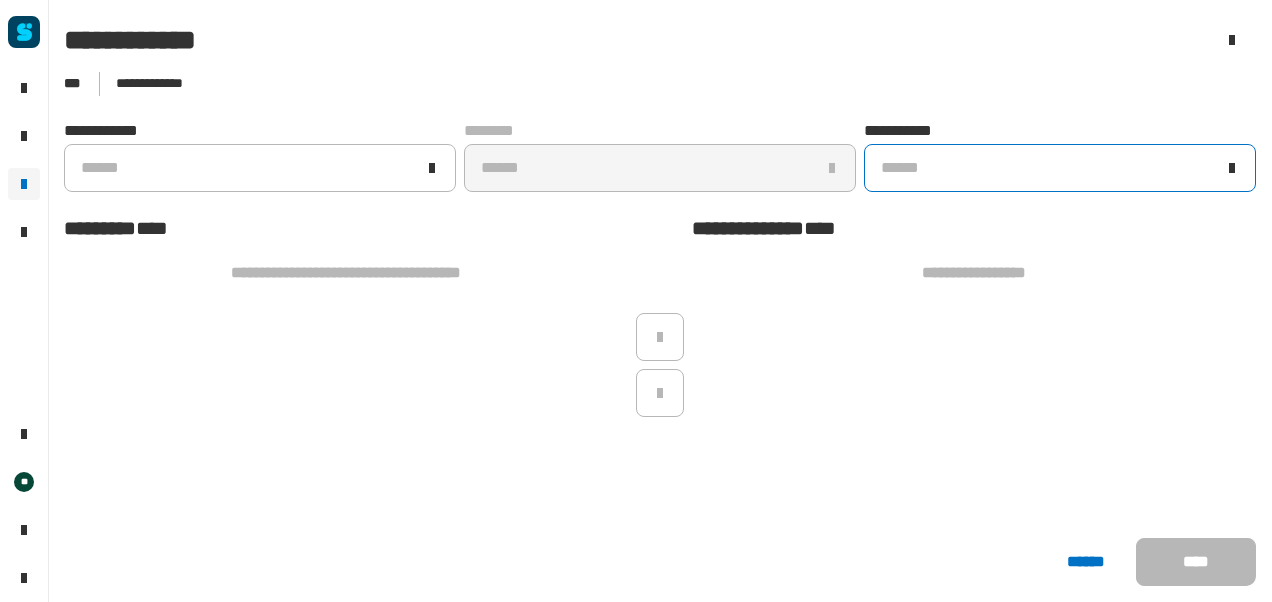 click on "******" 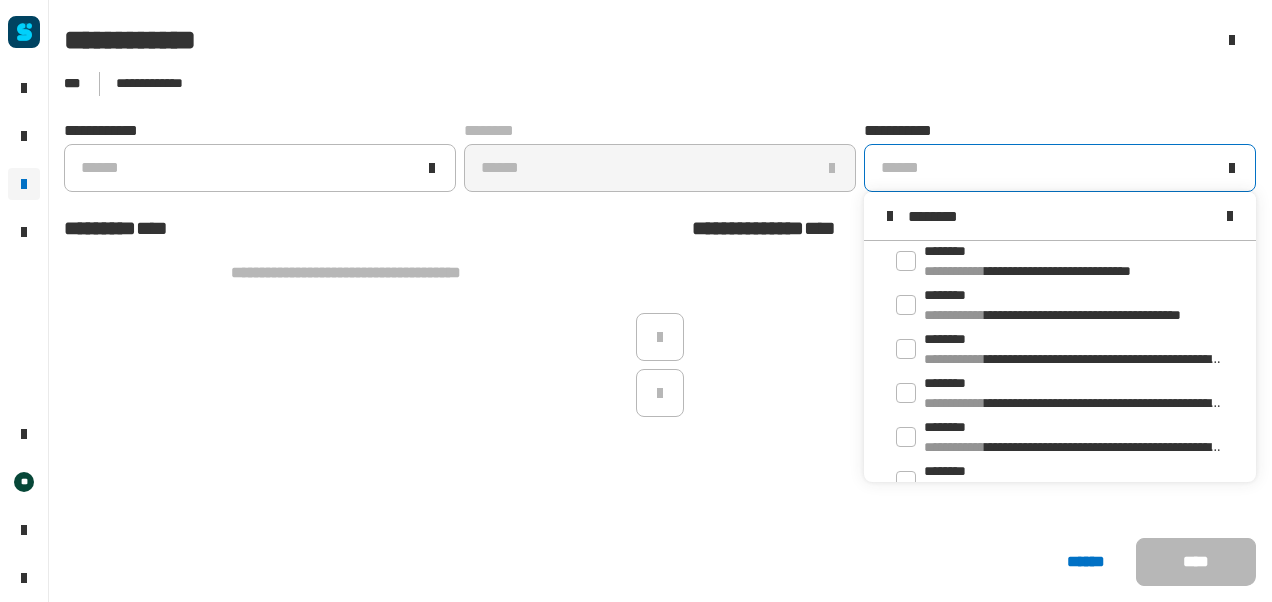 scroll, scrollTop: 0, scrollLeft: 0, axis: both 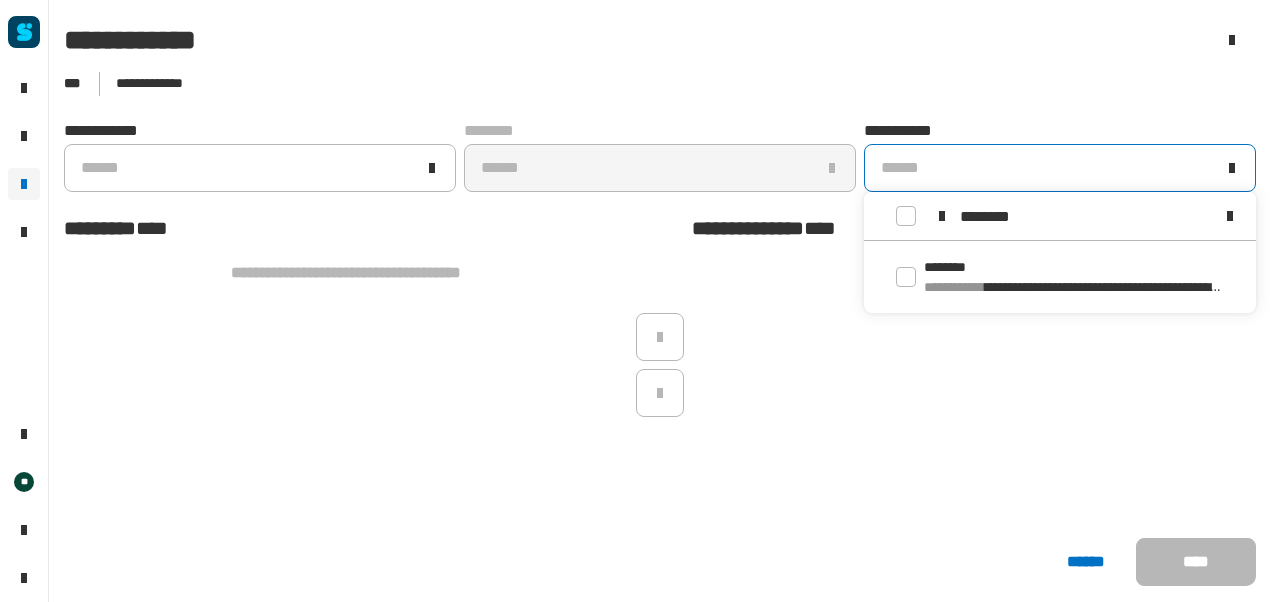 type on "********" 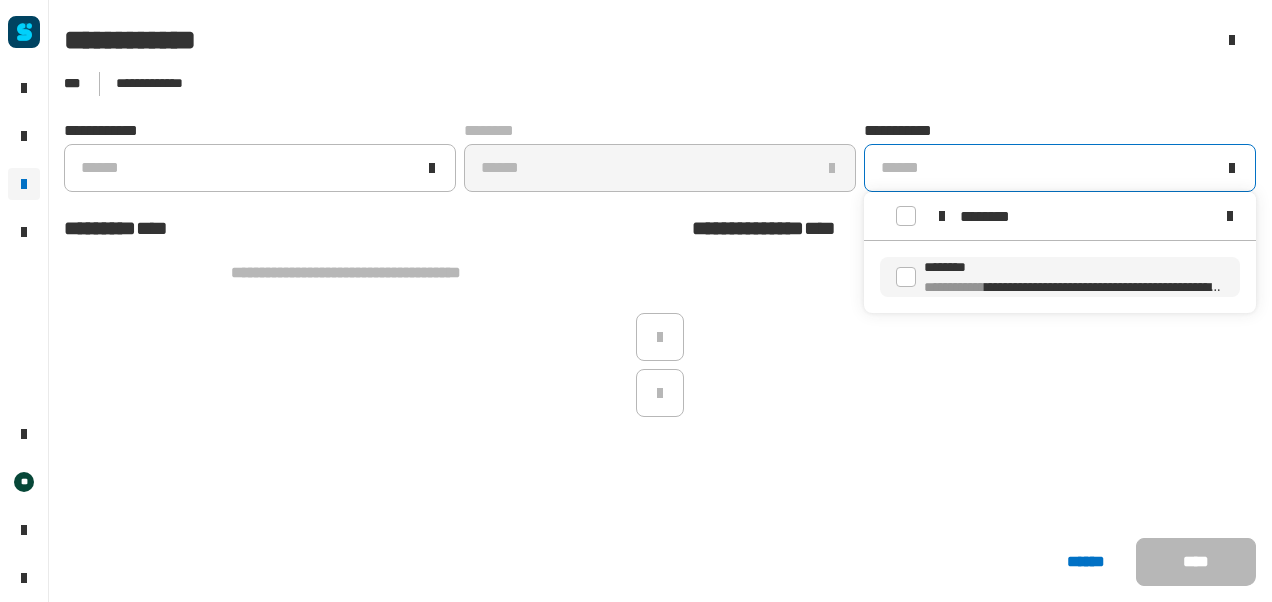 click on "**********" at bounding box center (954, 287) 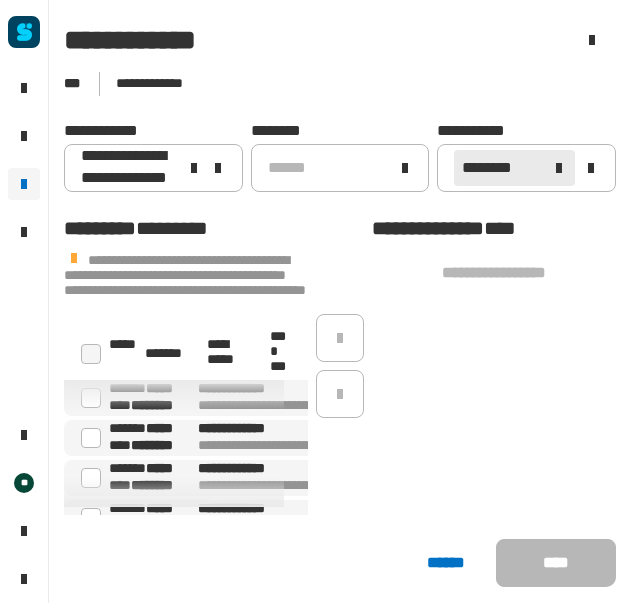 scroll, scrollTop: 556, scrollLeft: 0, axis: vertical 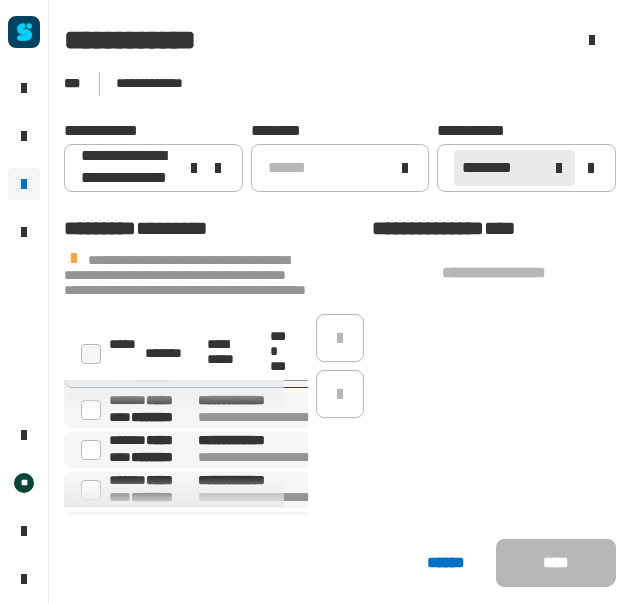 click at bounding box center [91, 370] 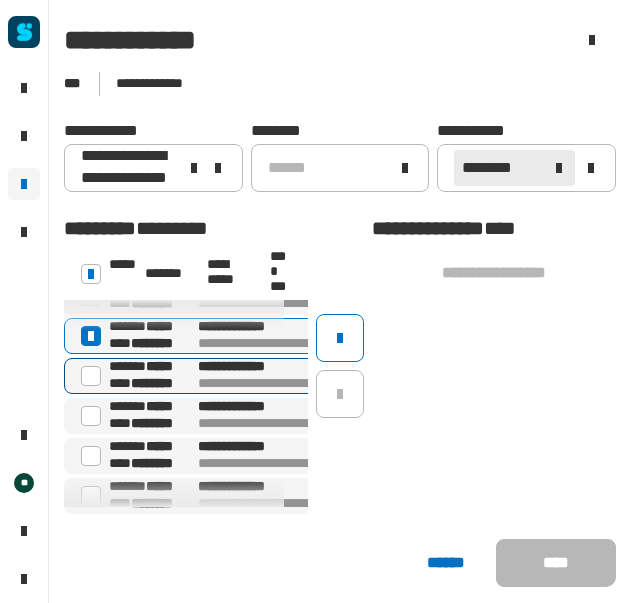 click at bounding box center (91, 376) 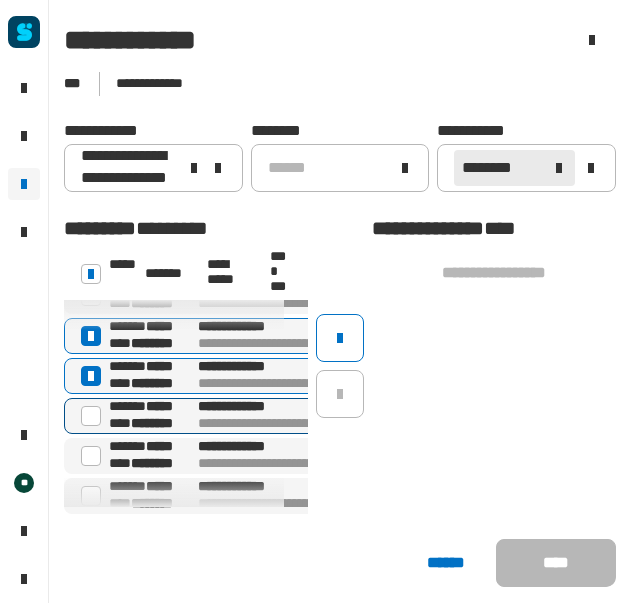 click on "**********" at bounding box center [315, 416] 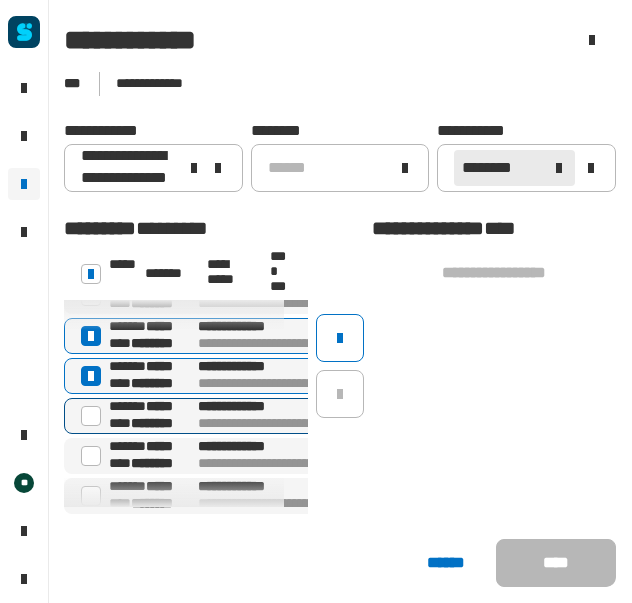 click at bounding box center [91, 416] 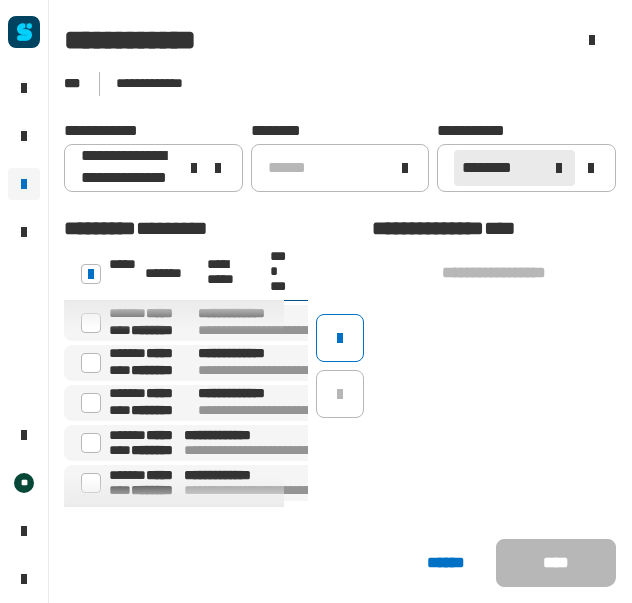 scroll, scrollTop: 701, scrollLeft: 0, axis: vertical 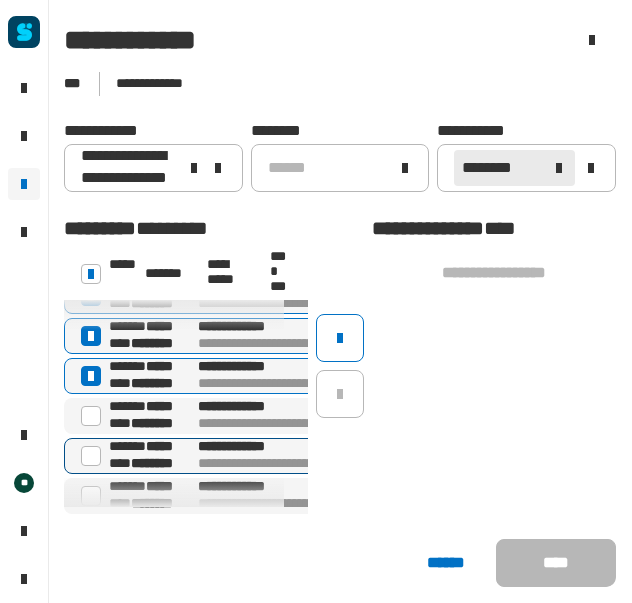 click at bounding box center [91, 456] 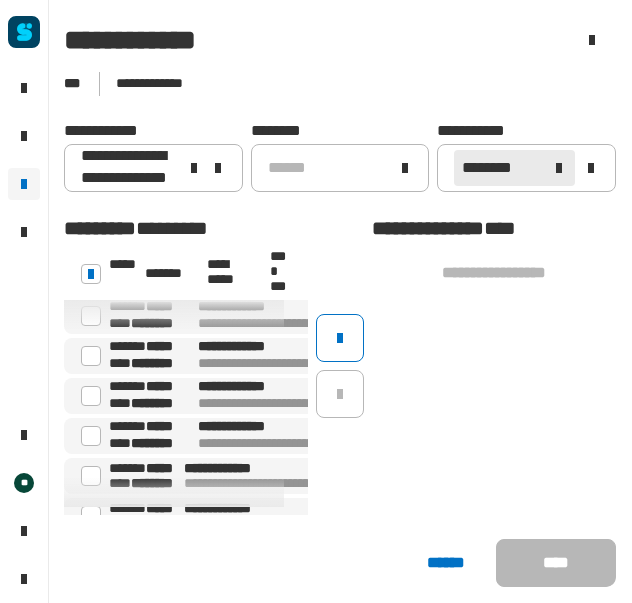 scroll, scrollTop: 952, scrollLeft: 0, axis: vertical 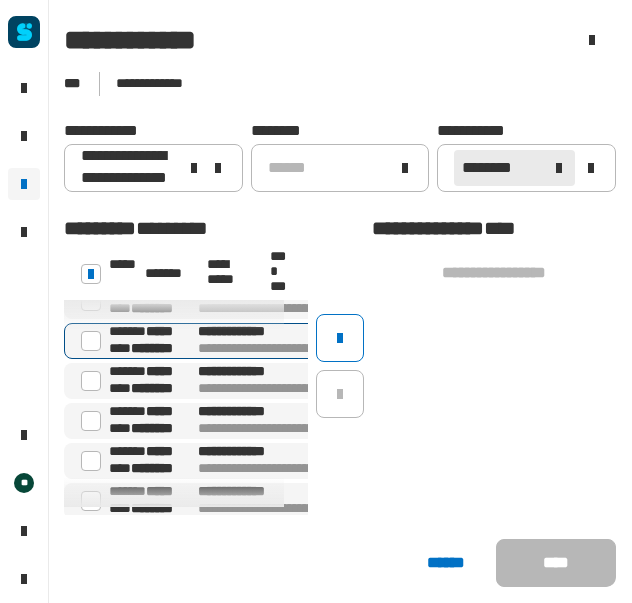 click at bounding box center (91, 341) 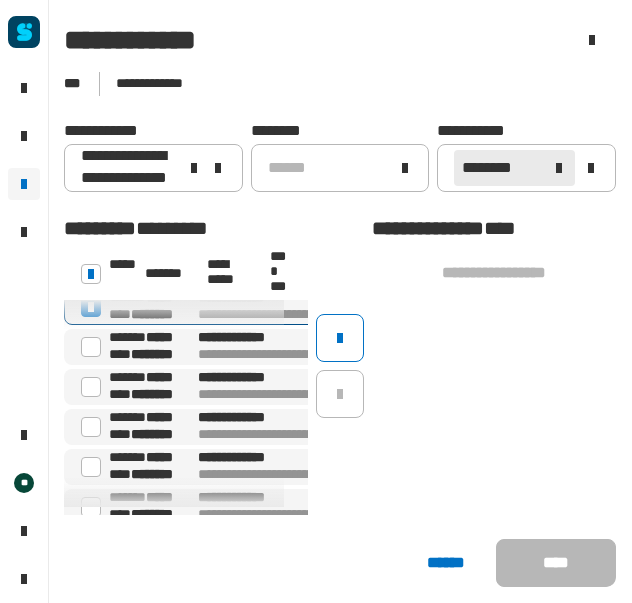 scroll, scrollTop: 1001, scrollLeft: 0, axis: vertical 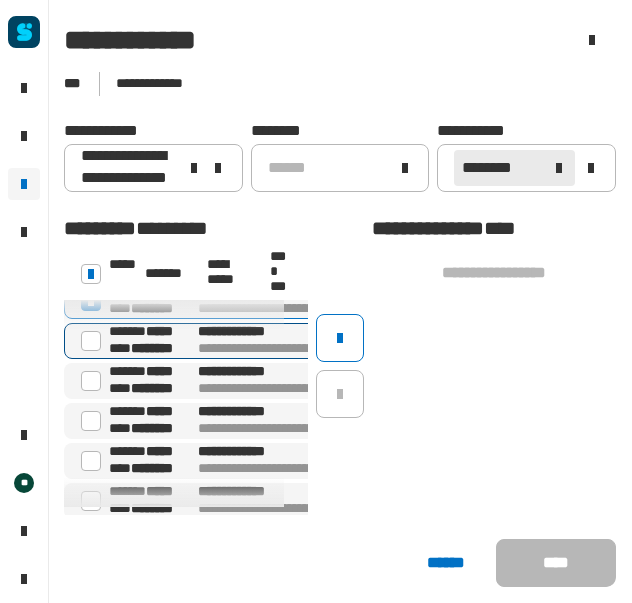 click at bounding box center (91, 341) 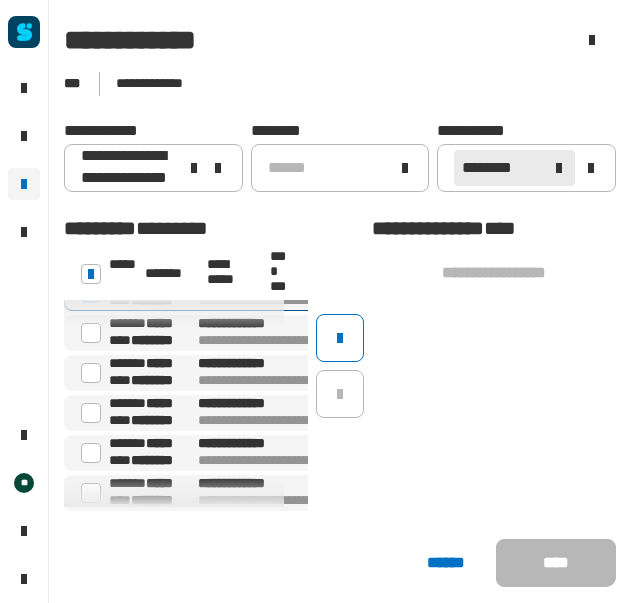 scroll, scrollTop: 1061, scrollLeft: 0, axis: vertical 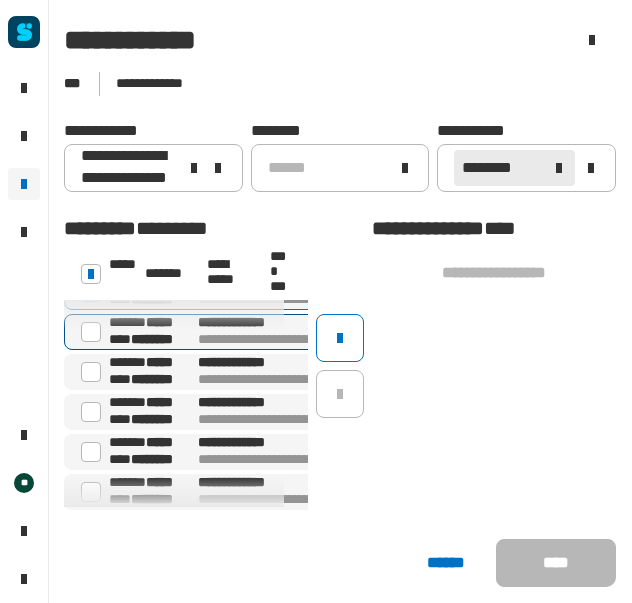 click at bounding box center [91, 332] 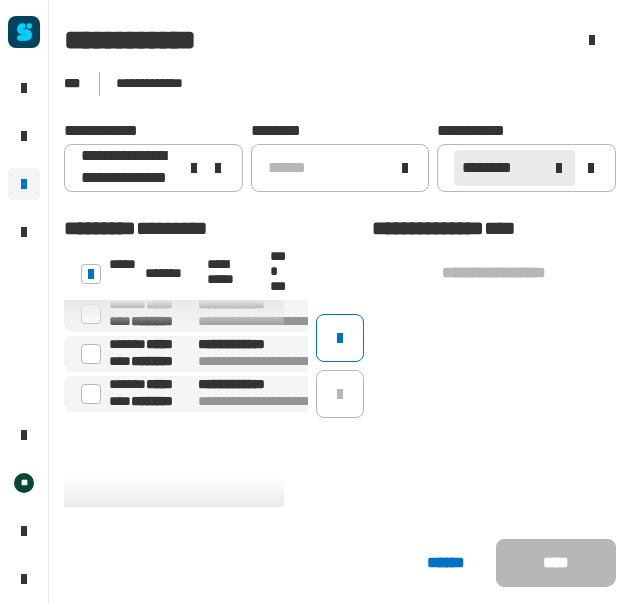 scroll, scrollTop: 1473, scrollLeft: 0, axis: vertical 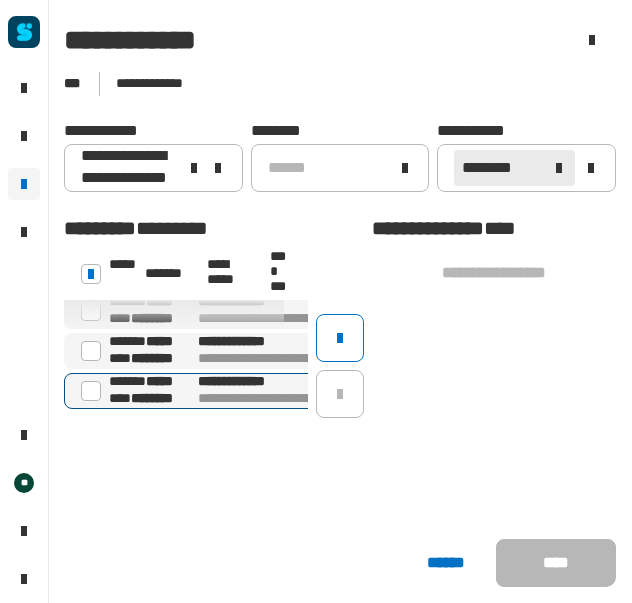 click at bounding box center [91, 391] 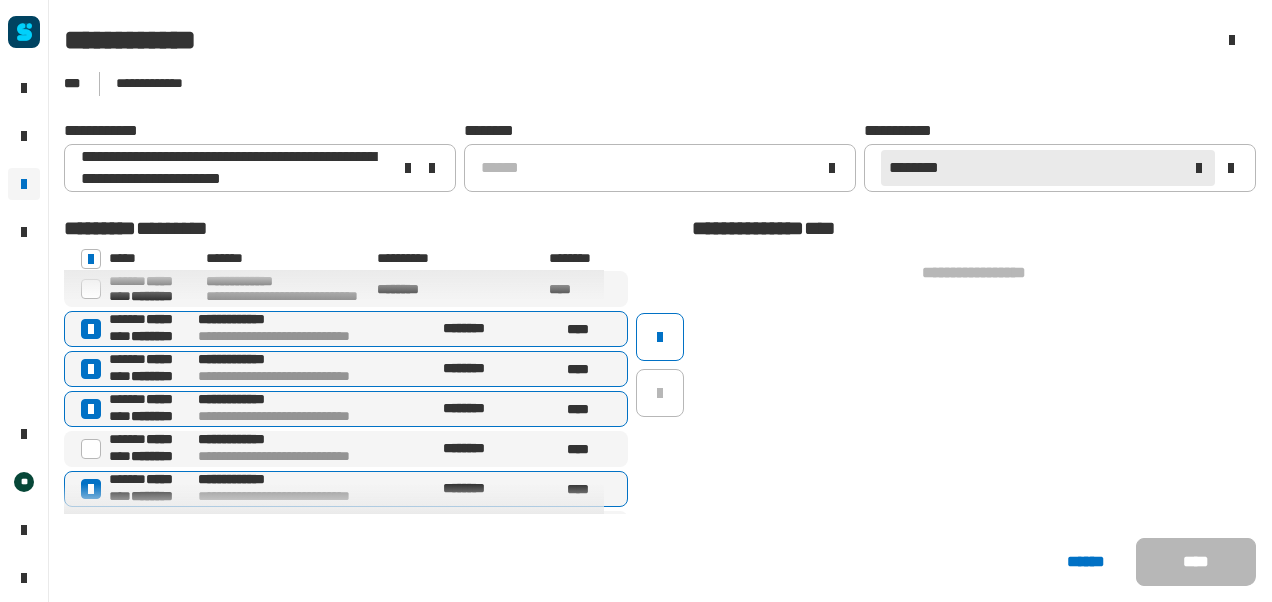 scroll, scrollTop: 453, scrollLeft: 0, axis: vertical 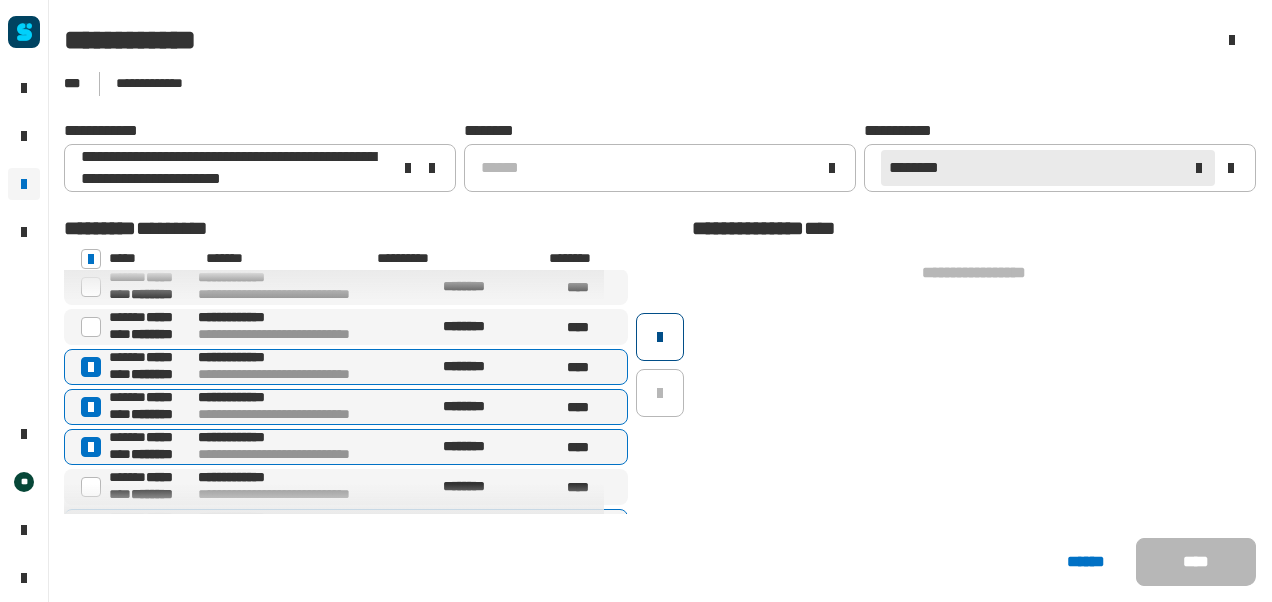 click 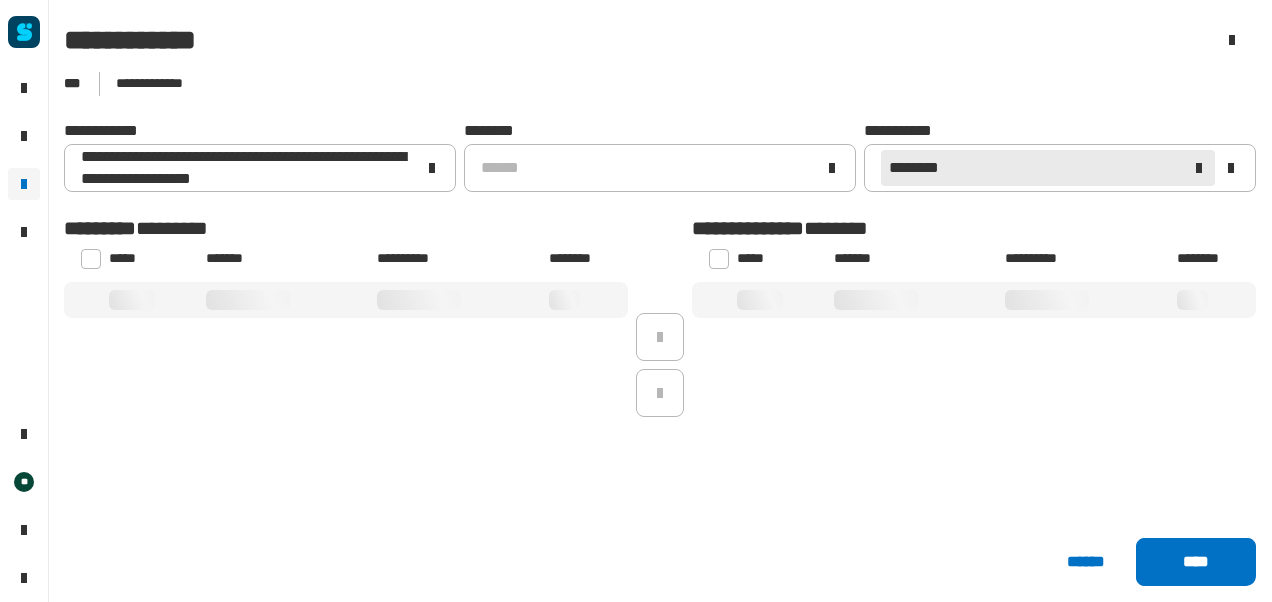scroll, scrollTop: 0, scrollLeft: 0, axis: both 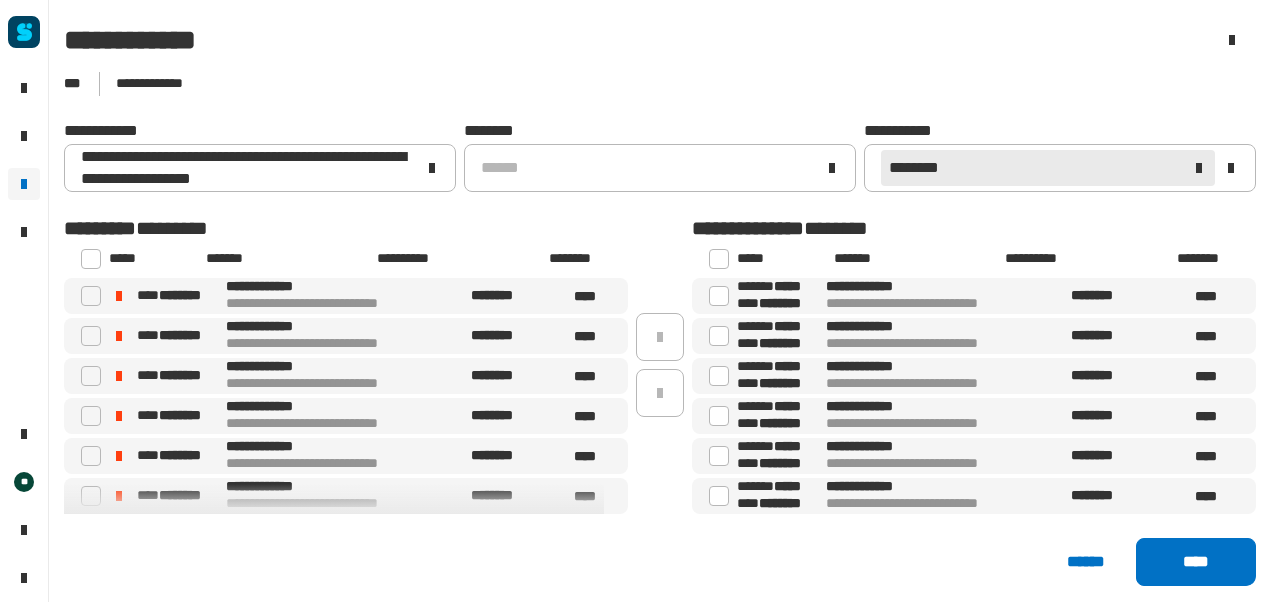 click at bounding box center [719, 259] 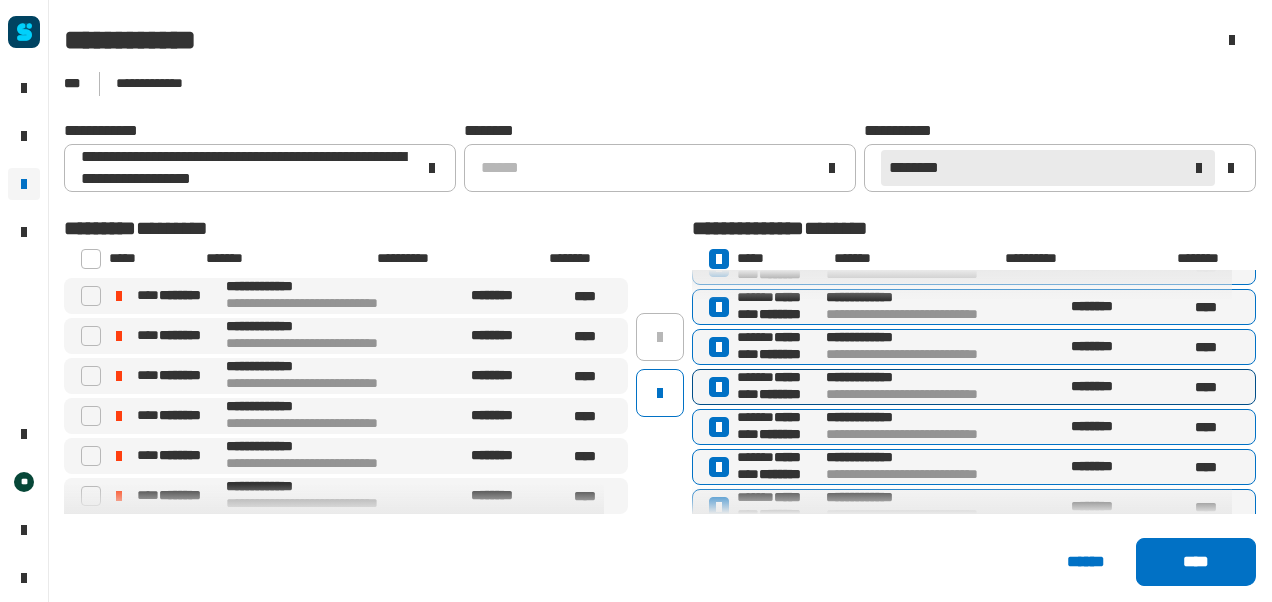 scroll, scrollTop: 83, scrollLeft: 0, axis: vertical 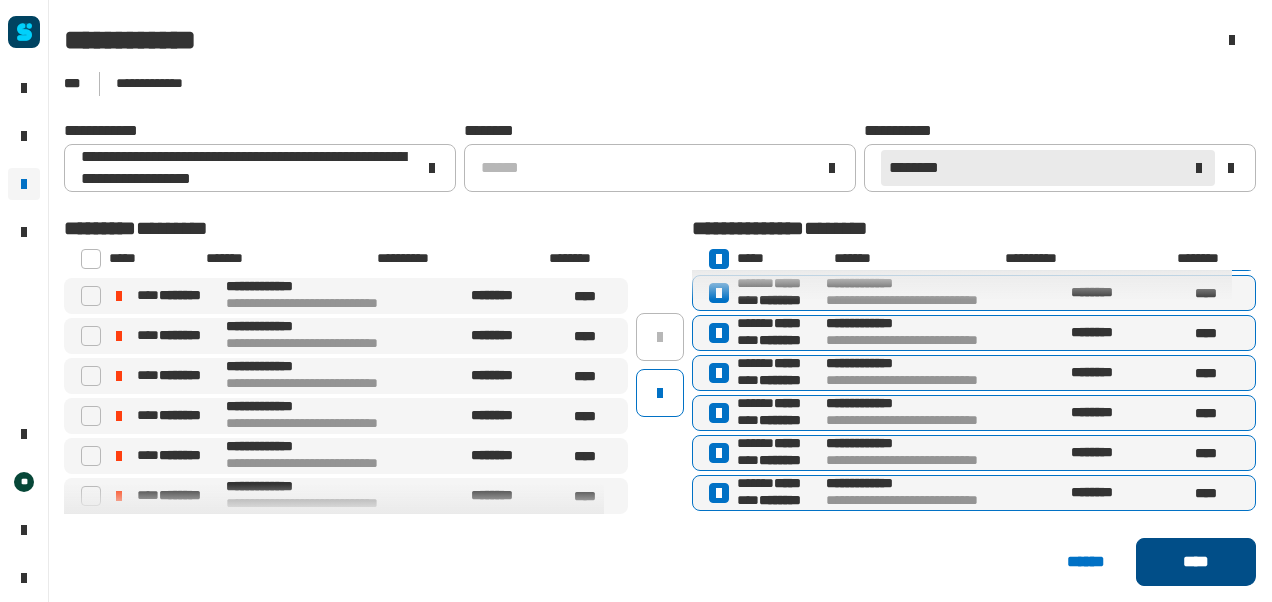 click on "****" 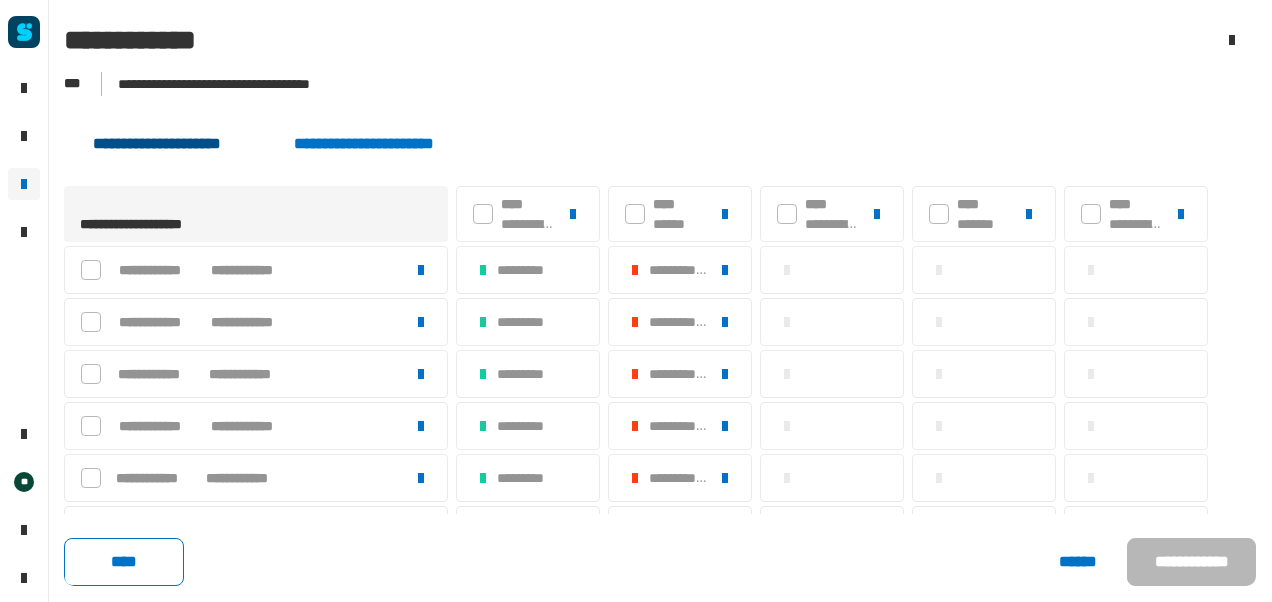 click on "**********" 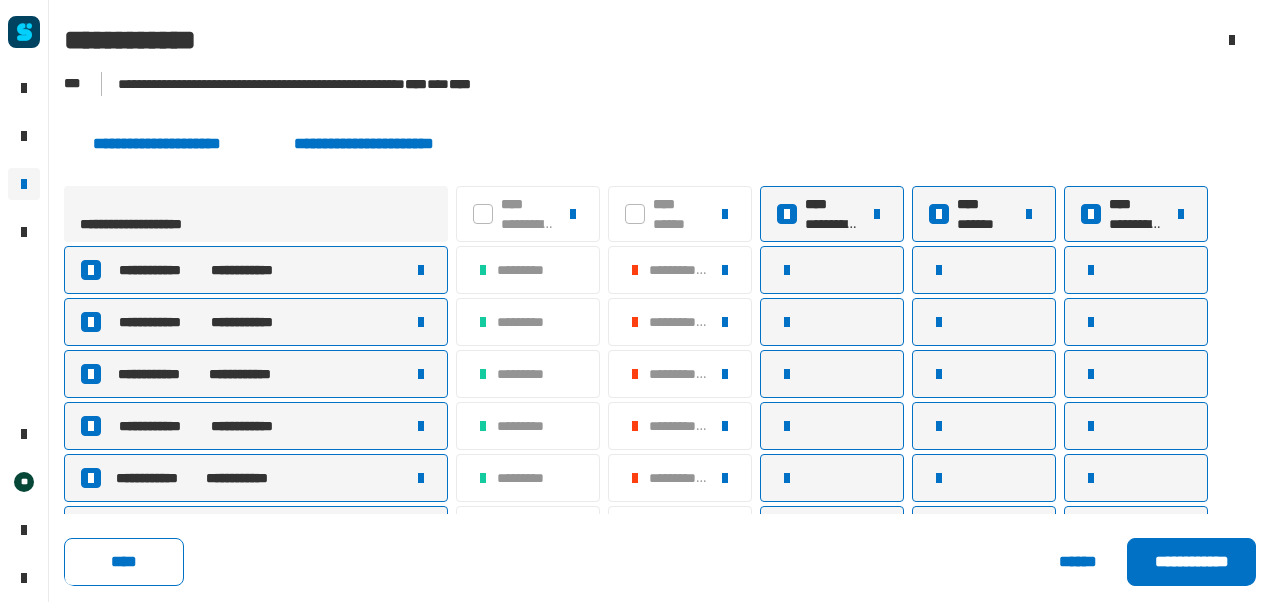 click at bounding box center [1091, 214] 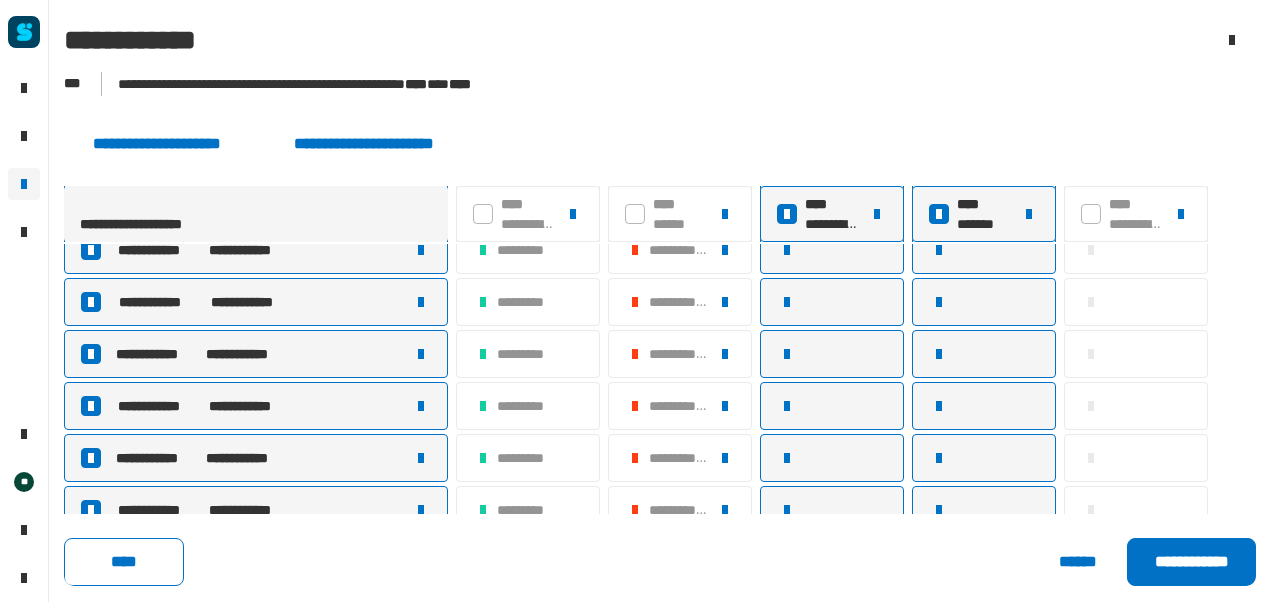 scroll, scrollTop: 146, scrollLeft: 0, axis: vertical 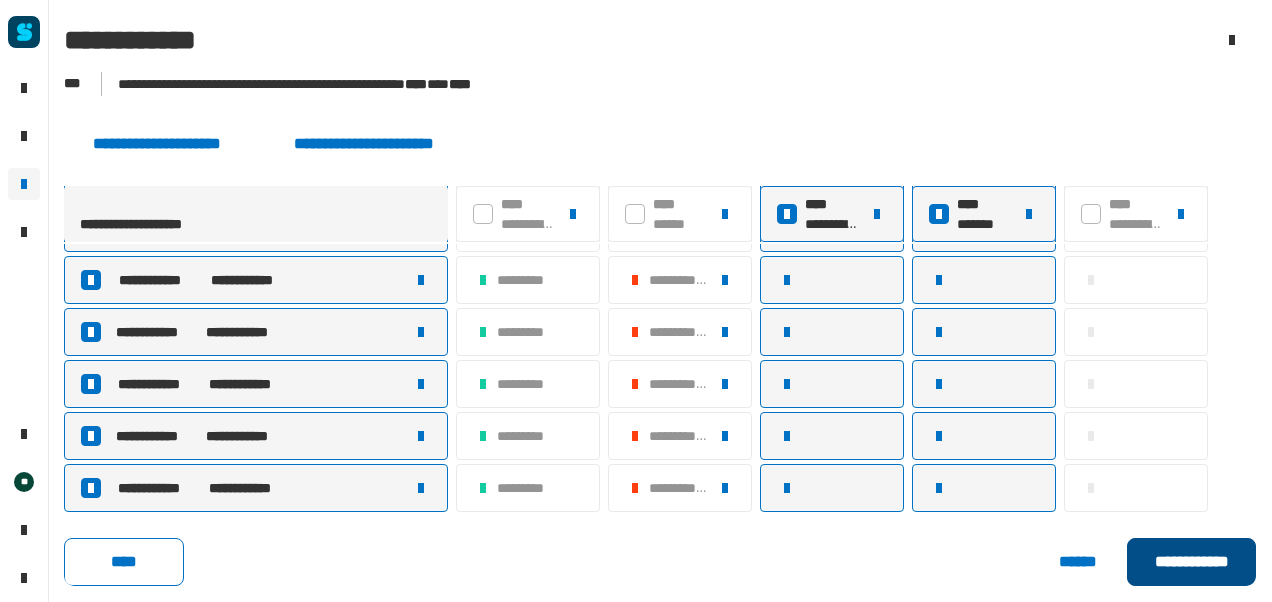 click on "**********" 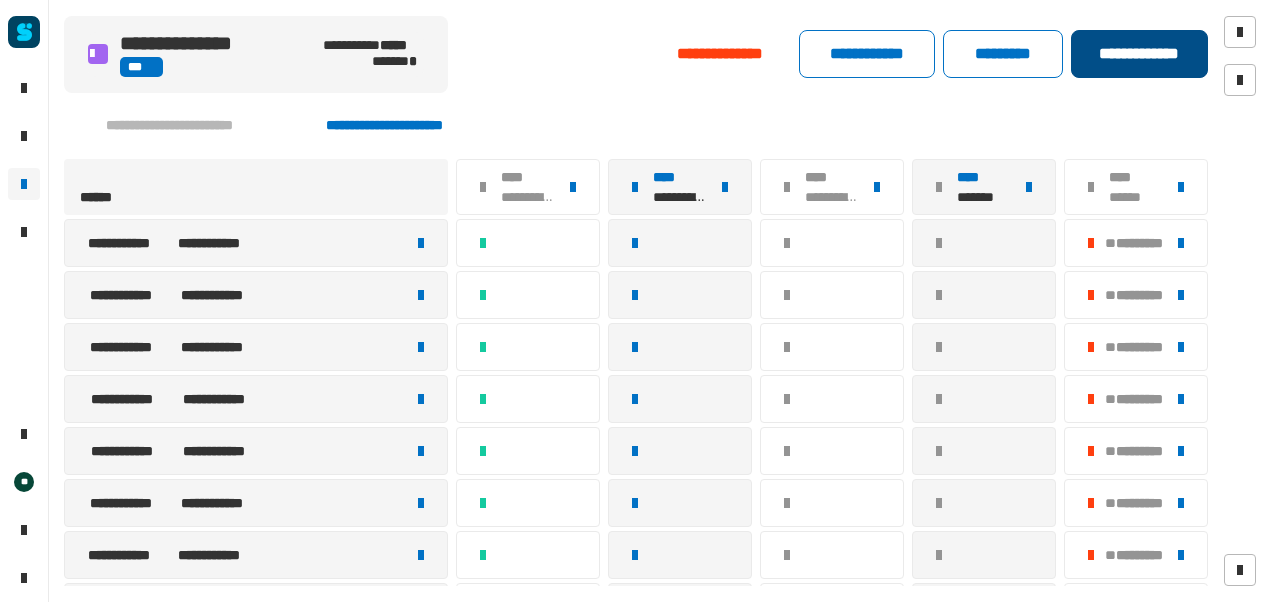 click on "**********" 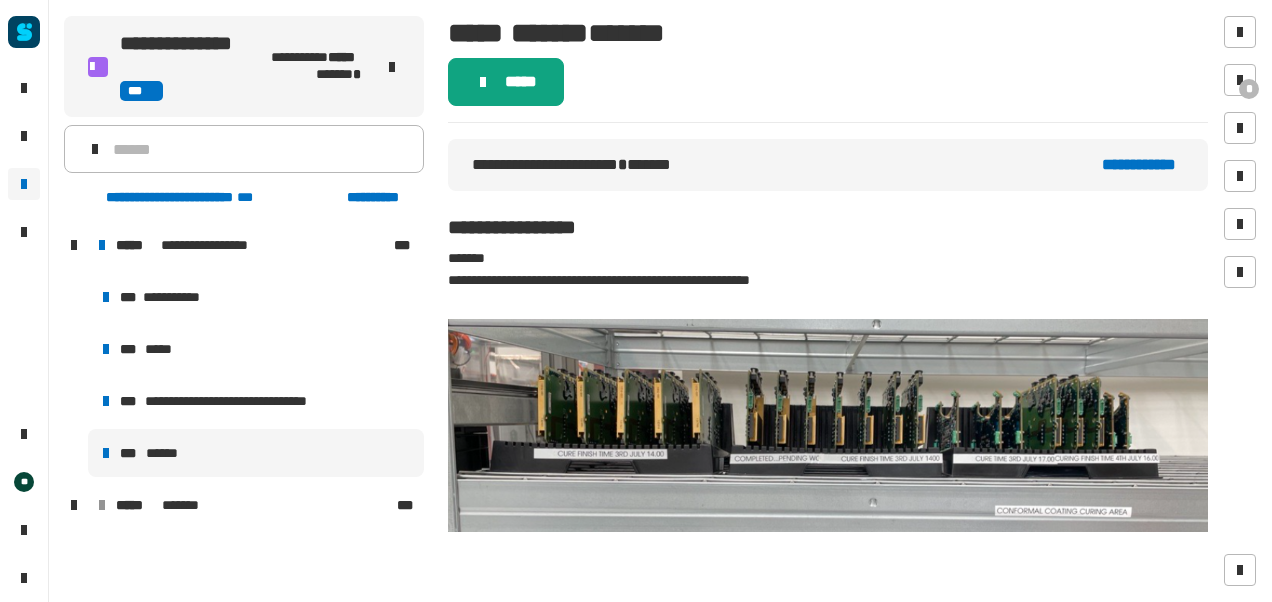 click on "*****" 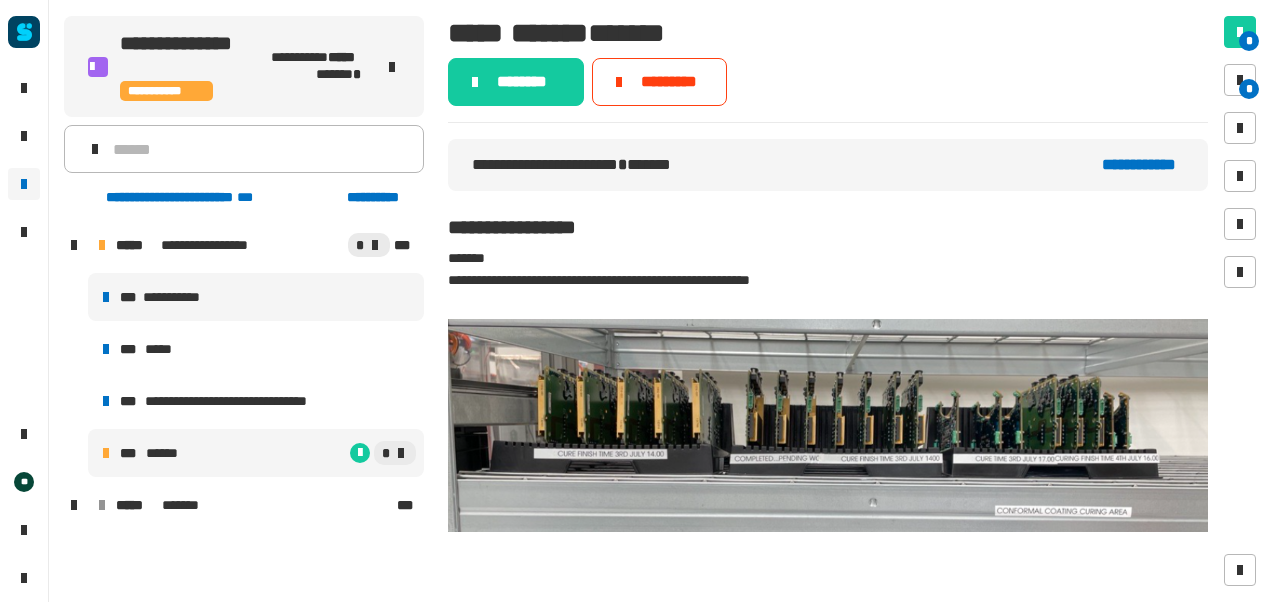 click on "**********" at bounding box center [256, 297] 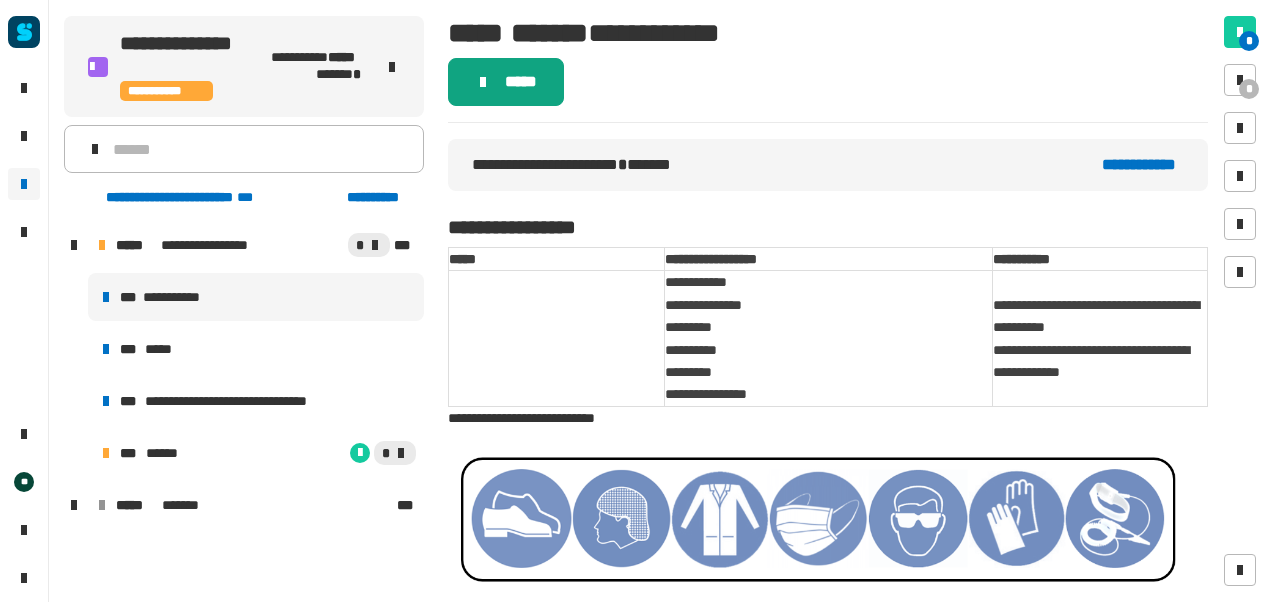 click on "*****" 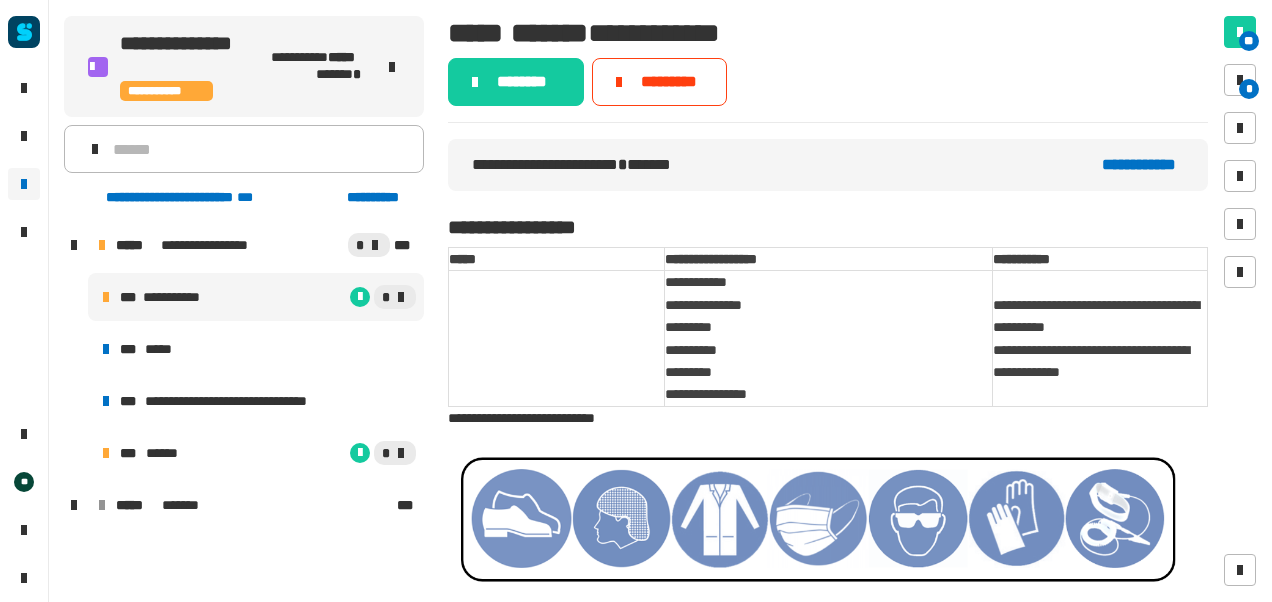 click on "********" 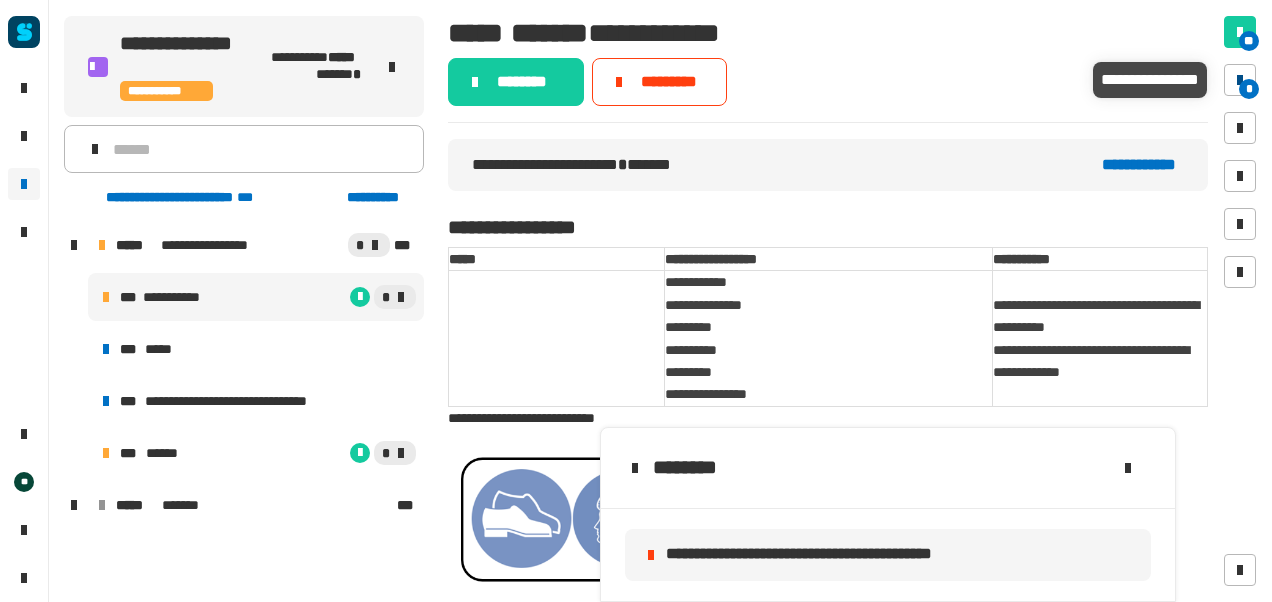 click at bounding box center [1240, 80] 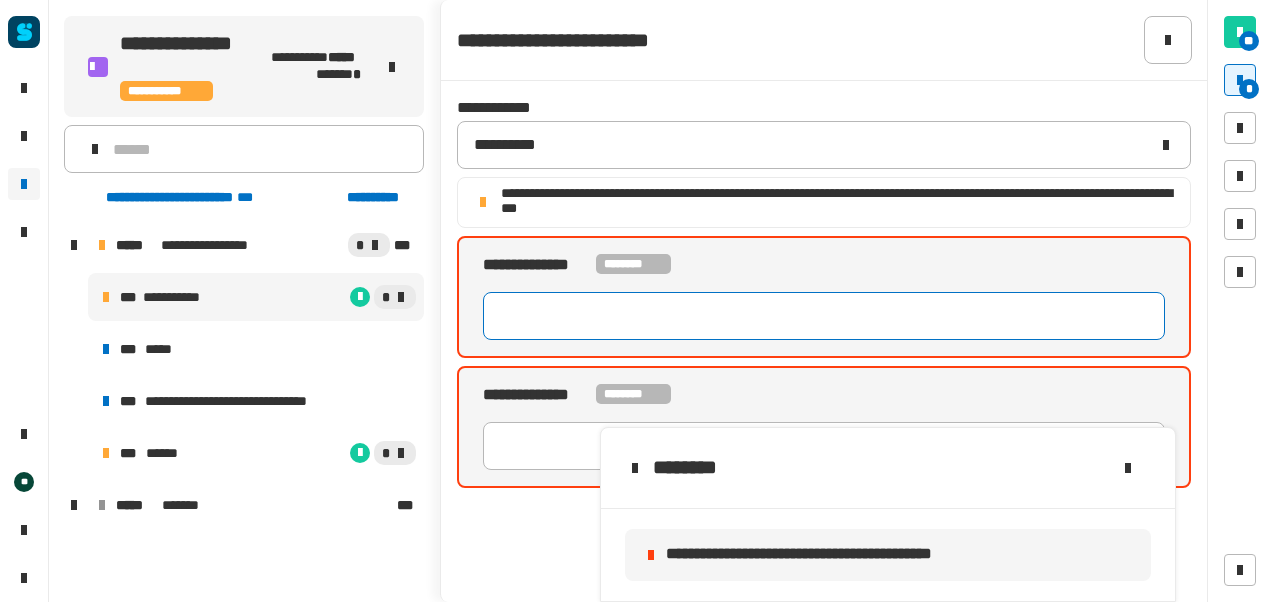 click 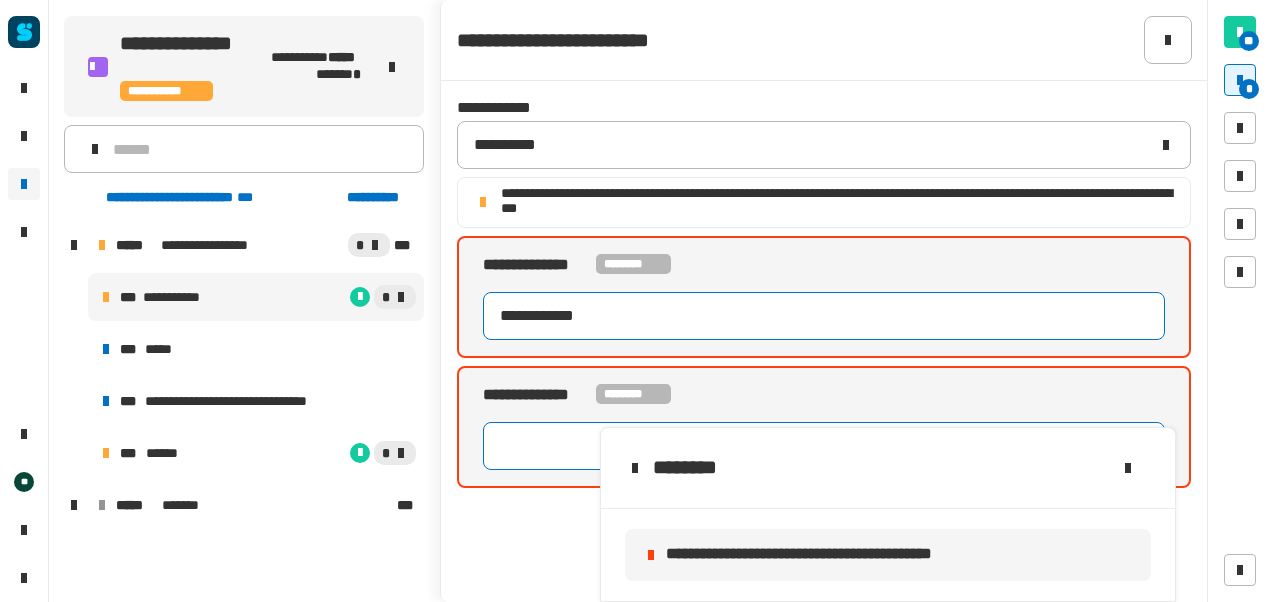 type on "**********" 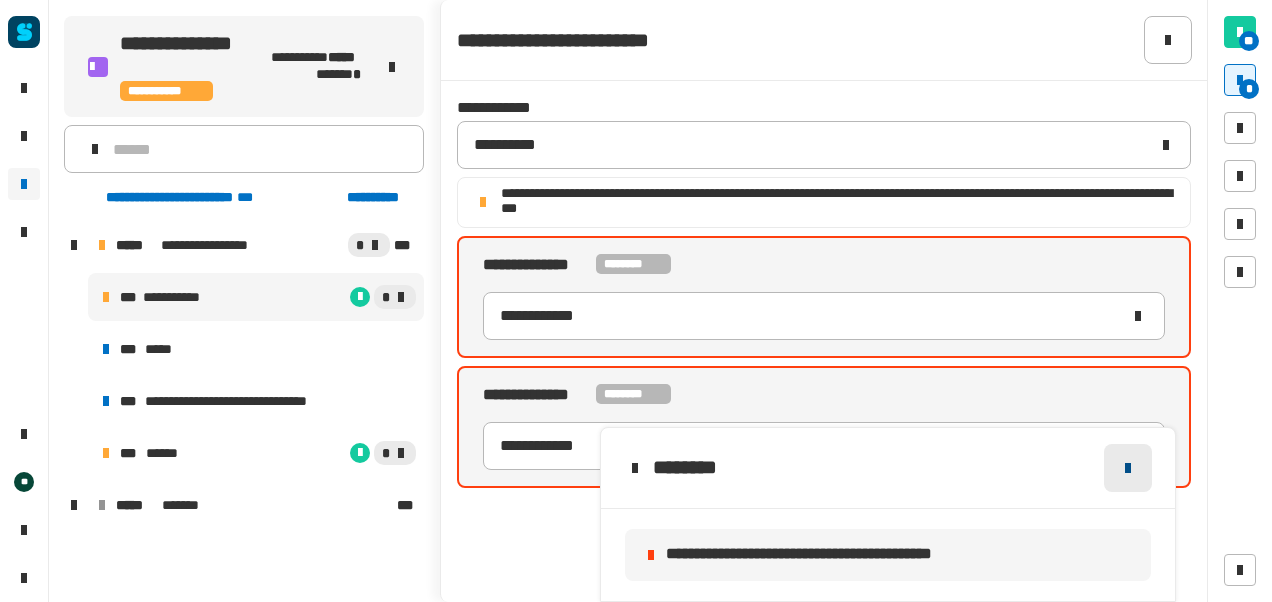 click 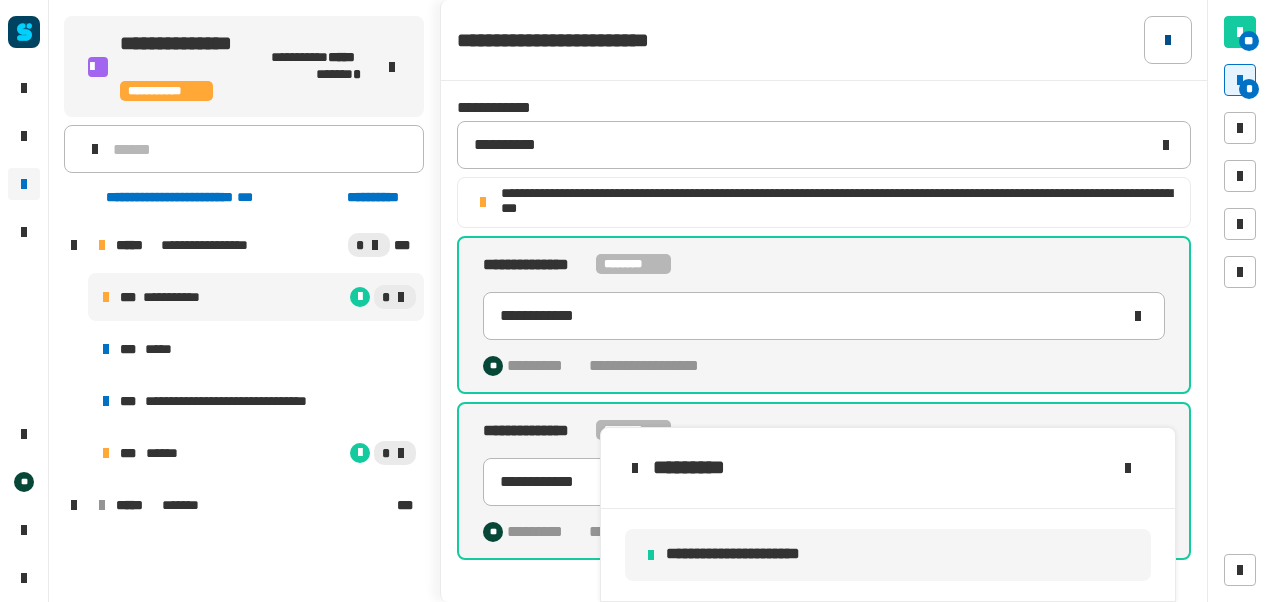 click 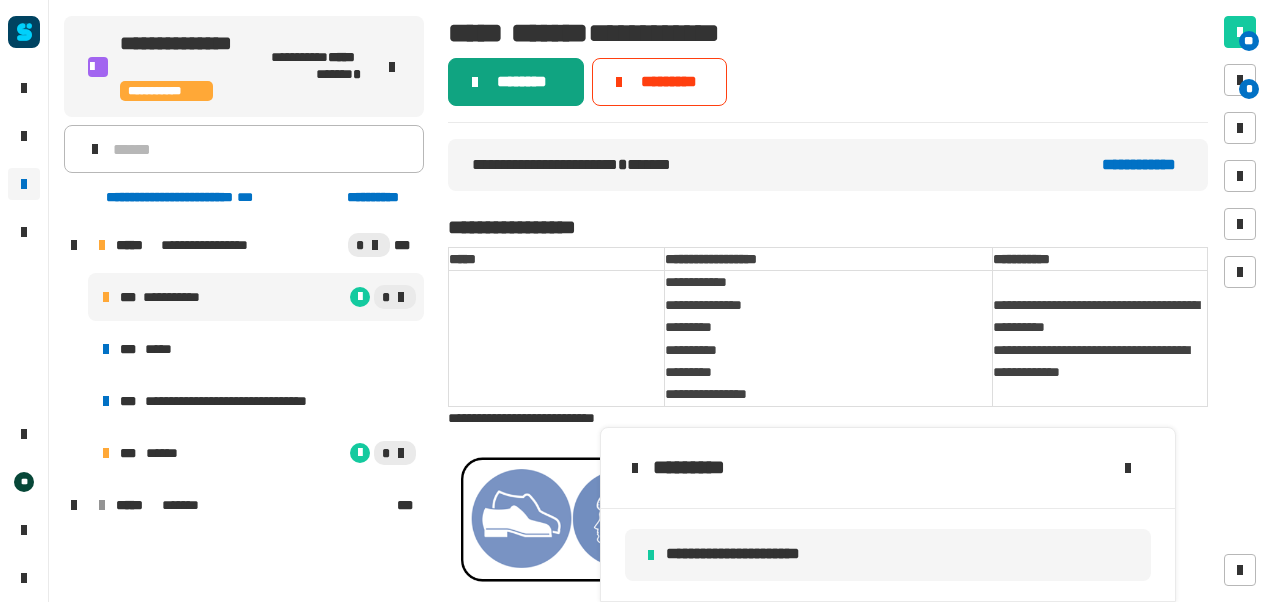 click on "********" 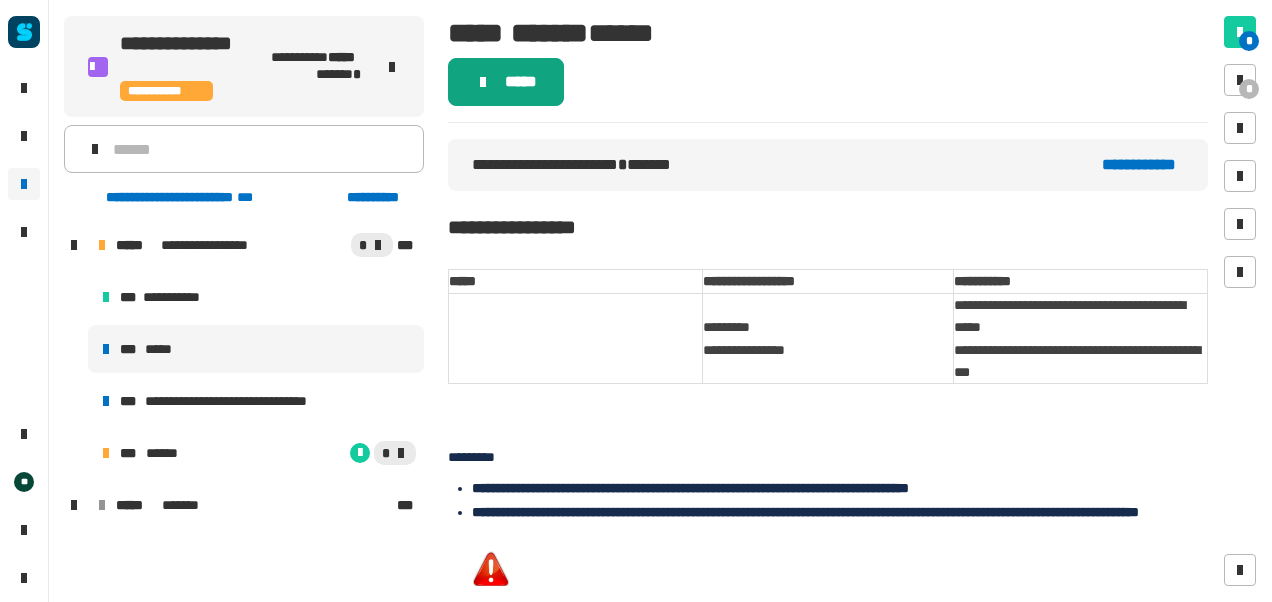 click on "*****" 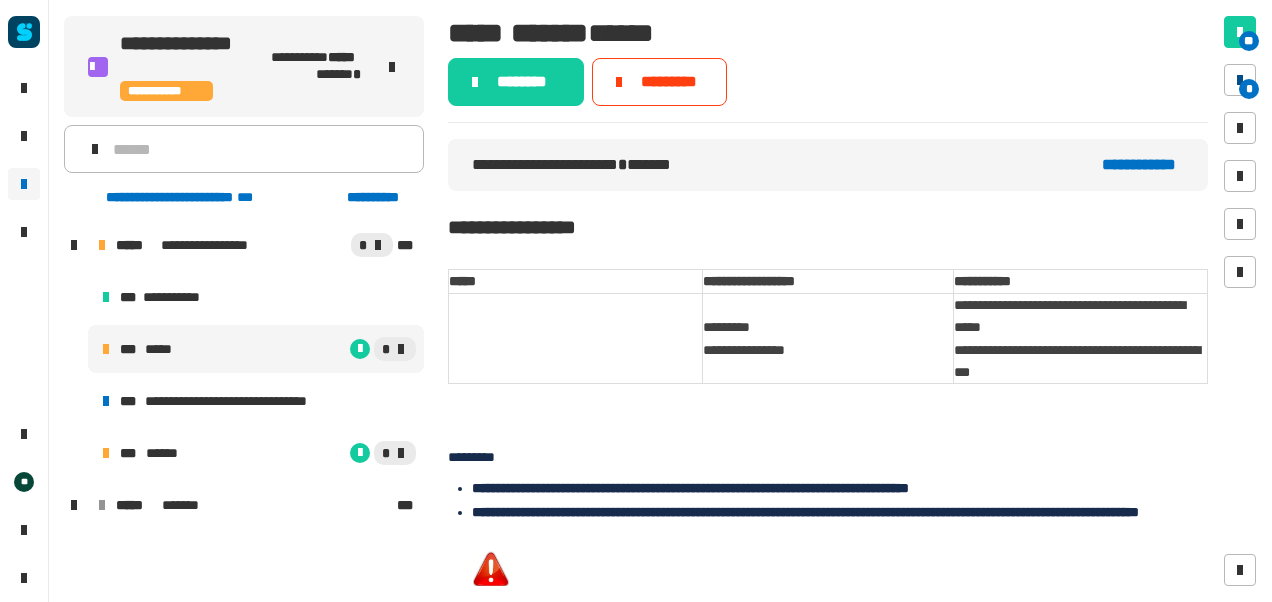 click on "*" at bounding box center (1249, 89) 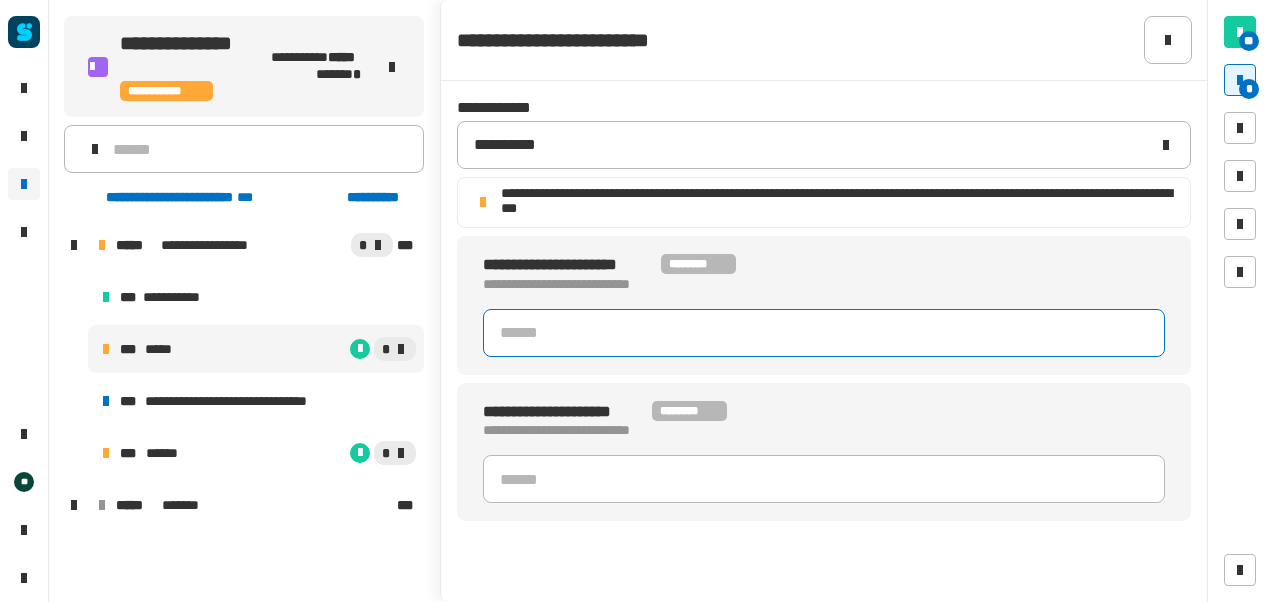 click 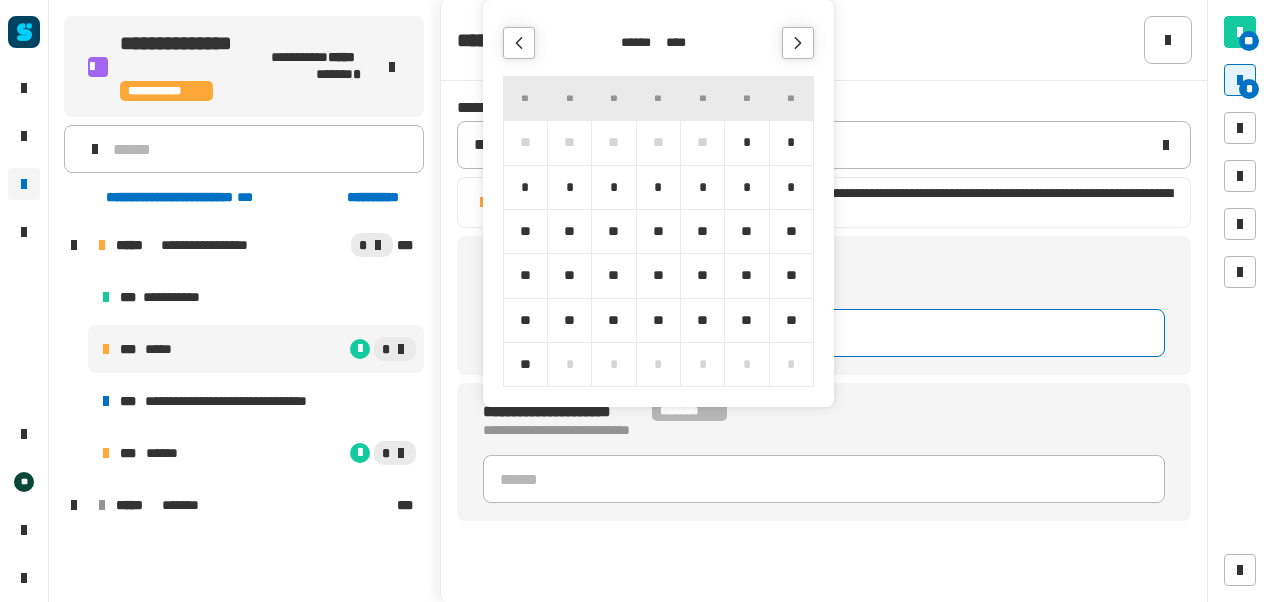 click at bounding box center (798, 43) 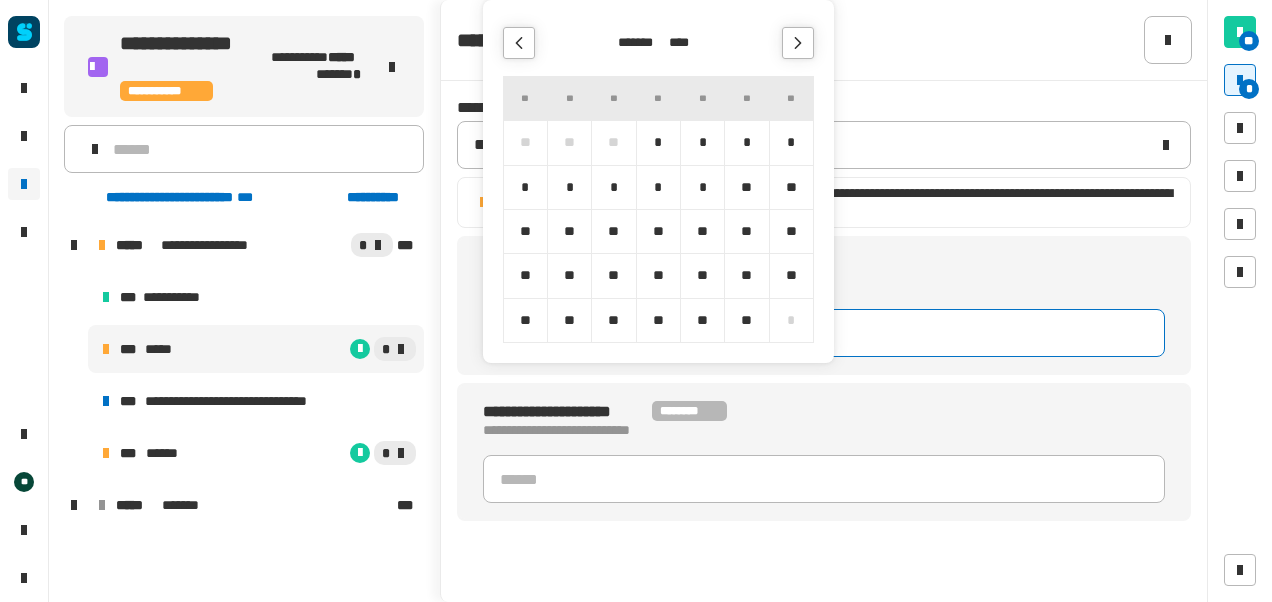 click at bounding box center (798, 43) 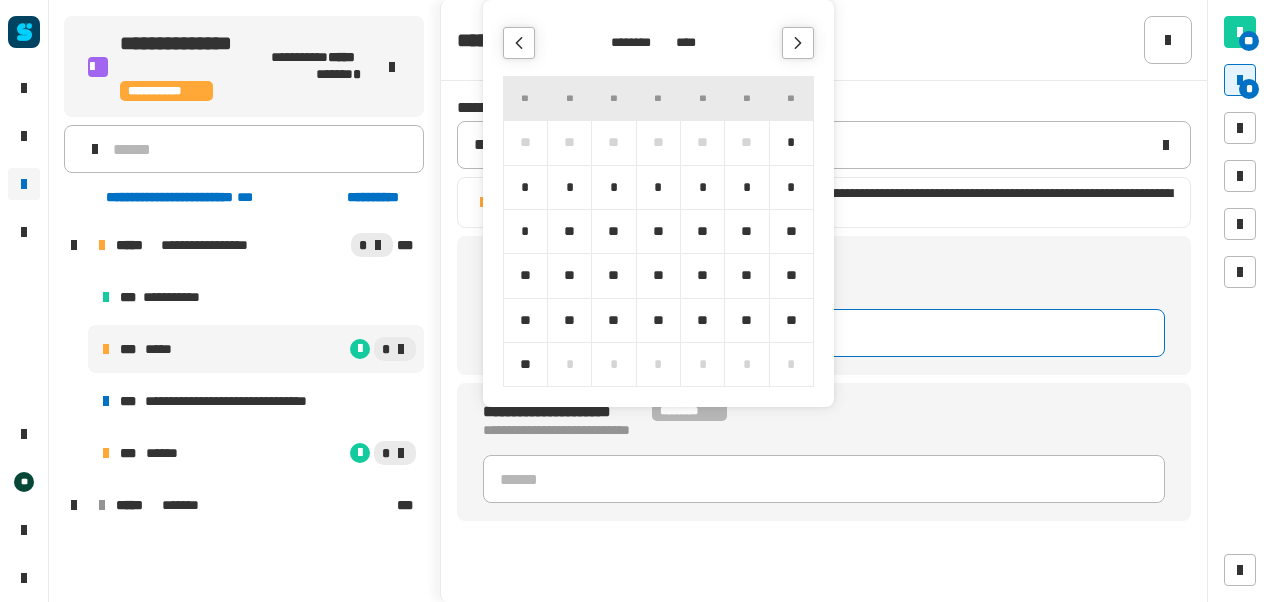 click 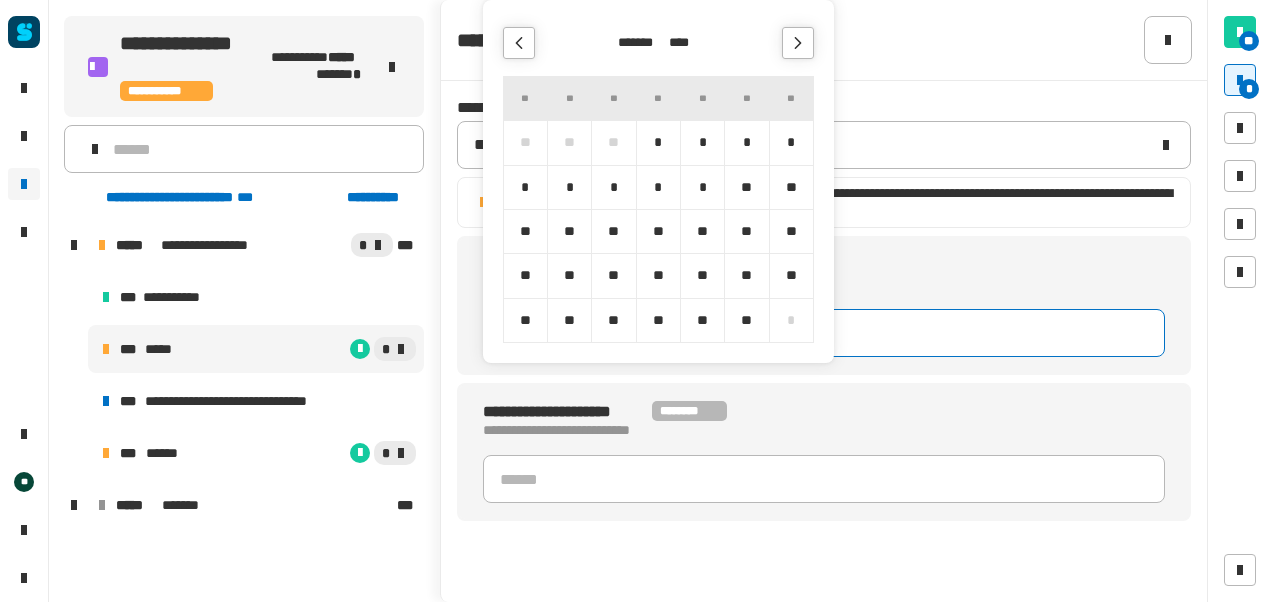 click on "**" at bounding box center [613, 231] 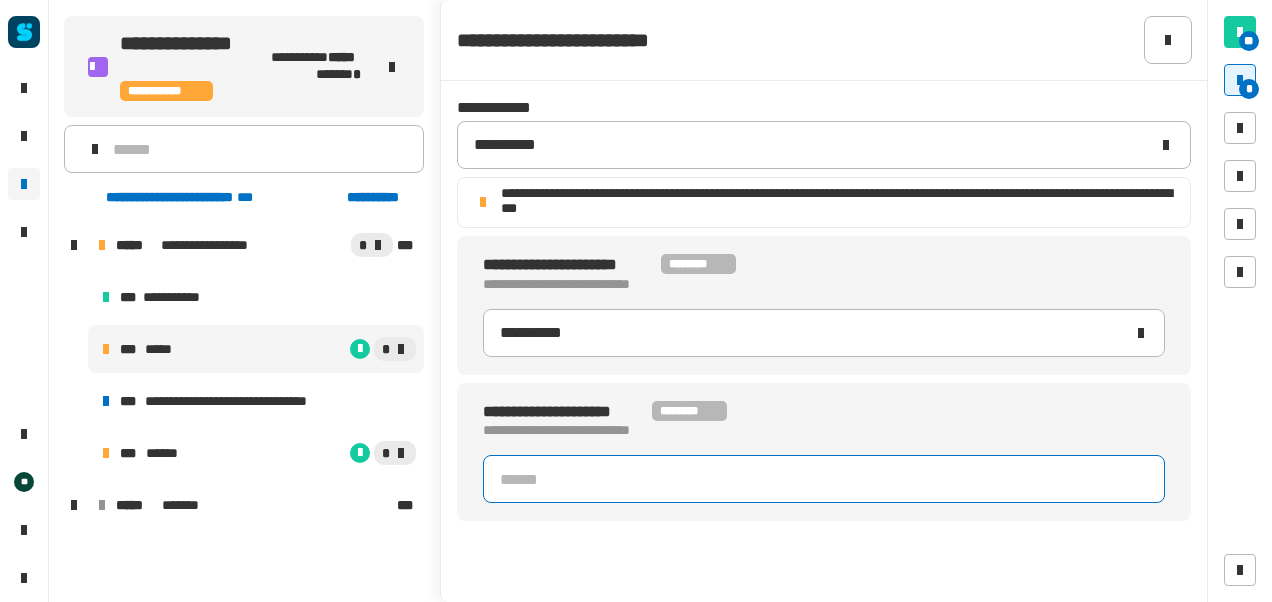 click 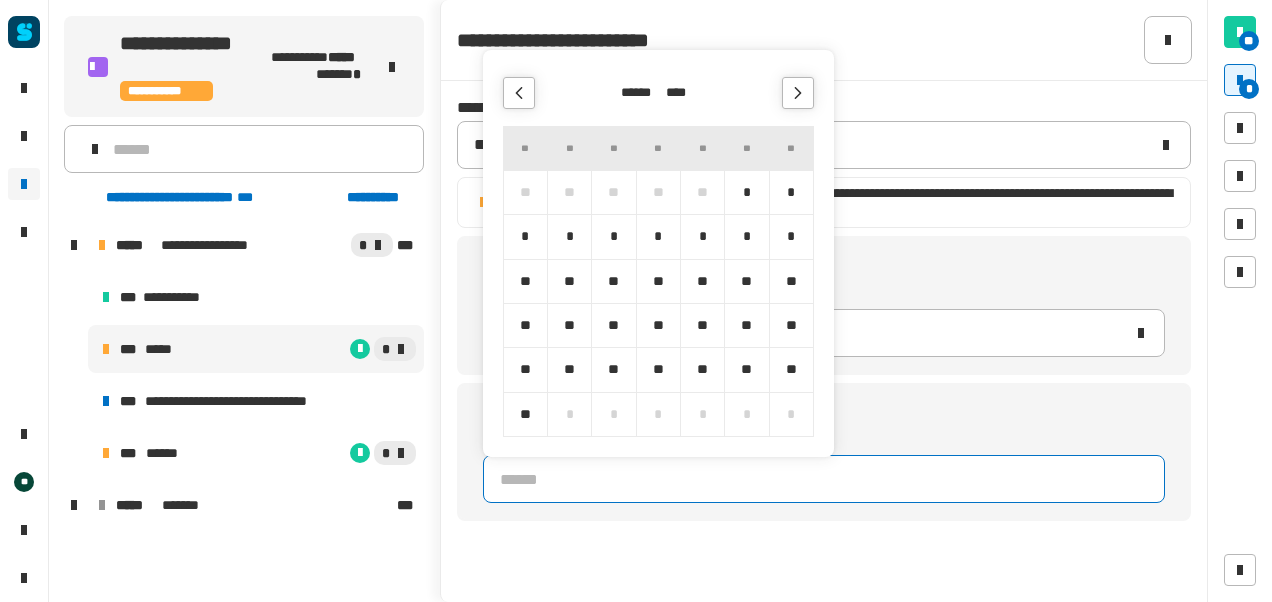 click at bounding box center [798, 93] 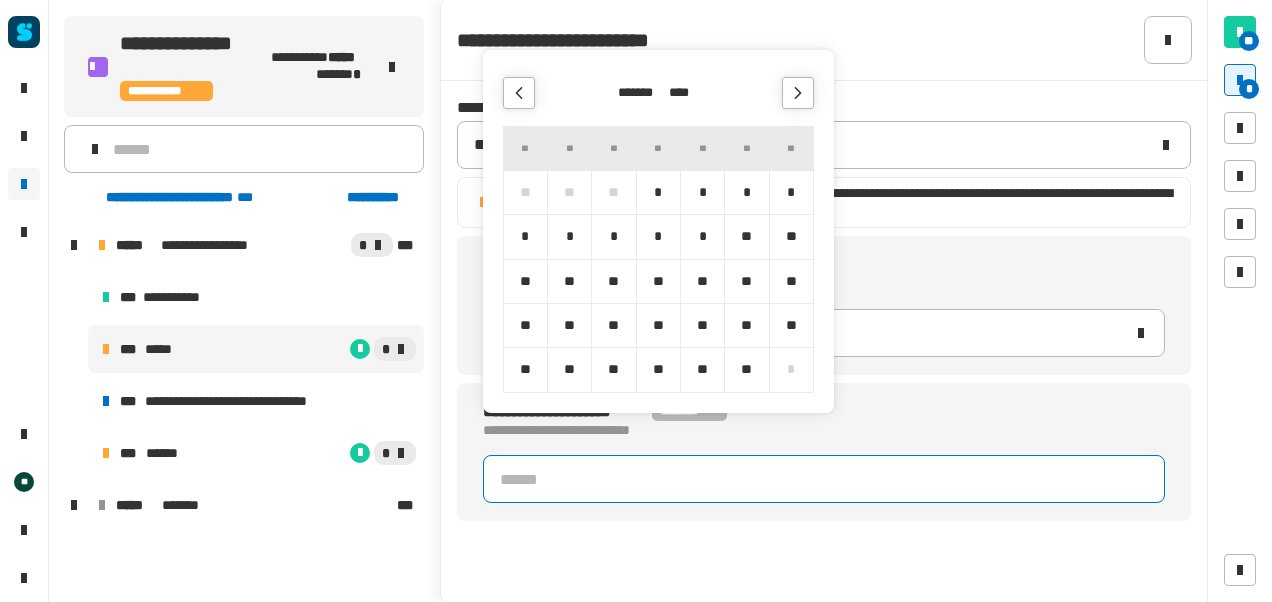 click at bounding box center [798, 93] 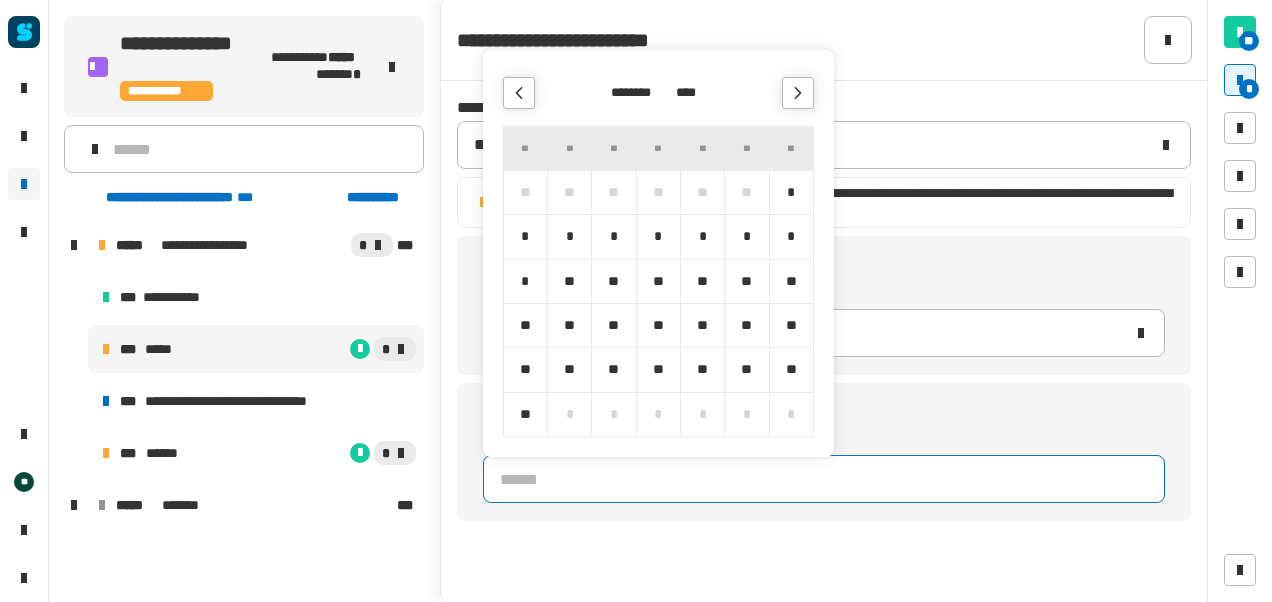 click at bounding box center [798, 93] 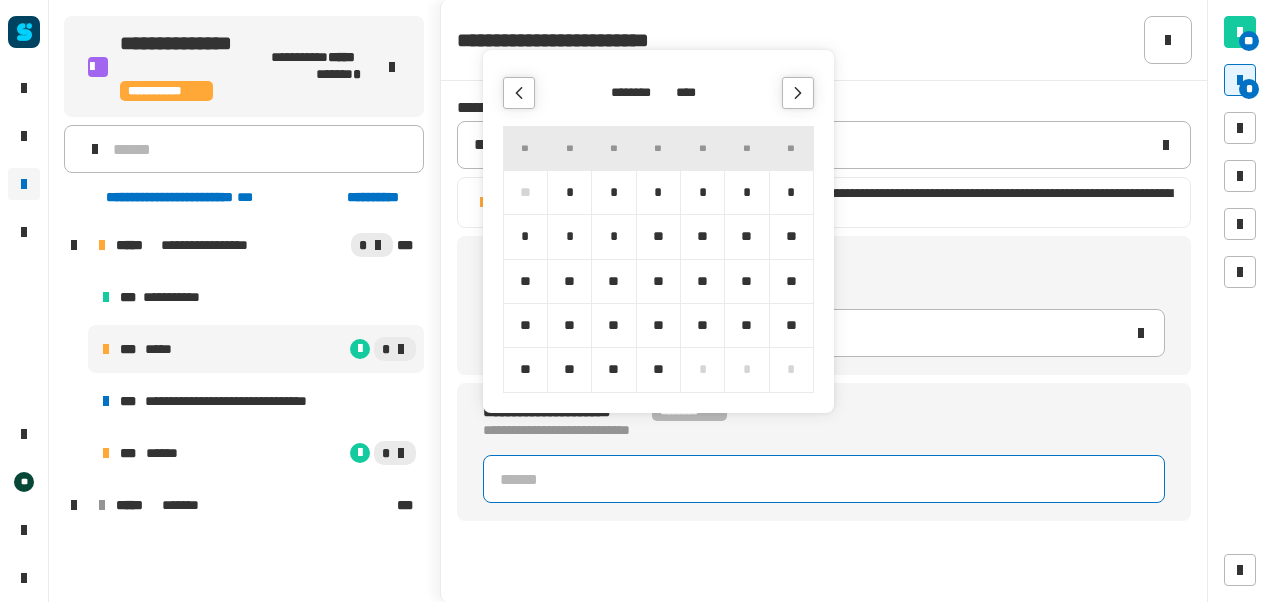 click at bounding box center [798, 93] 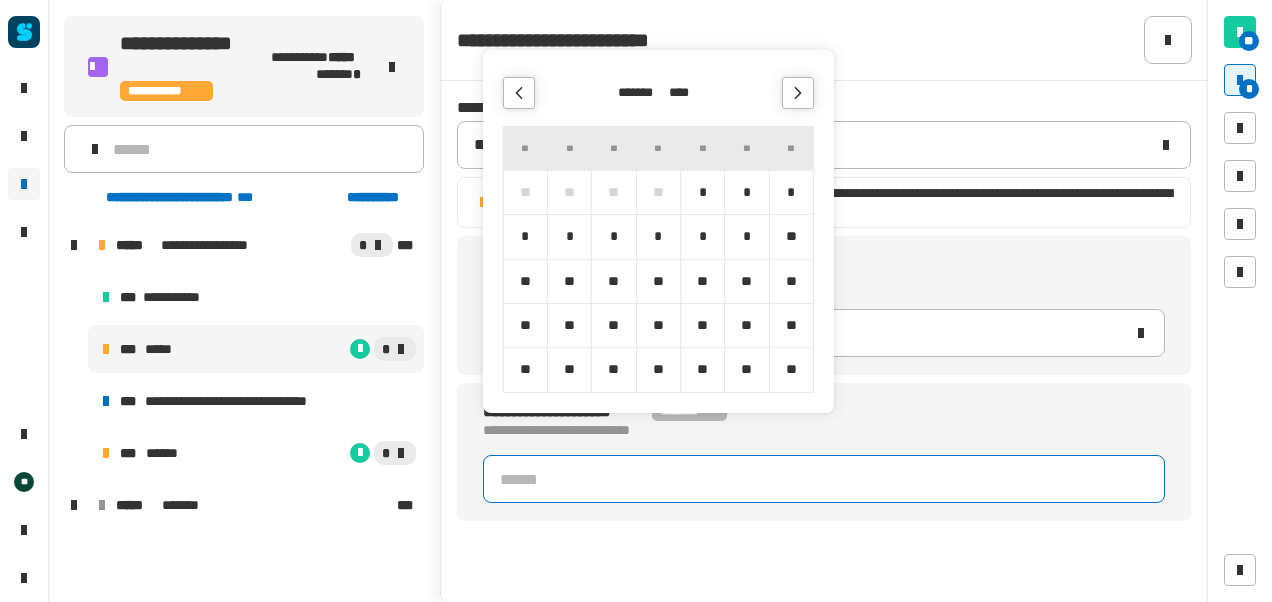 click at bounding box center (798, 93) 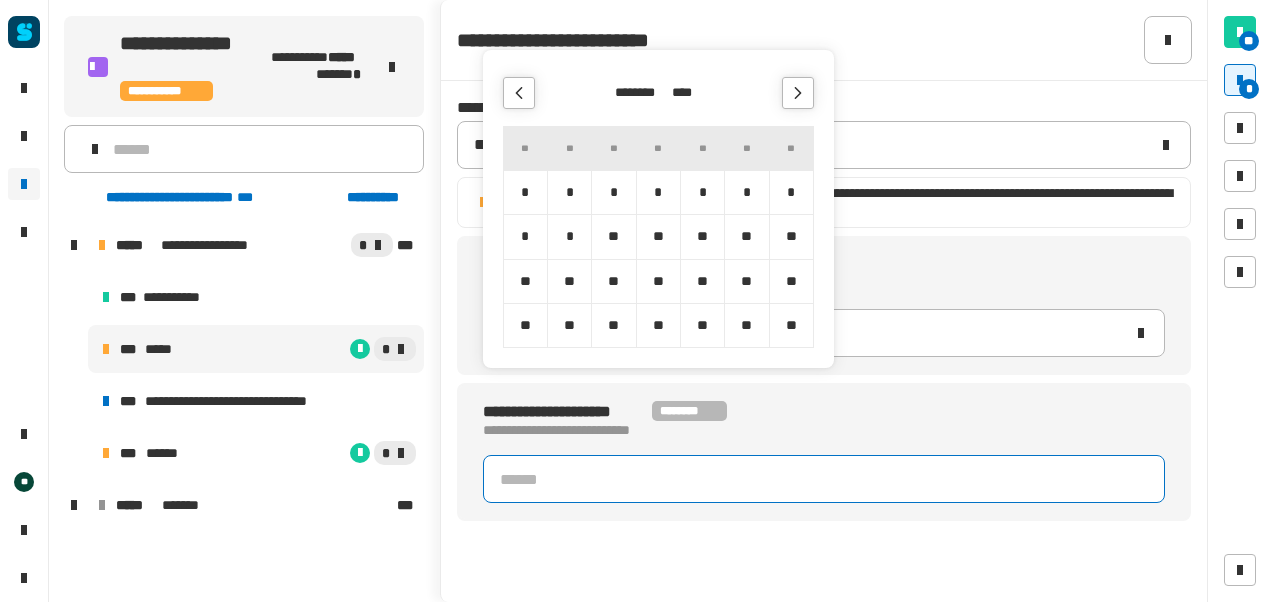 click at bounding box center (798, 93) 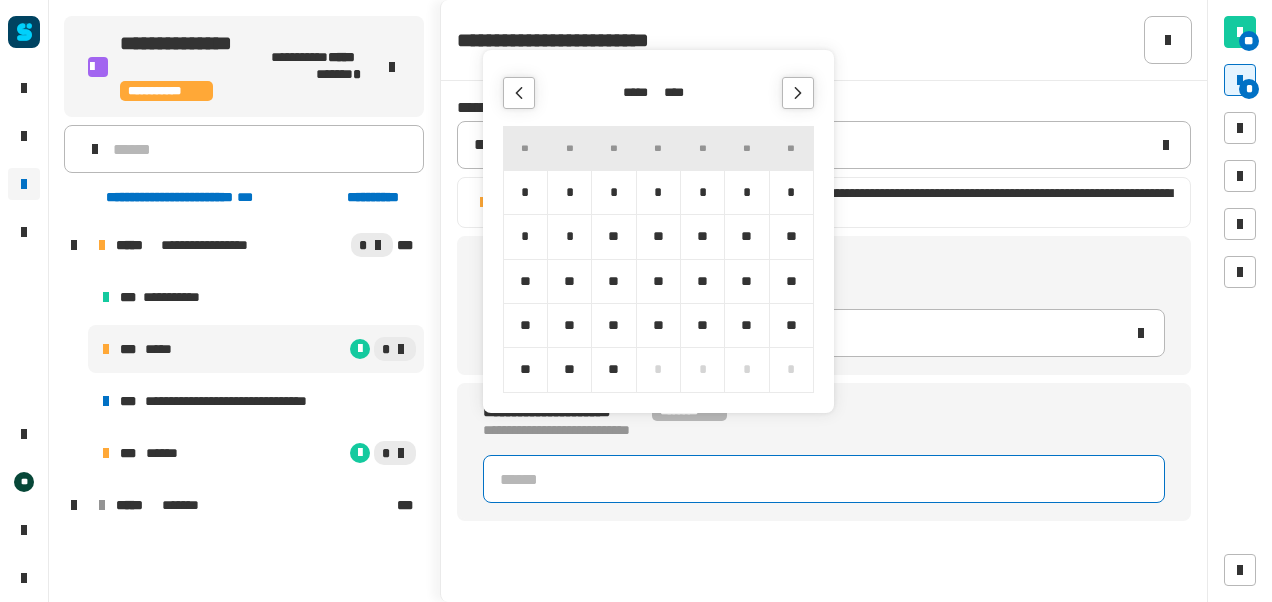 click on "**" at bounding box center (613, 281) 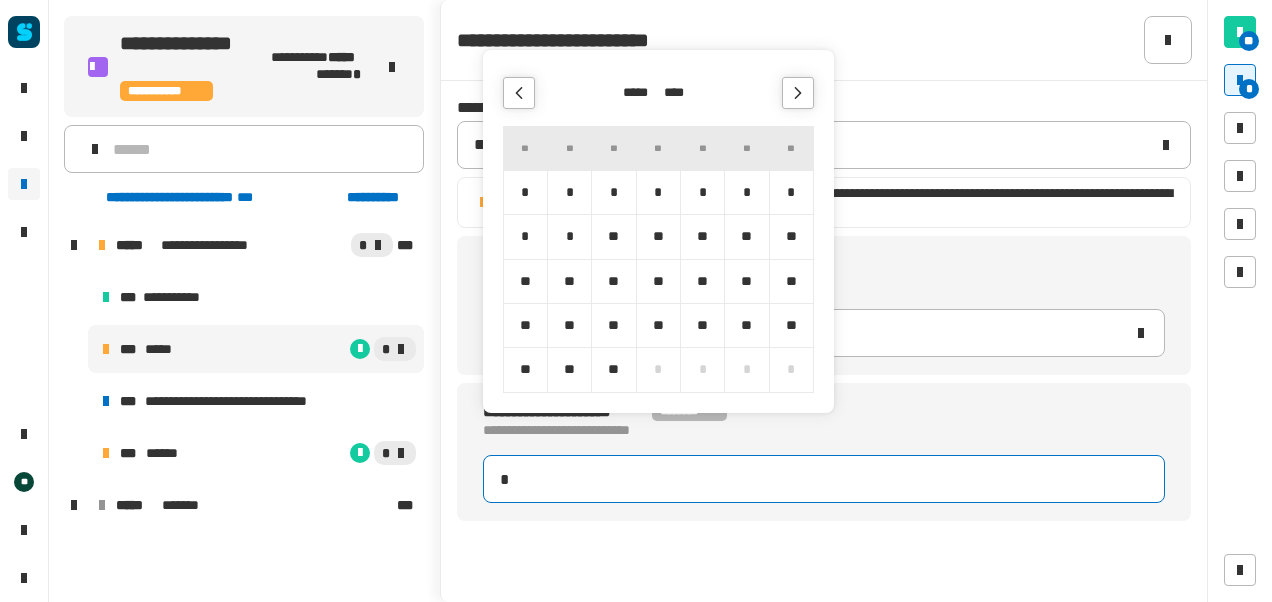 type on "**********" 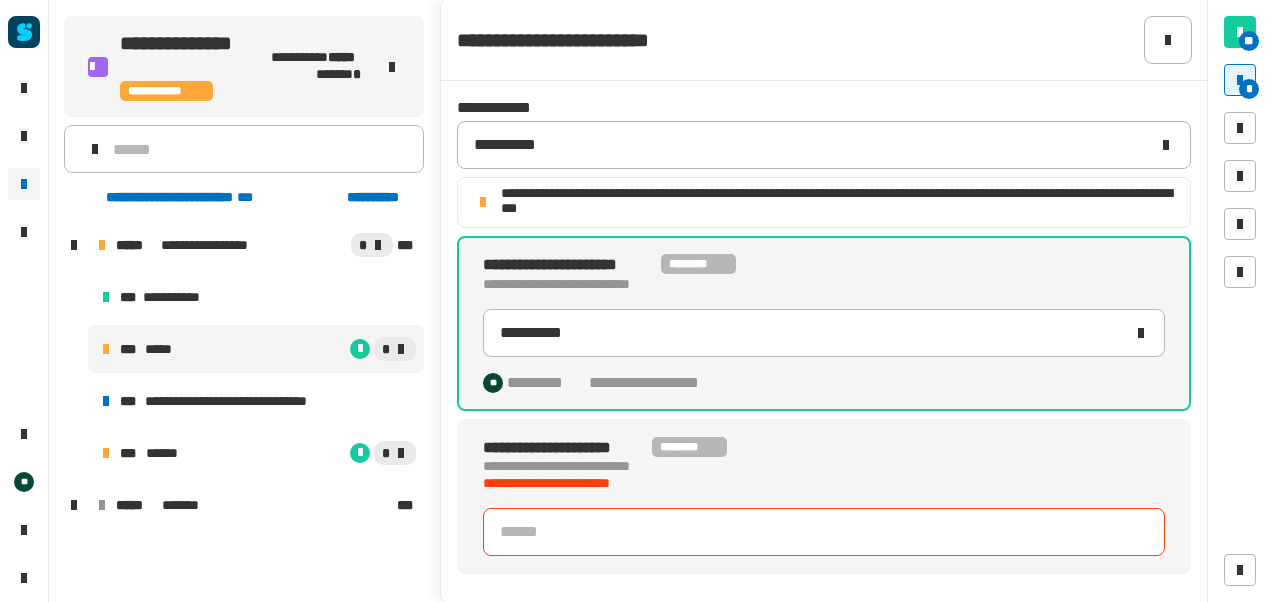 click 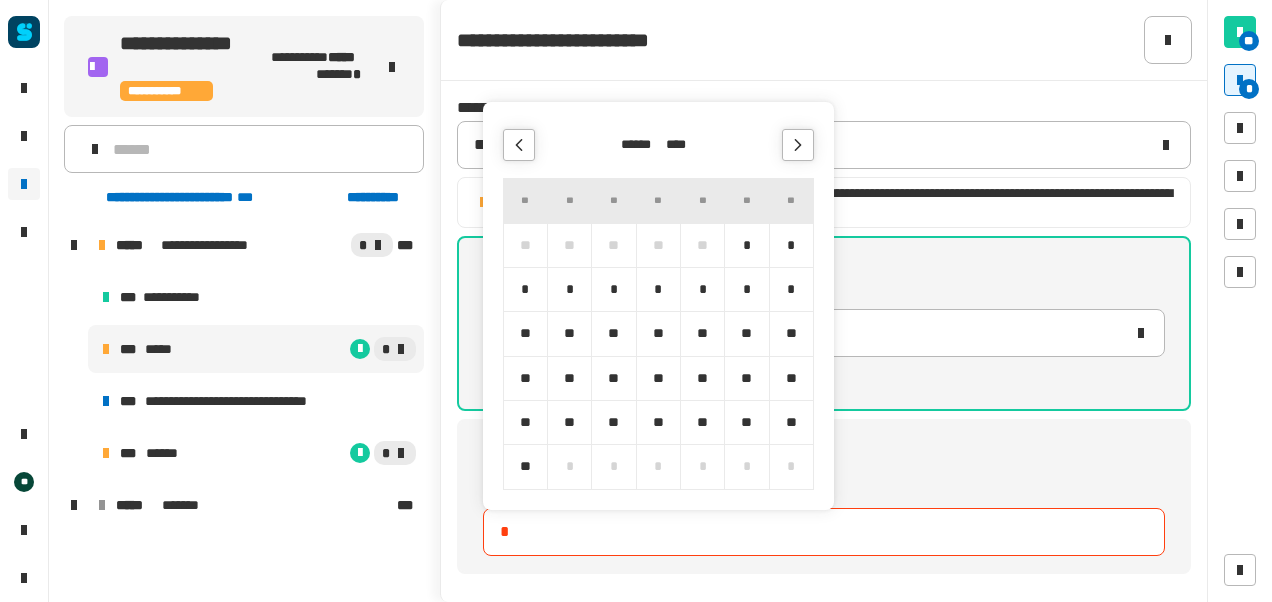type on "**********" 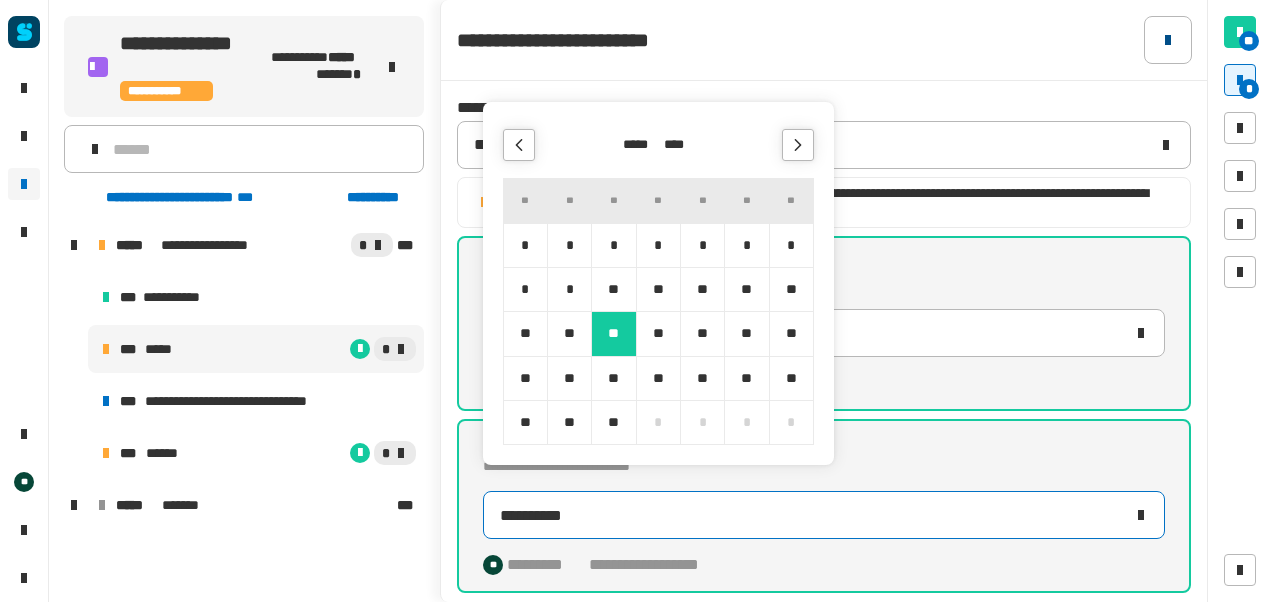 click 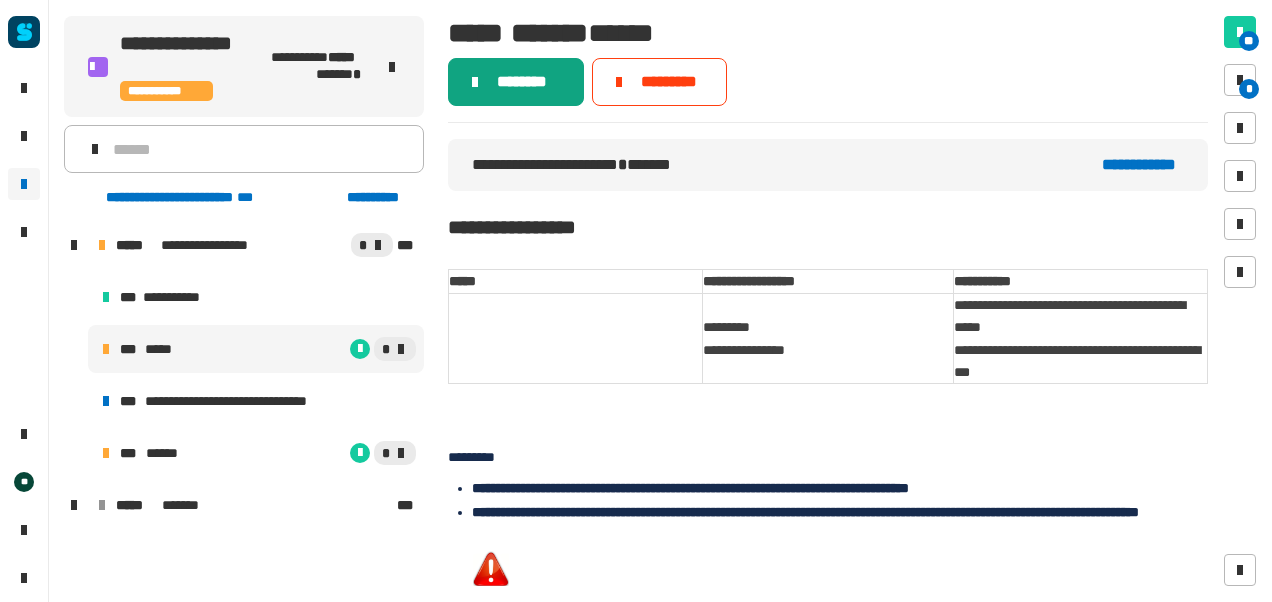 click on "********" 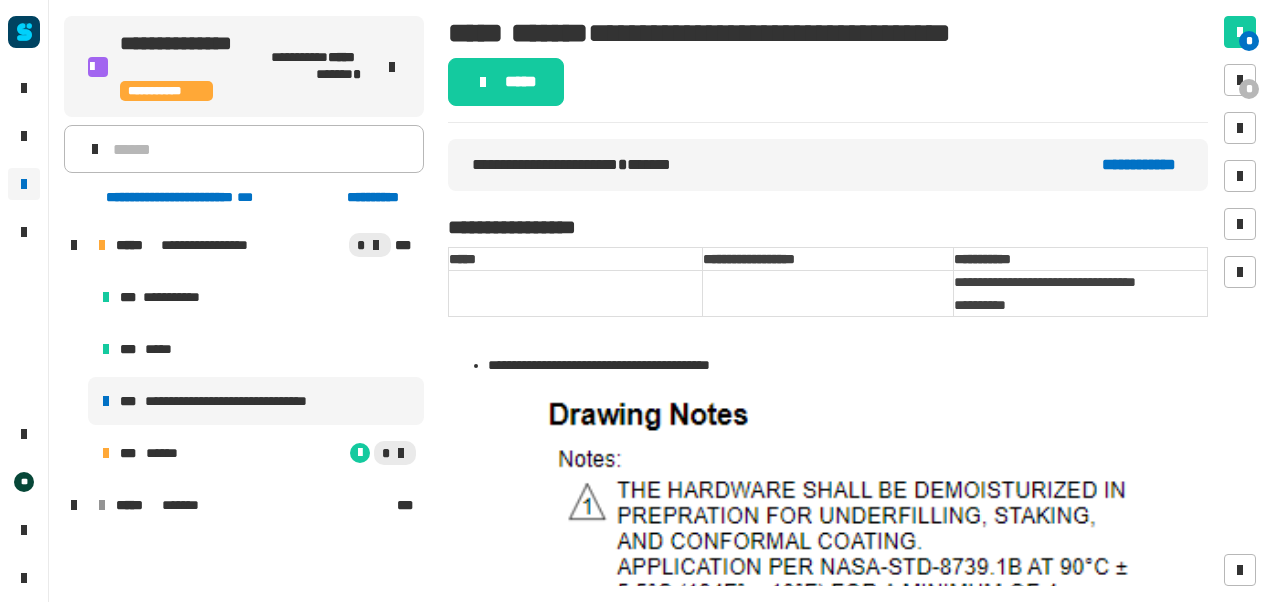 click on "**********" 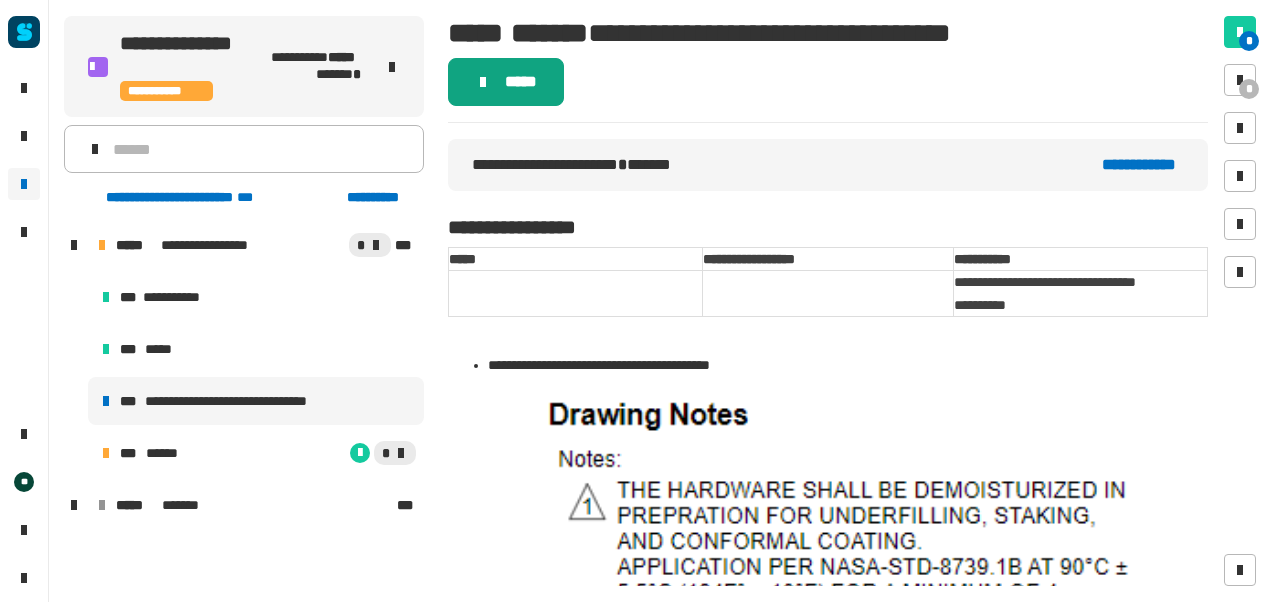 click on "*****" 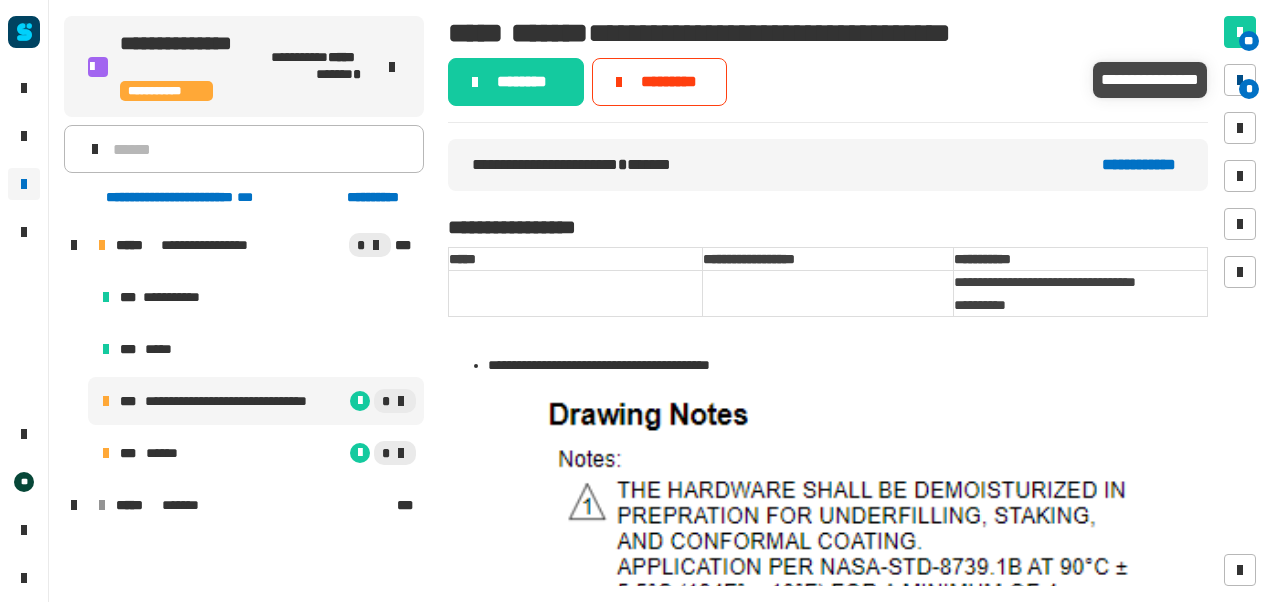 click at bounding box center [1240, 80] 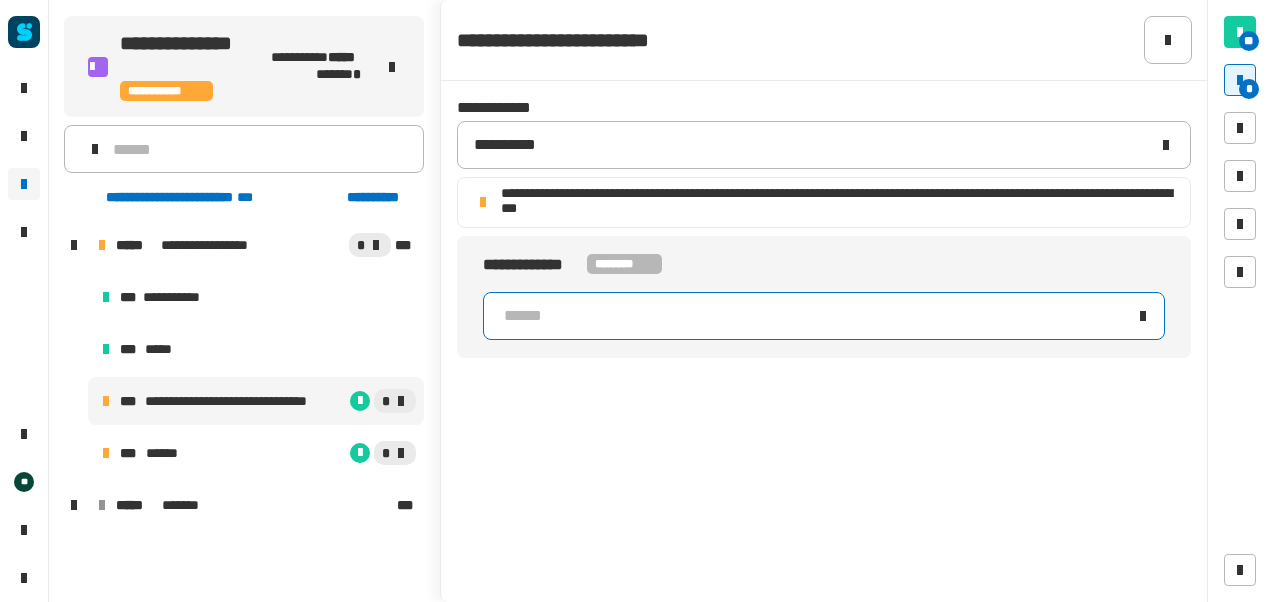 click on "******" 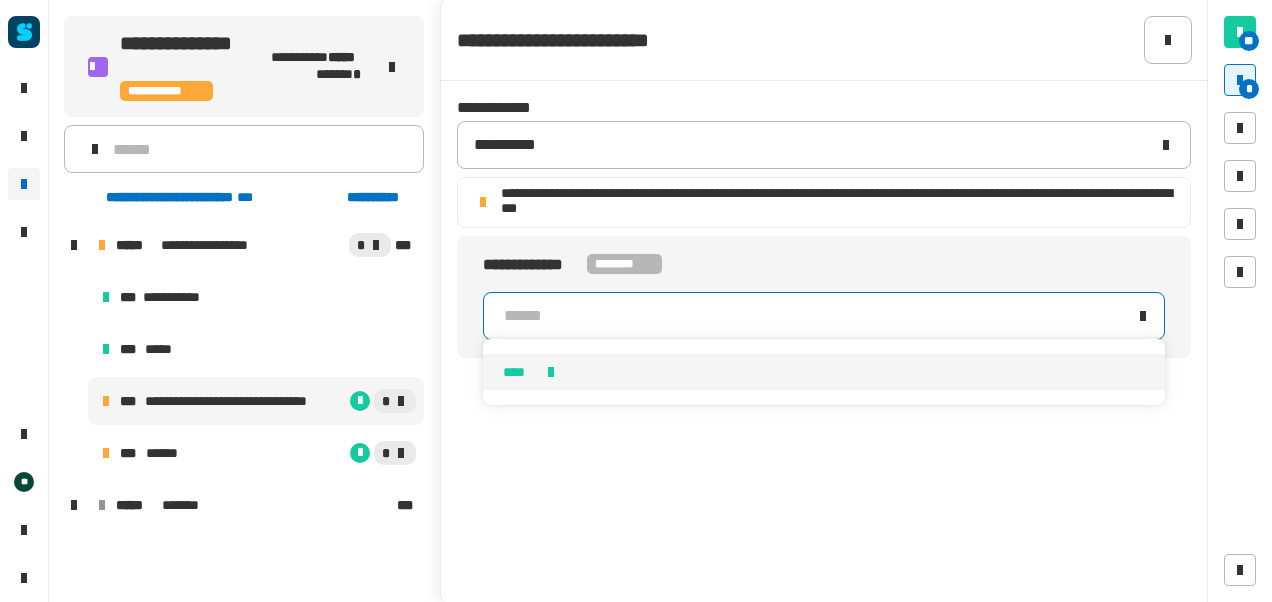 click at bounding box center [551, 372] 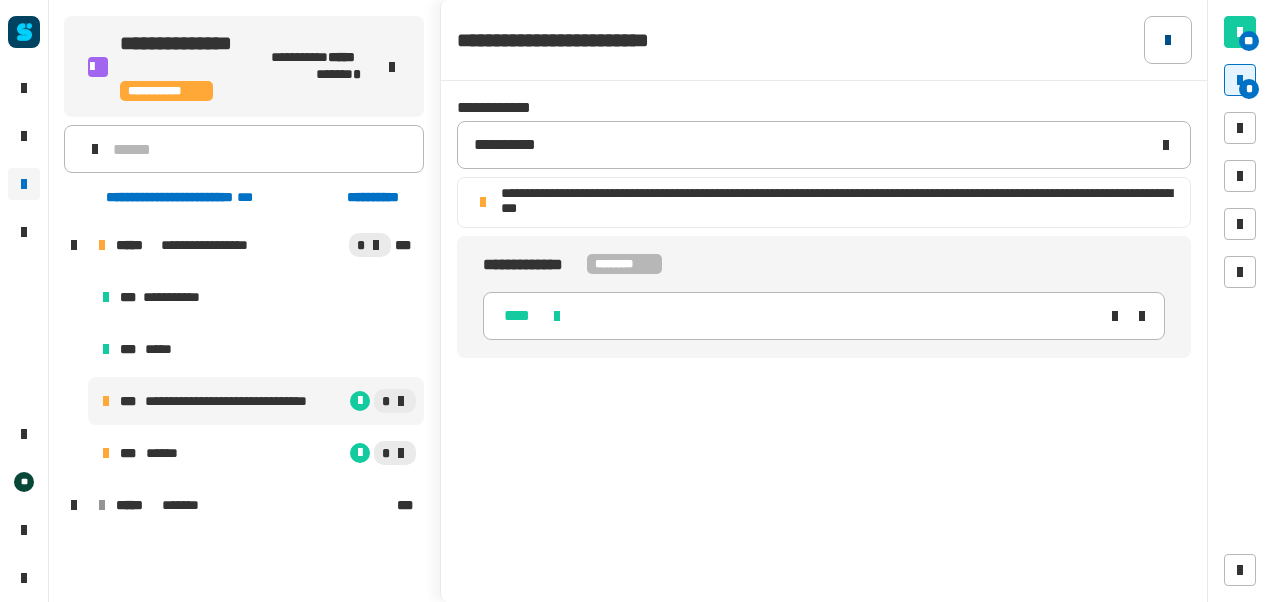 click 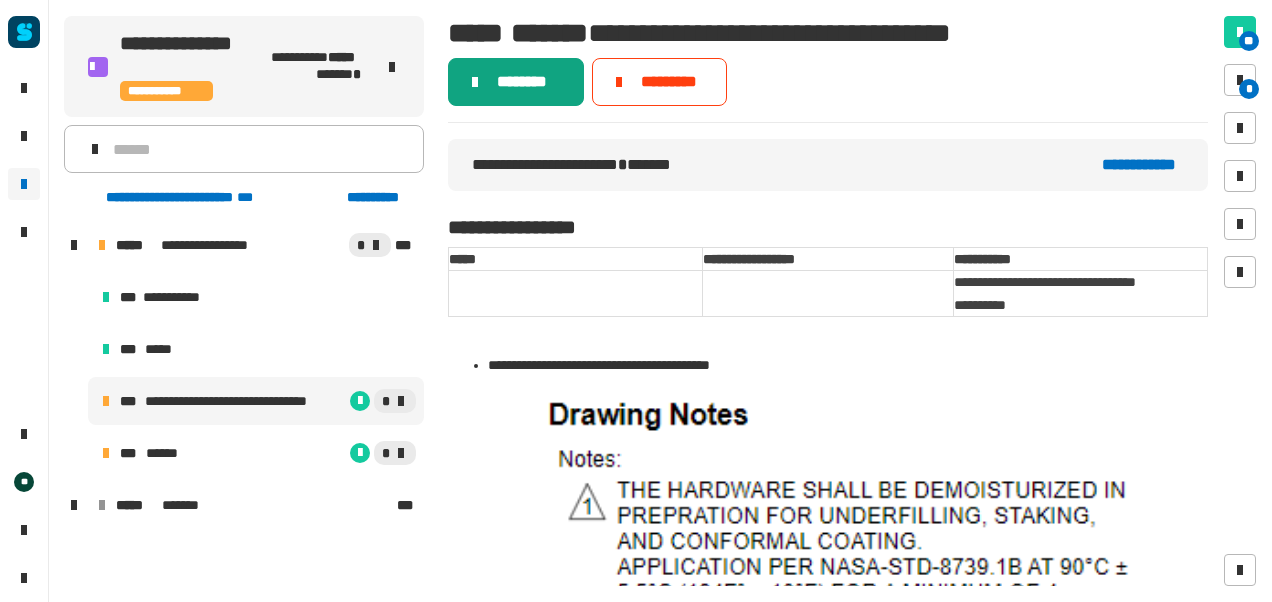click on "********" 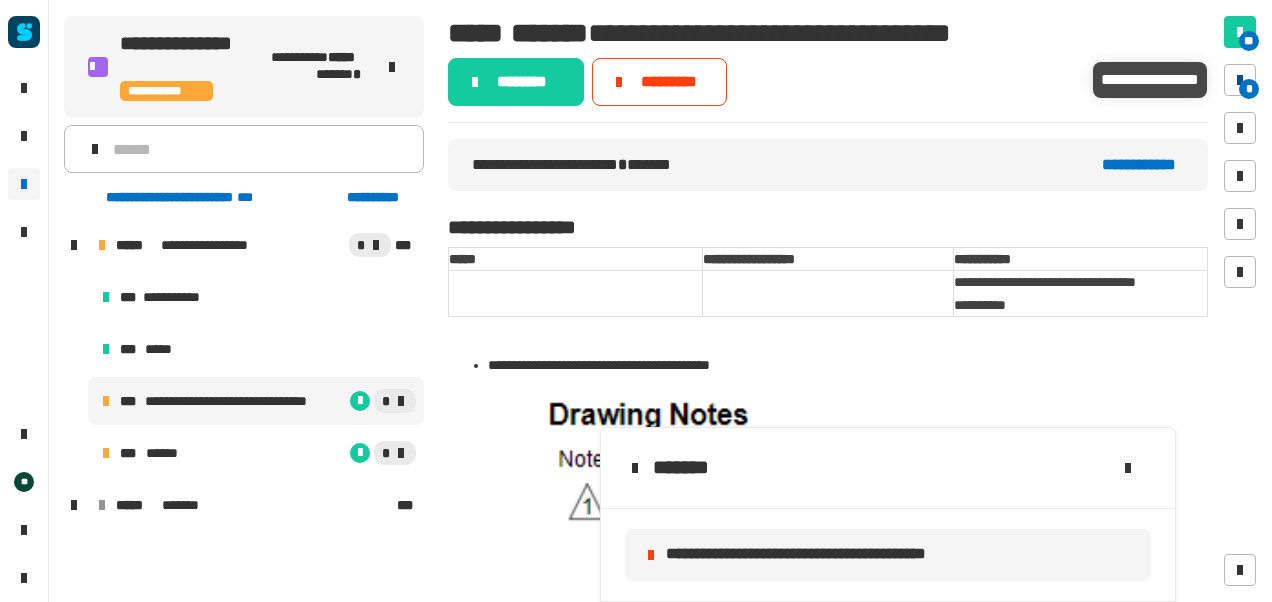 click at bounding box center [1240, 80] 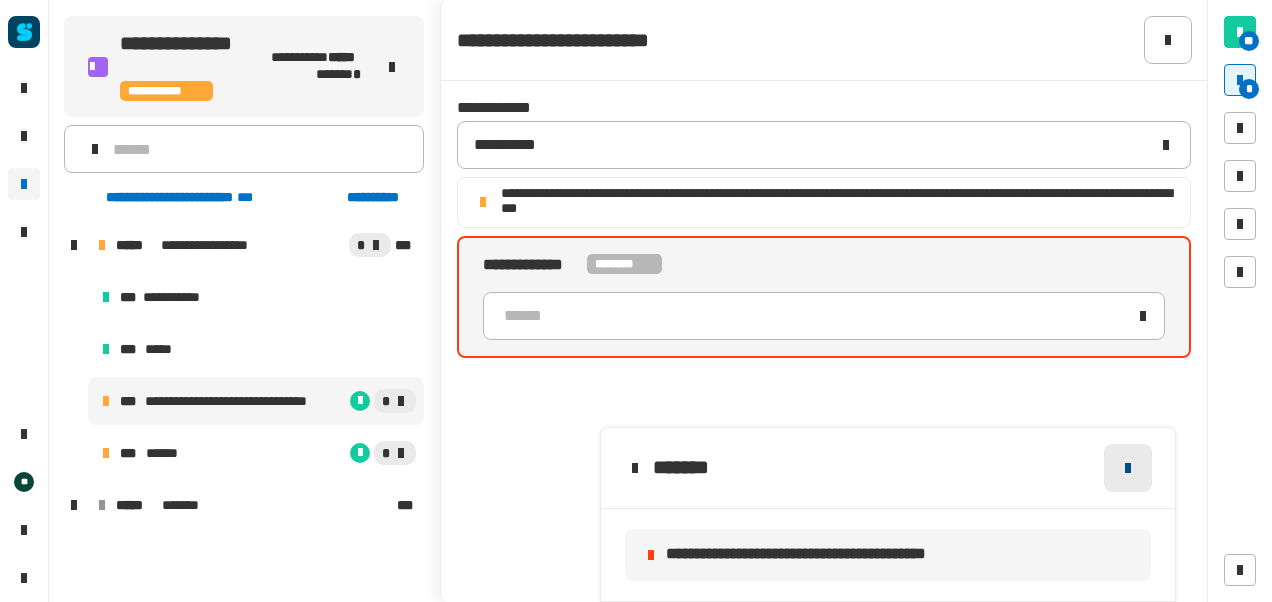 click 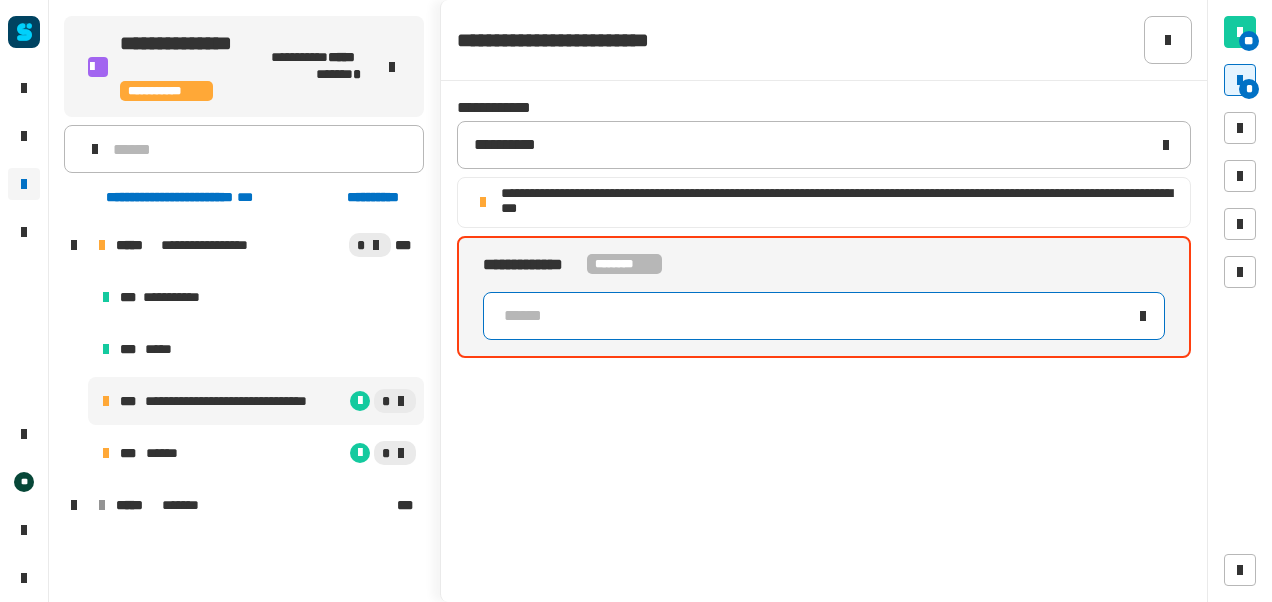 click on "******" 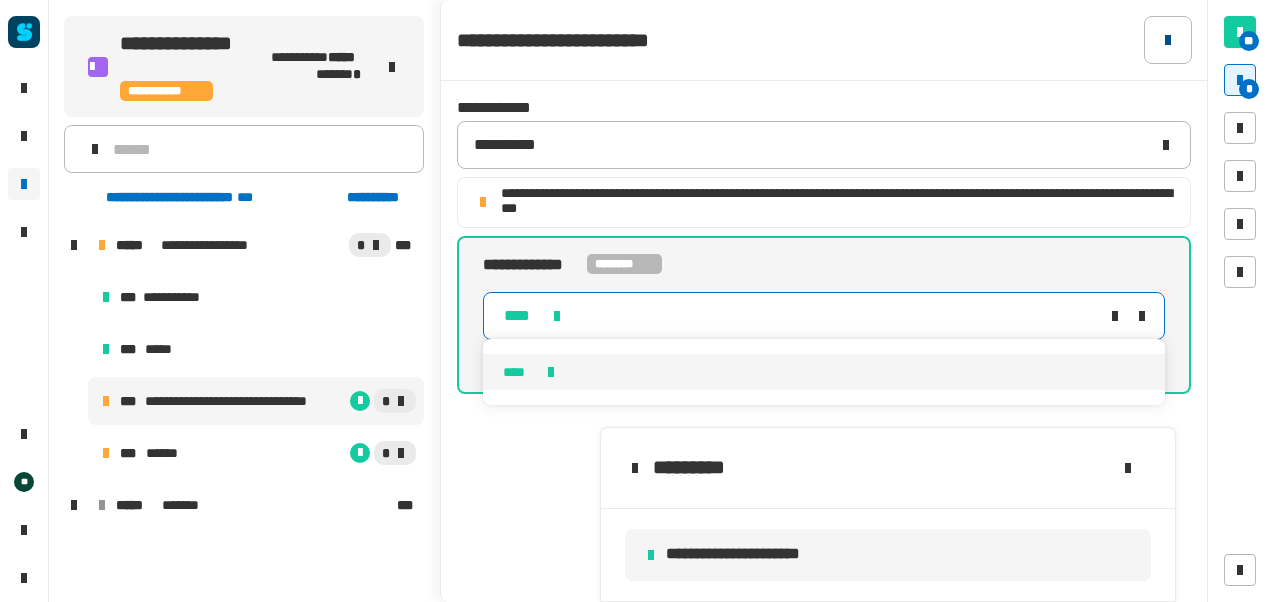click 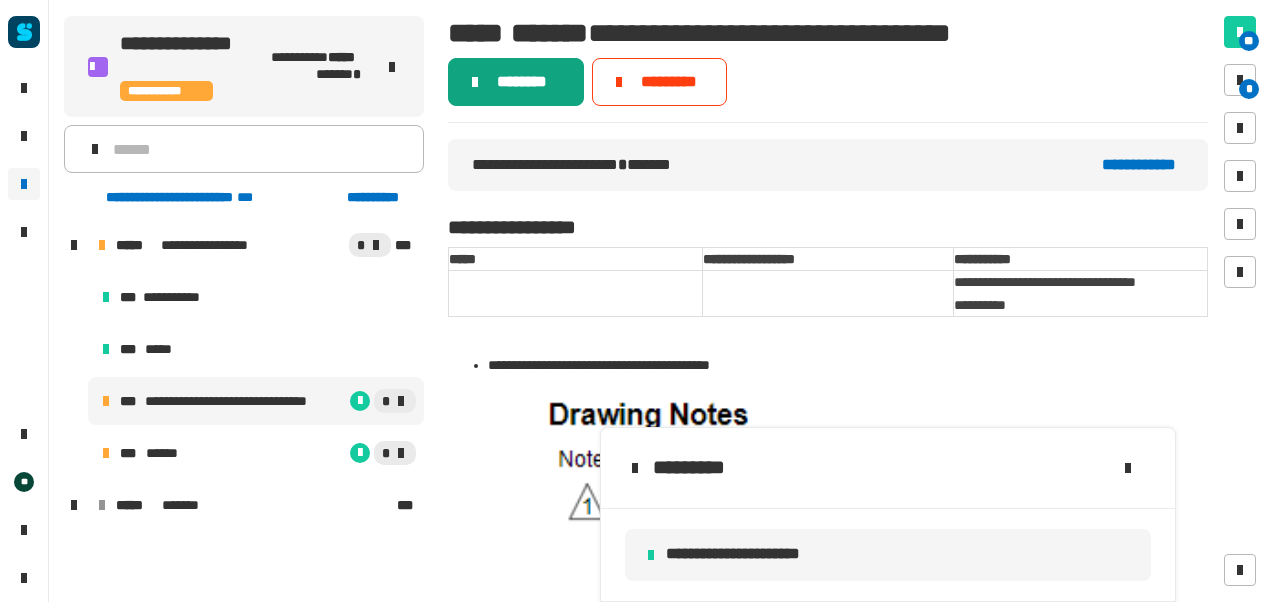 click on "********" 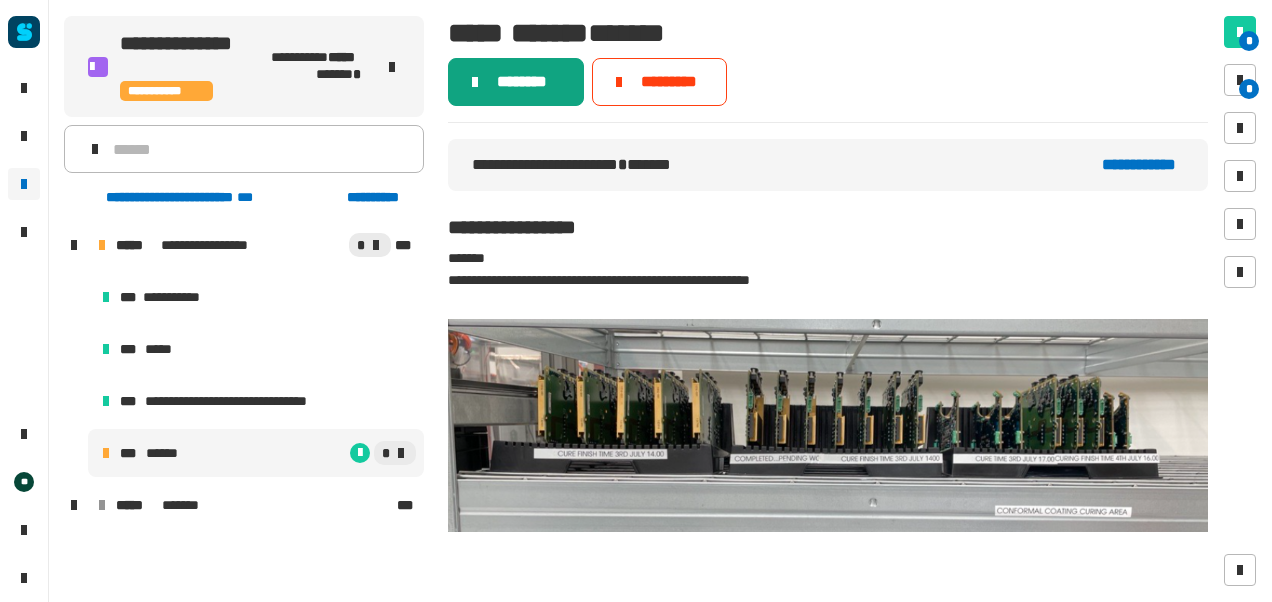 click on "********" 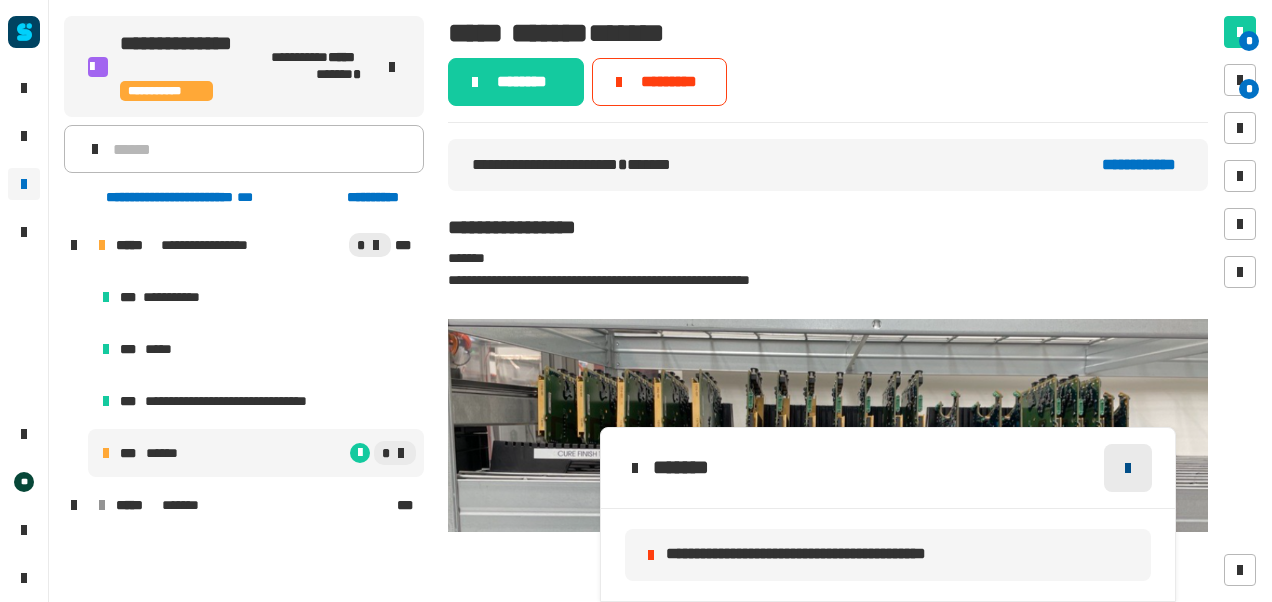 click 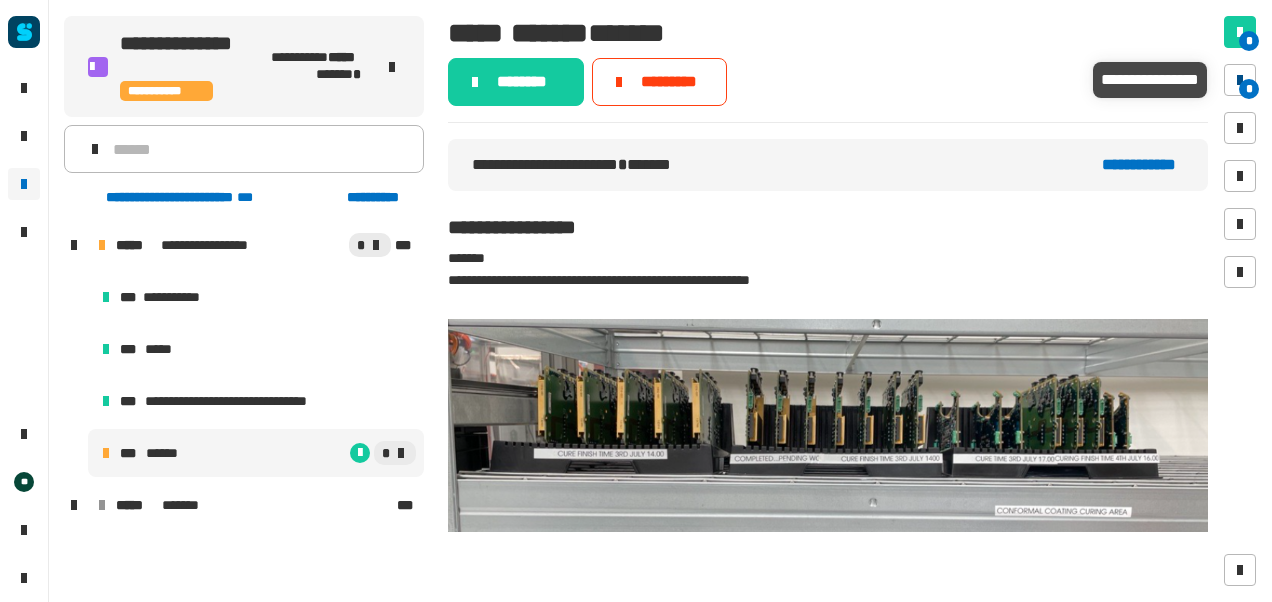 click on "*" at bounding box center [1249, 89] 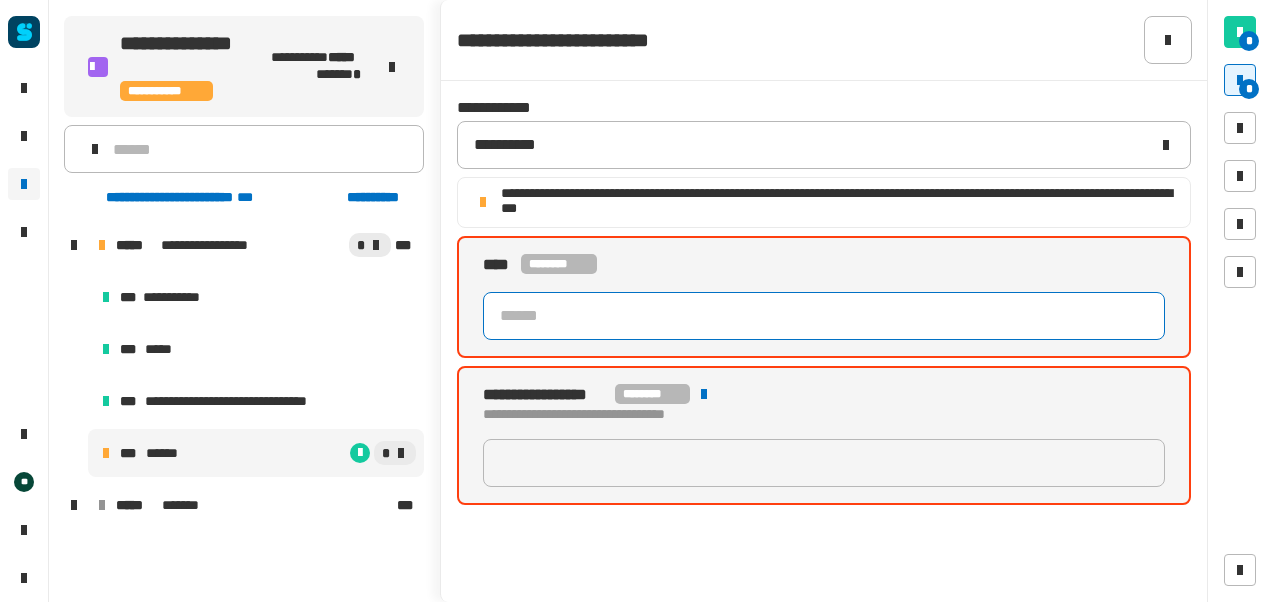 click 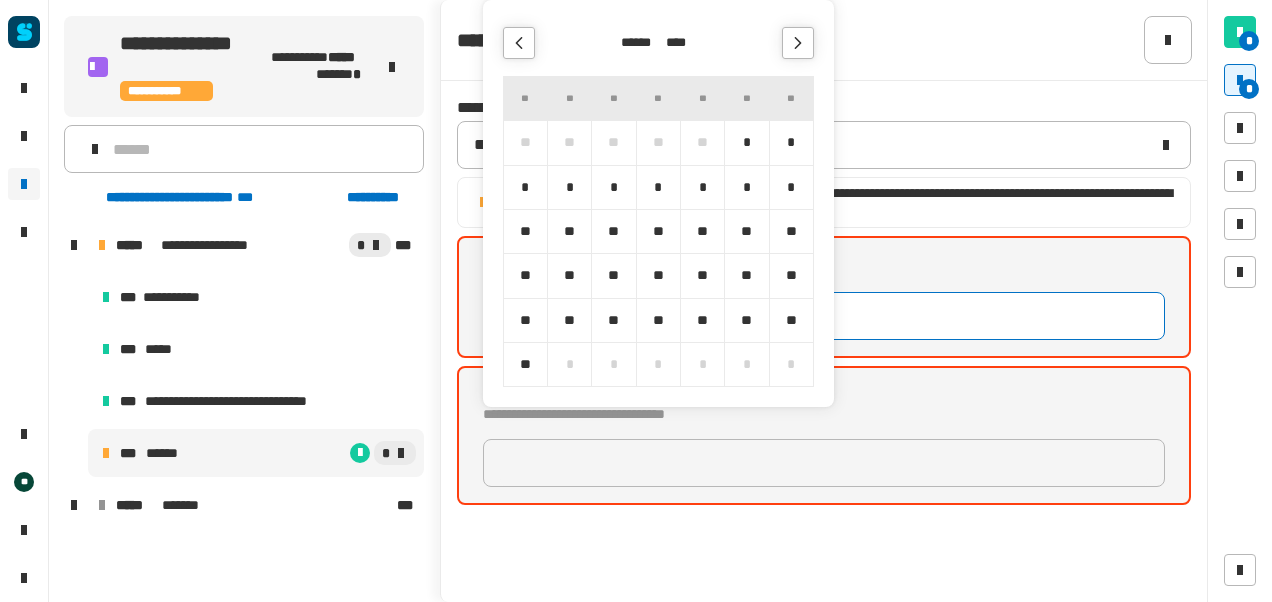 click on "*" at bounding box center (791, 142) 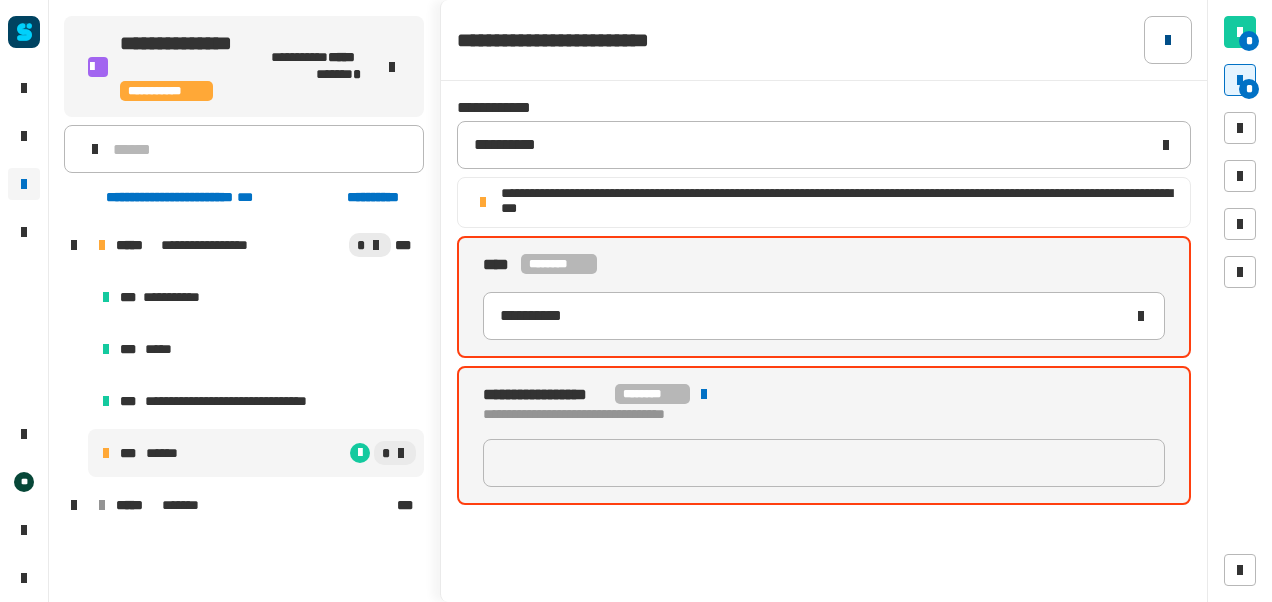 type on "*" 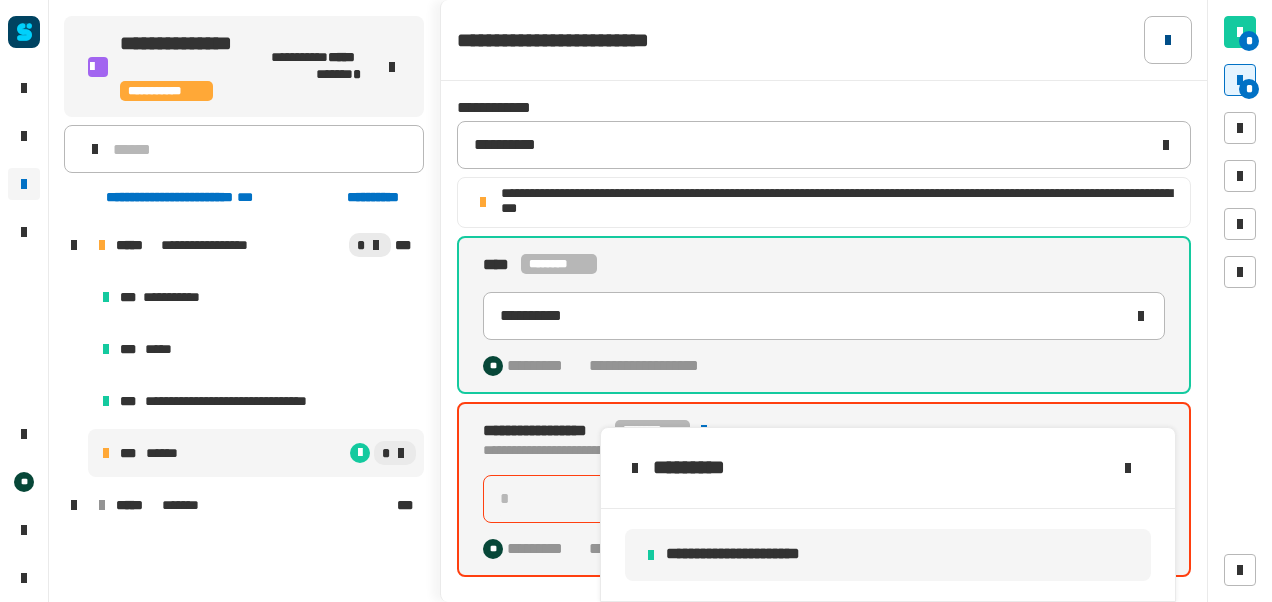 click 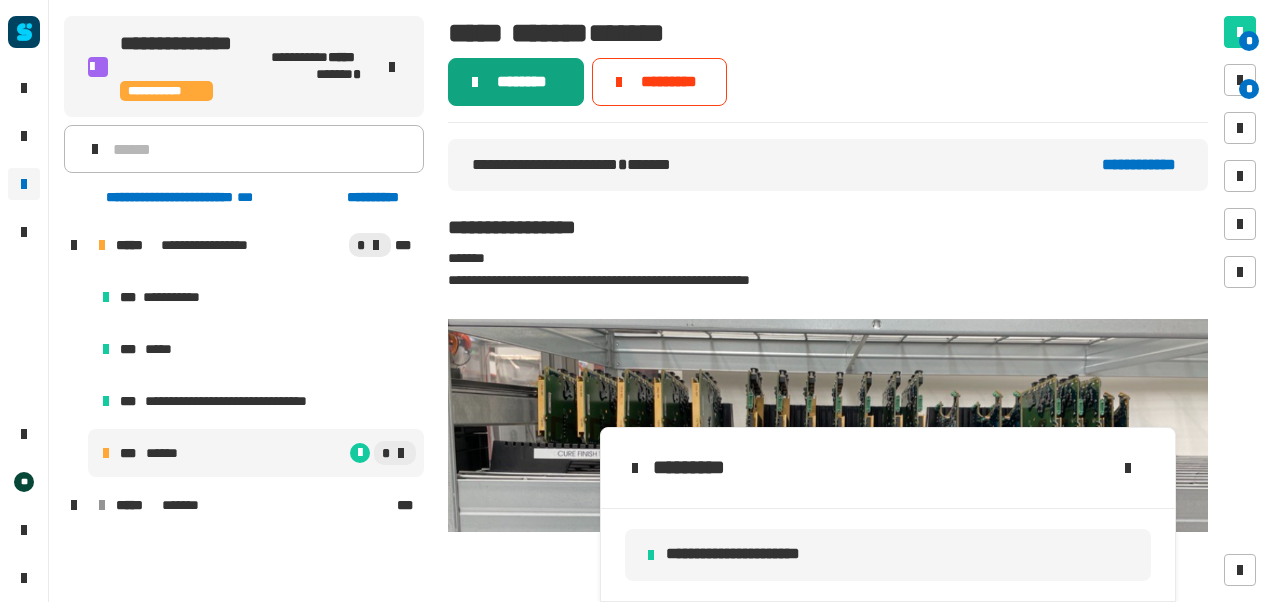 click 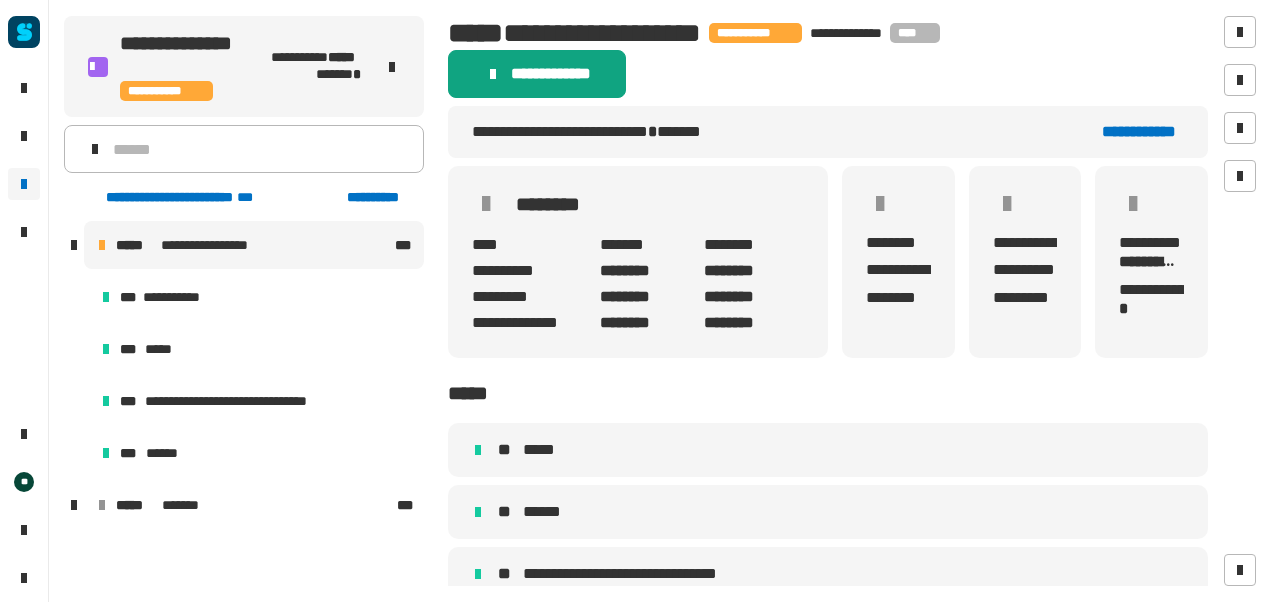 click on "******** ****" 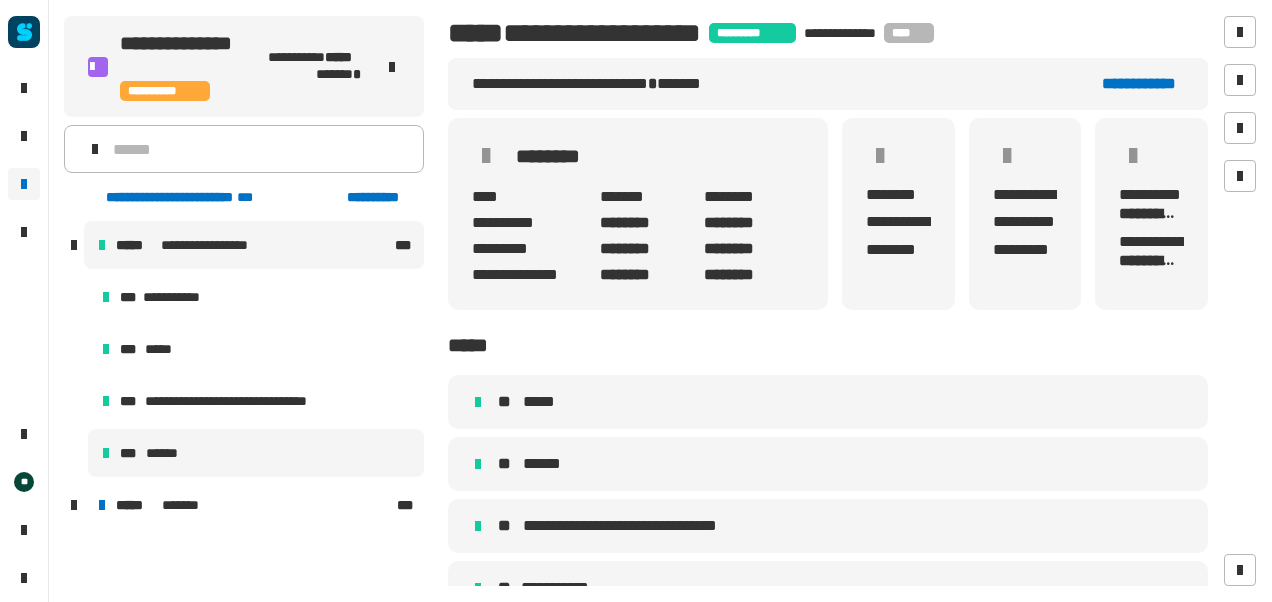 click on "******" at bounding box center (166, 453) 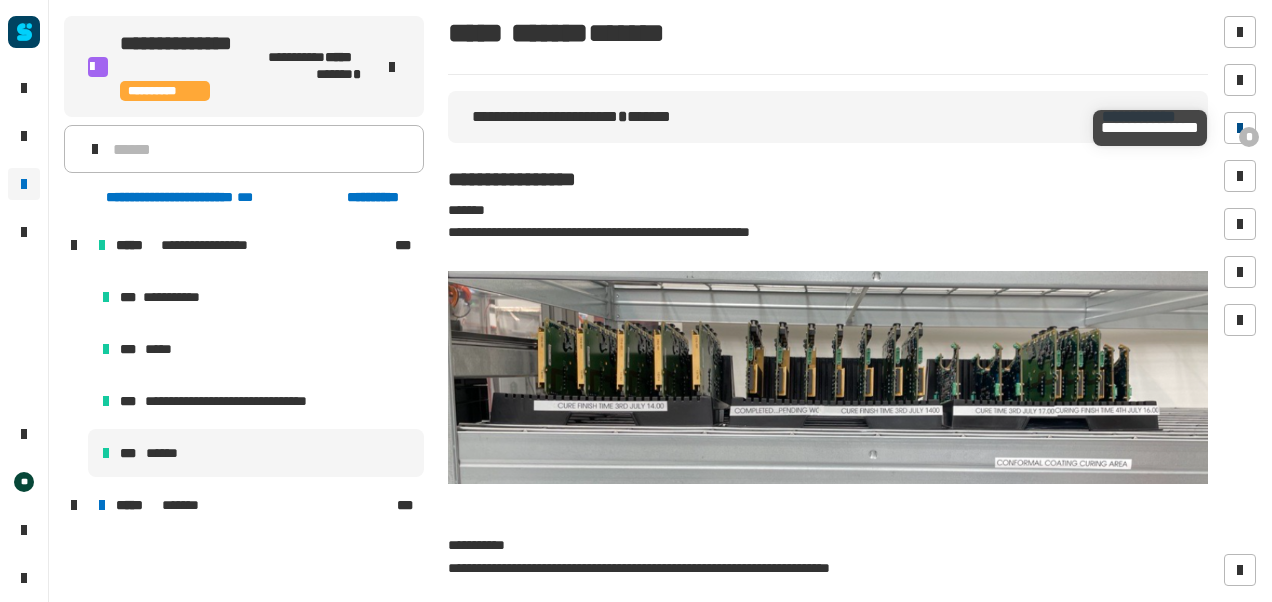 click at bounding box center (1240, 128) 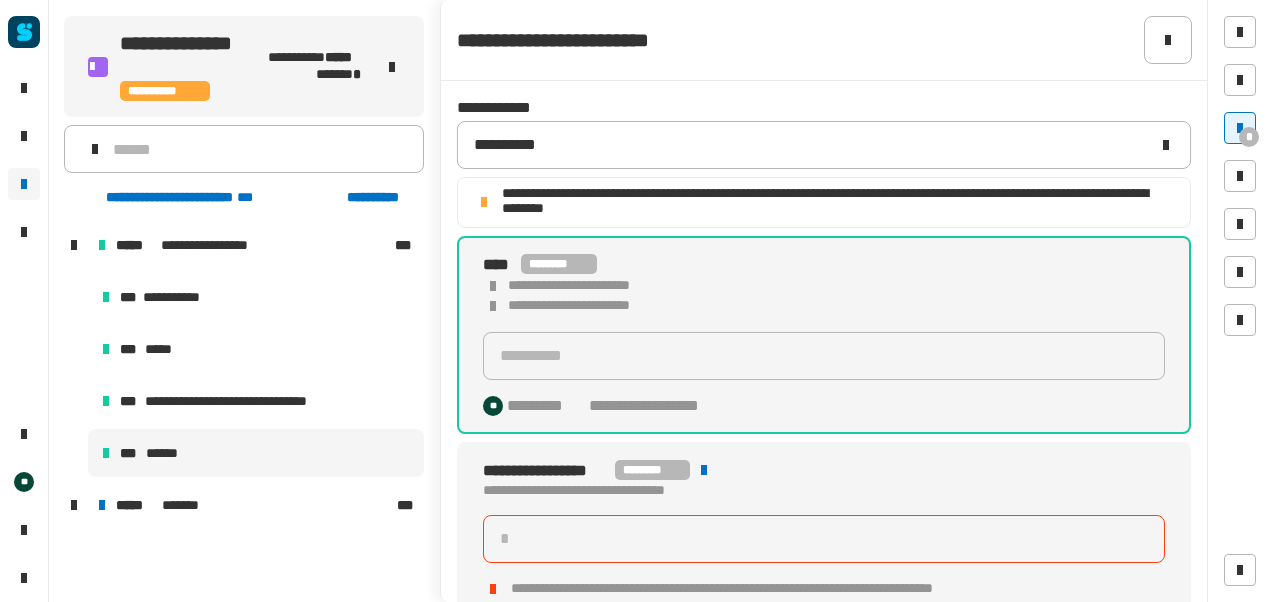 scroll, scrollTop: 30, scrollLeft: 0, axis: vertical 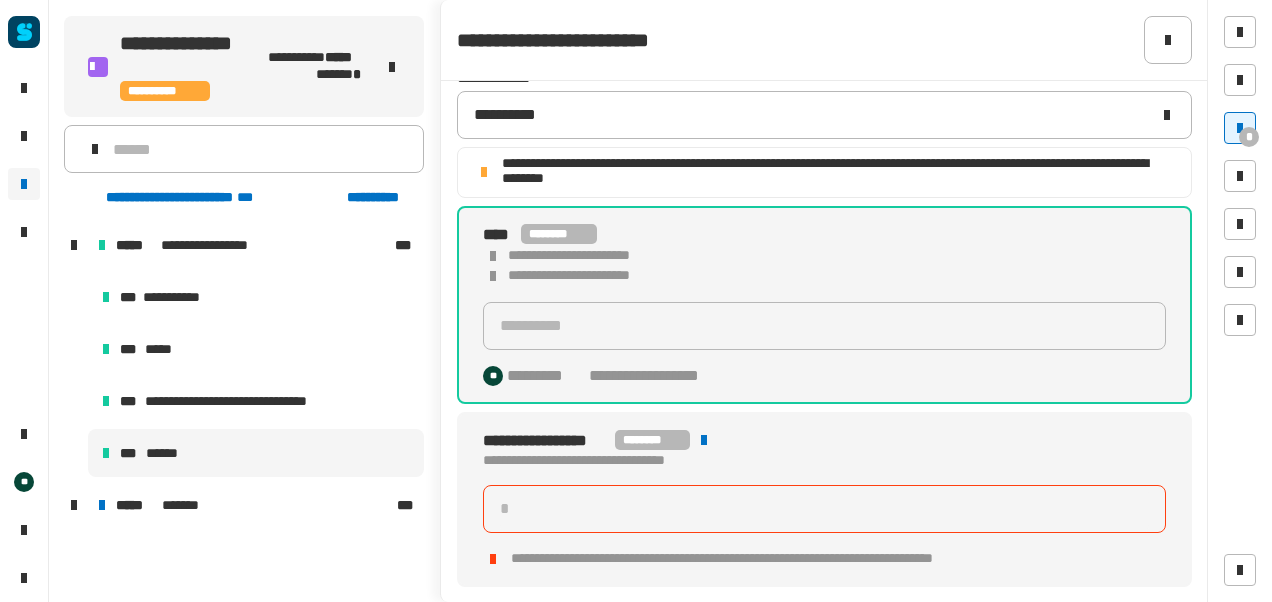 click on "*" 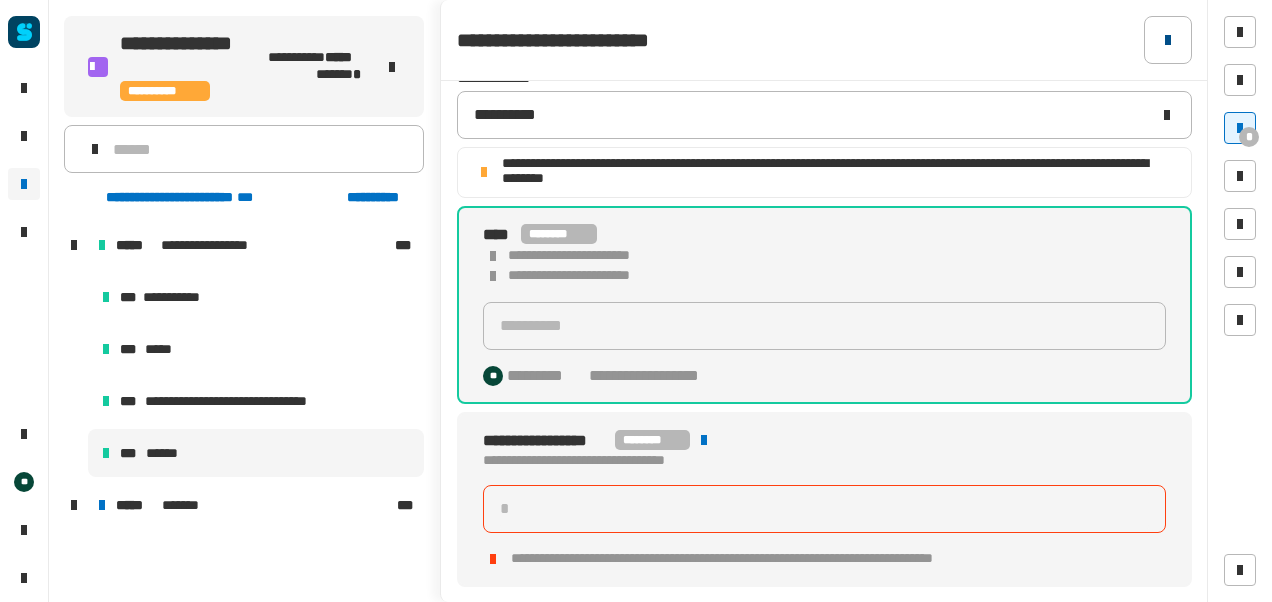 click 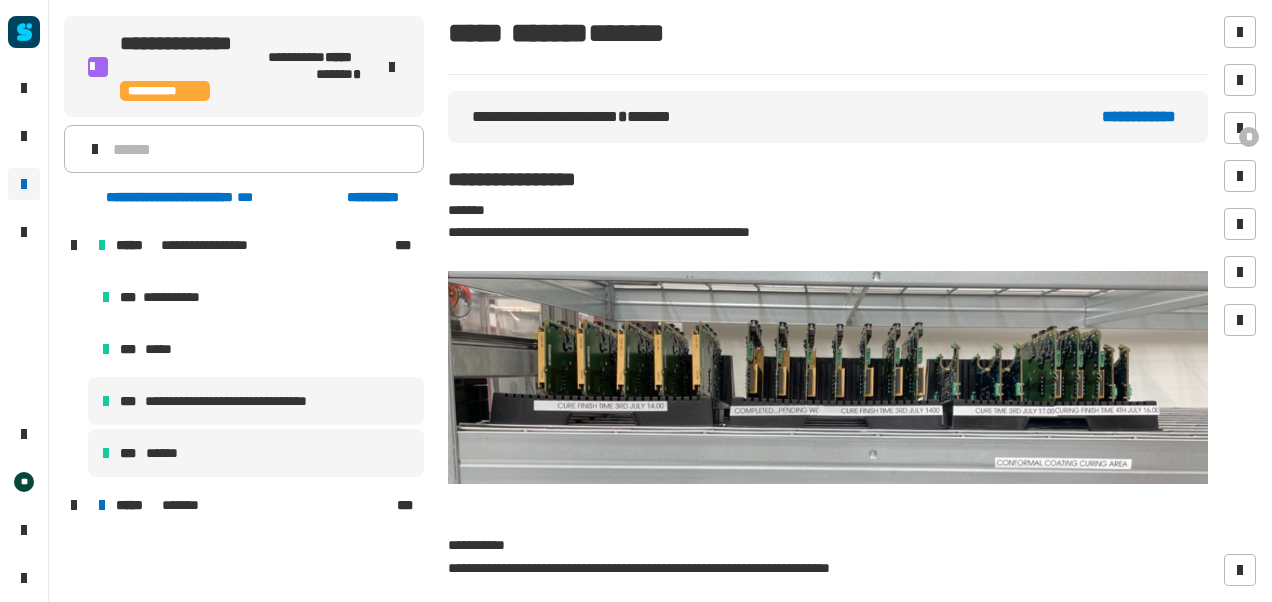 click on "**********" at bounding box center [247, 401] 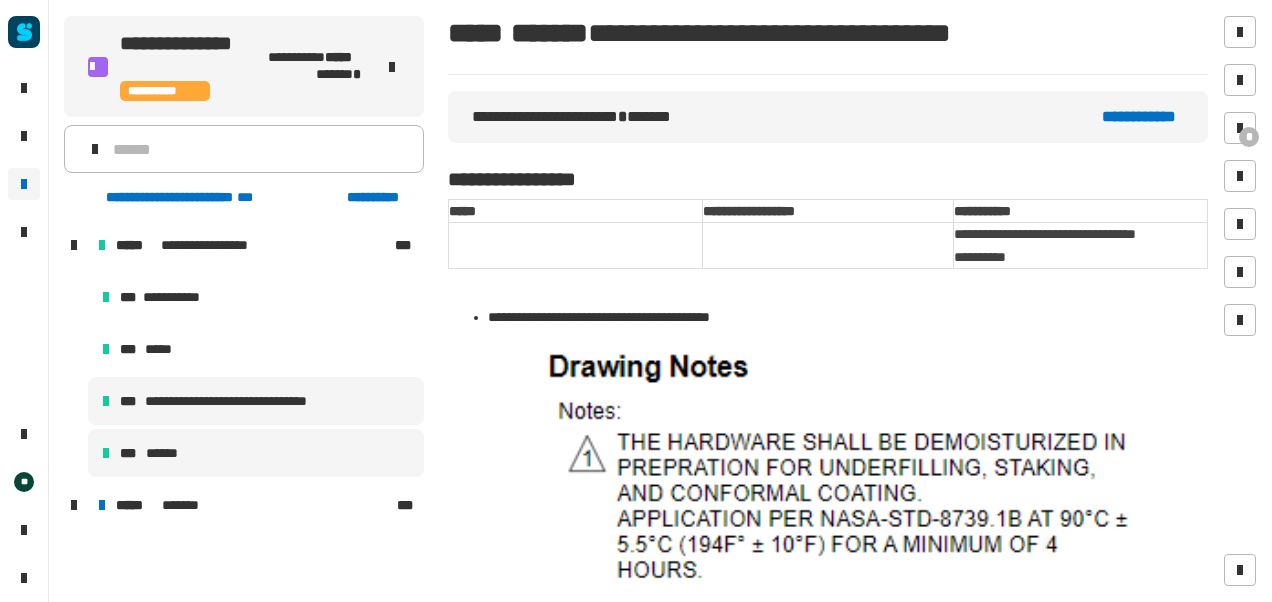 click on "*** ******" at bounding box center [256, 453] 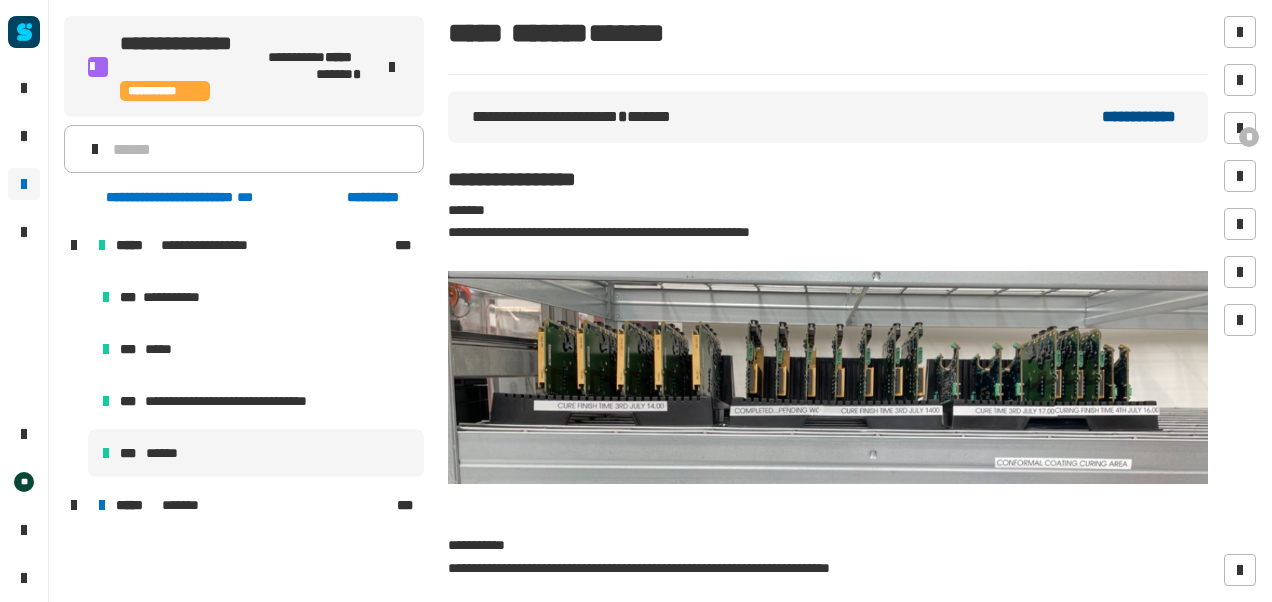 click on "**********" 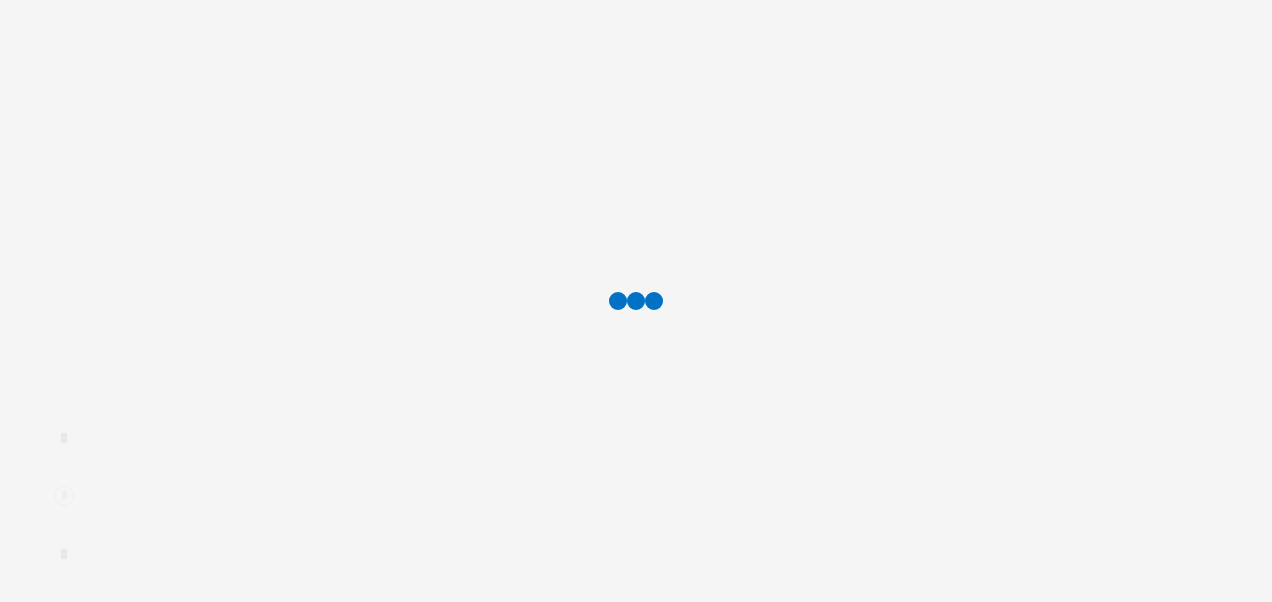 scroll, scrollTop: 0, scrollLeft: 0, axis: both 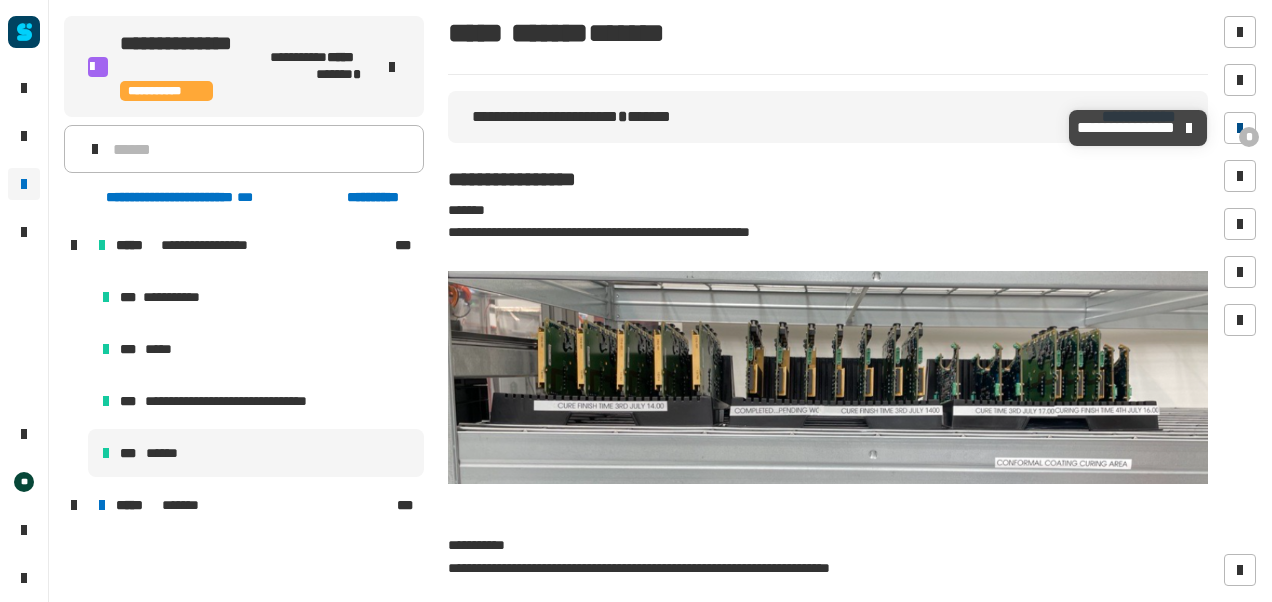 click on "*" at bounding box center (1240, 128) 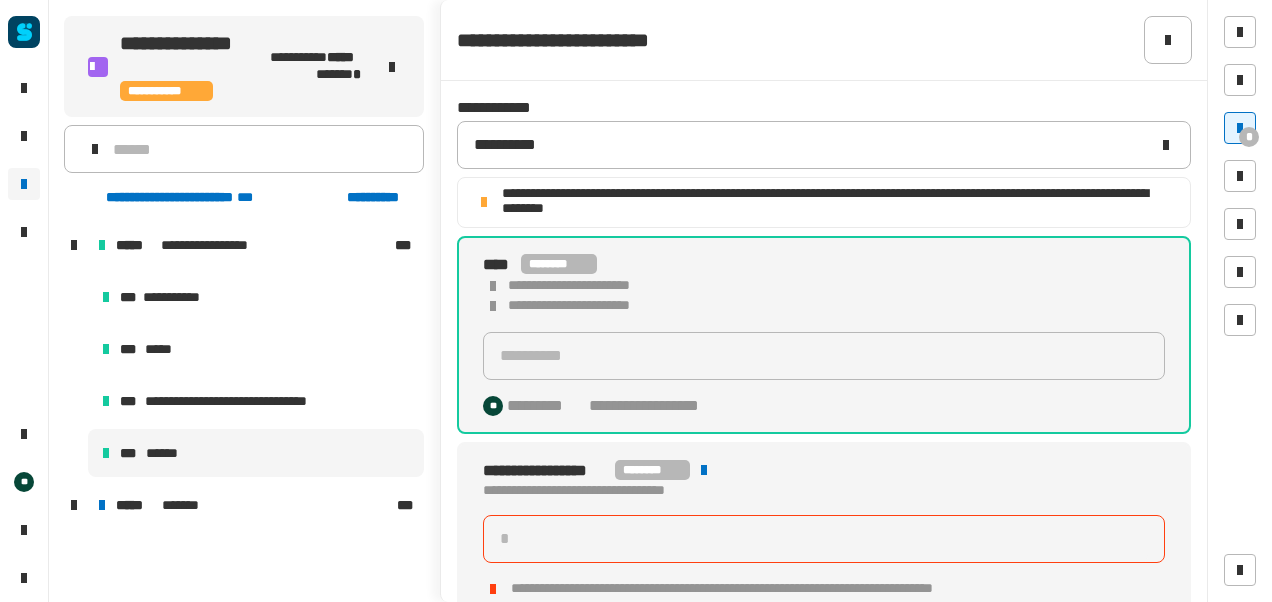 scroll, scrollTop: 30, scrollLeft: 0, axis: vertical 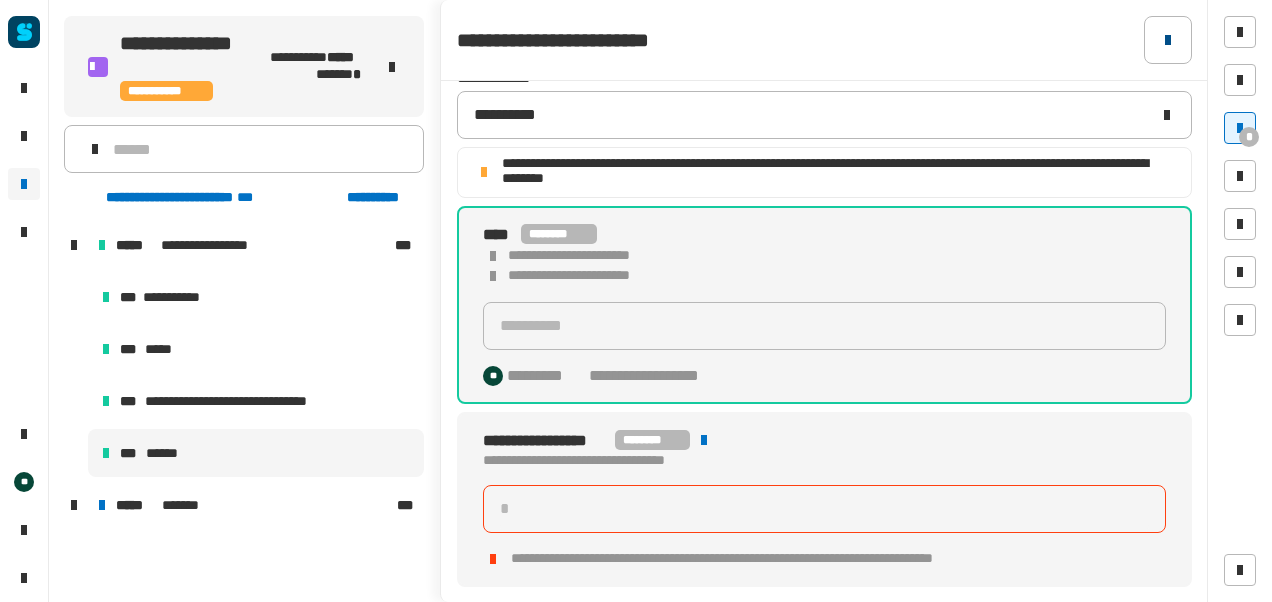 click 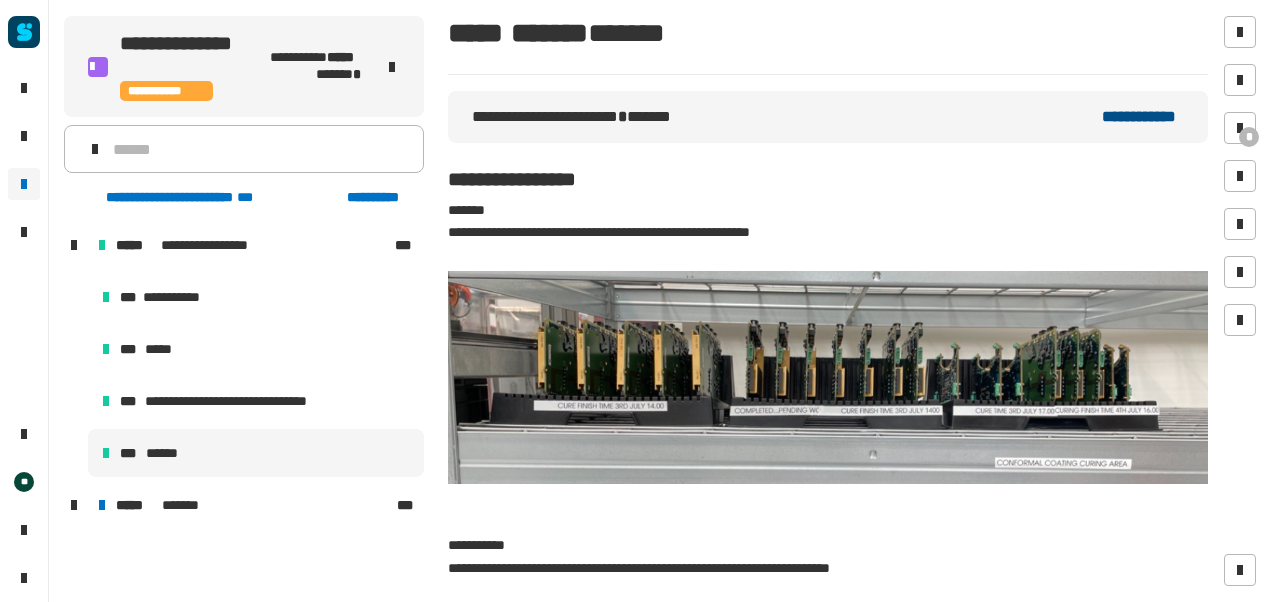 click on "**********" 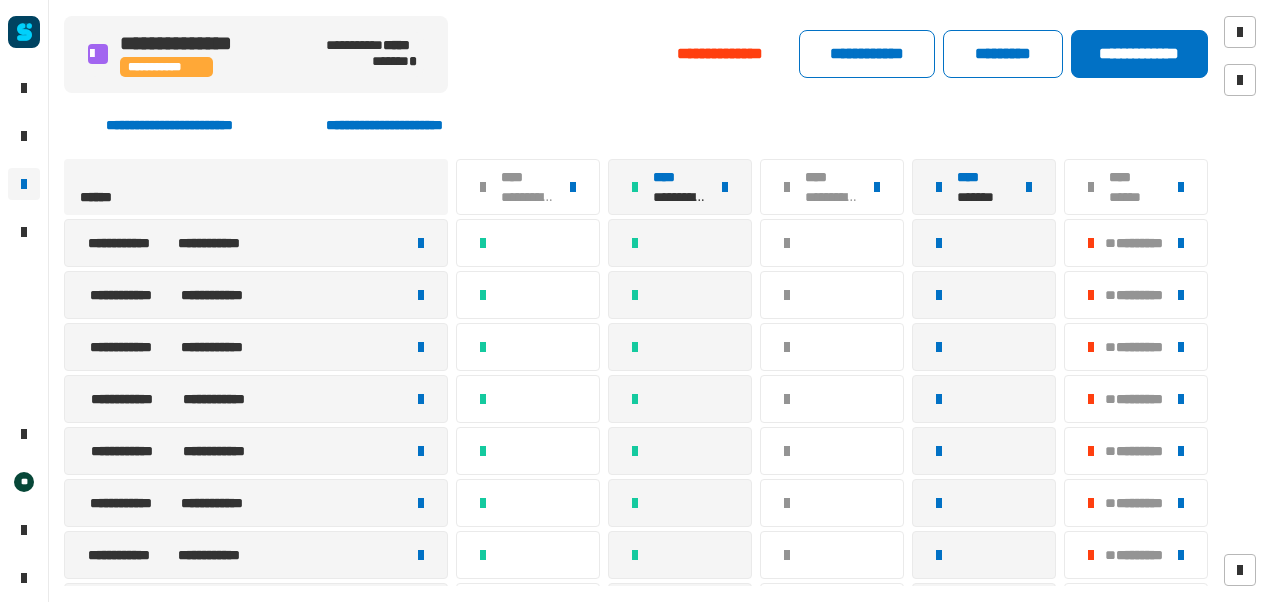 click at bounding box center [421, 243] 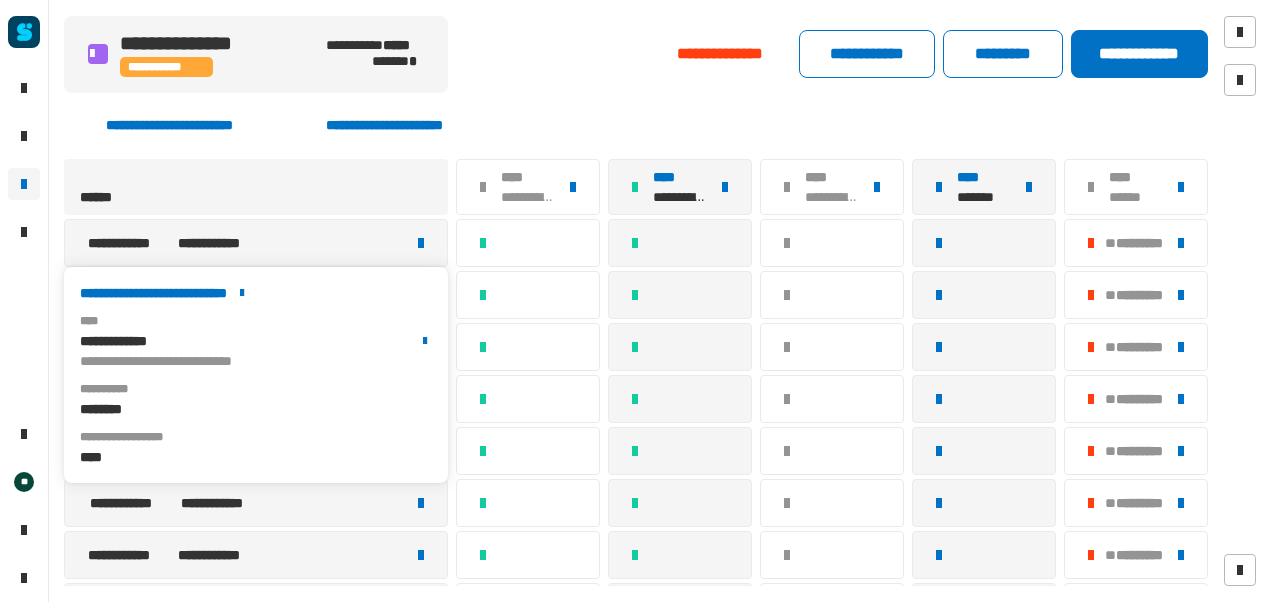 click on "**********" at bounding box center [256, 293] 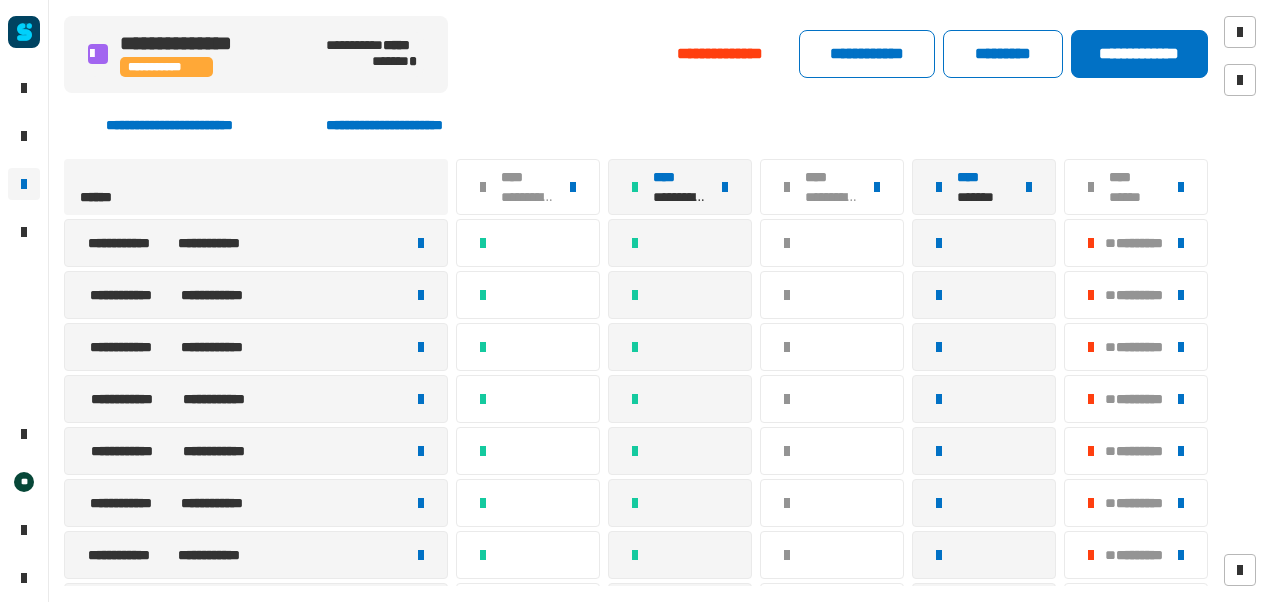 click at bounding box center [421, 295] 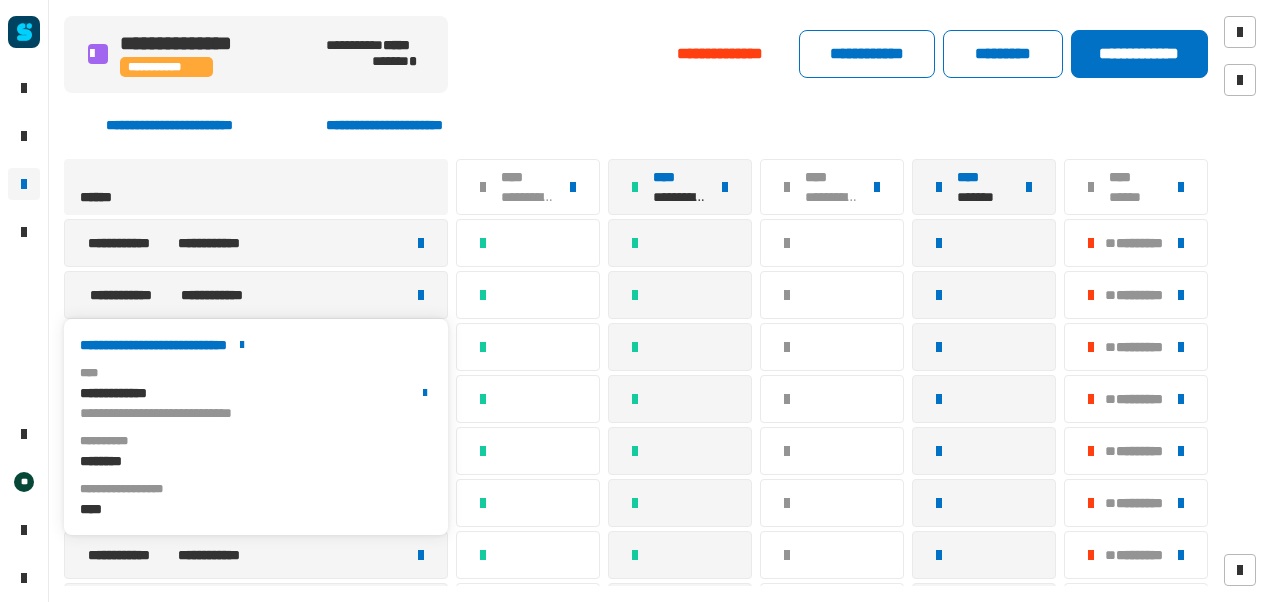 click on "**********" at bounding box center (256, 345) 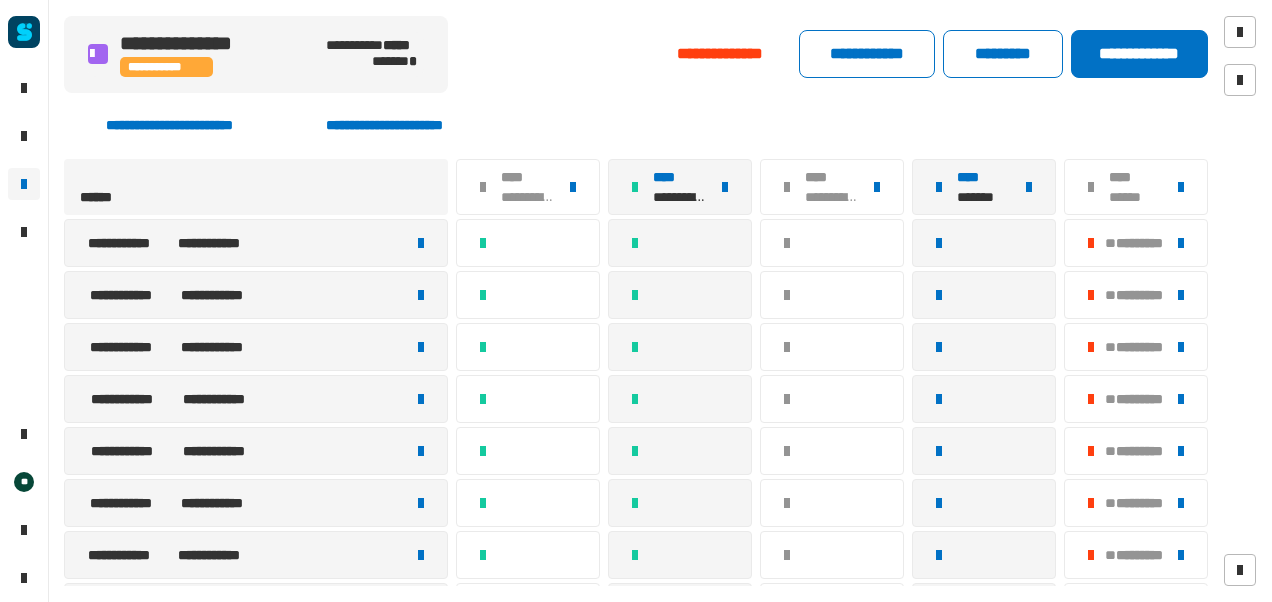 click at bounding box center [421, 347] 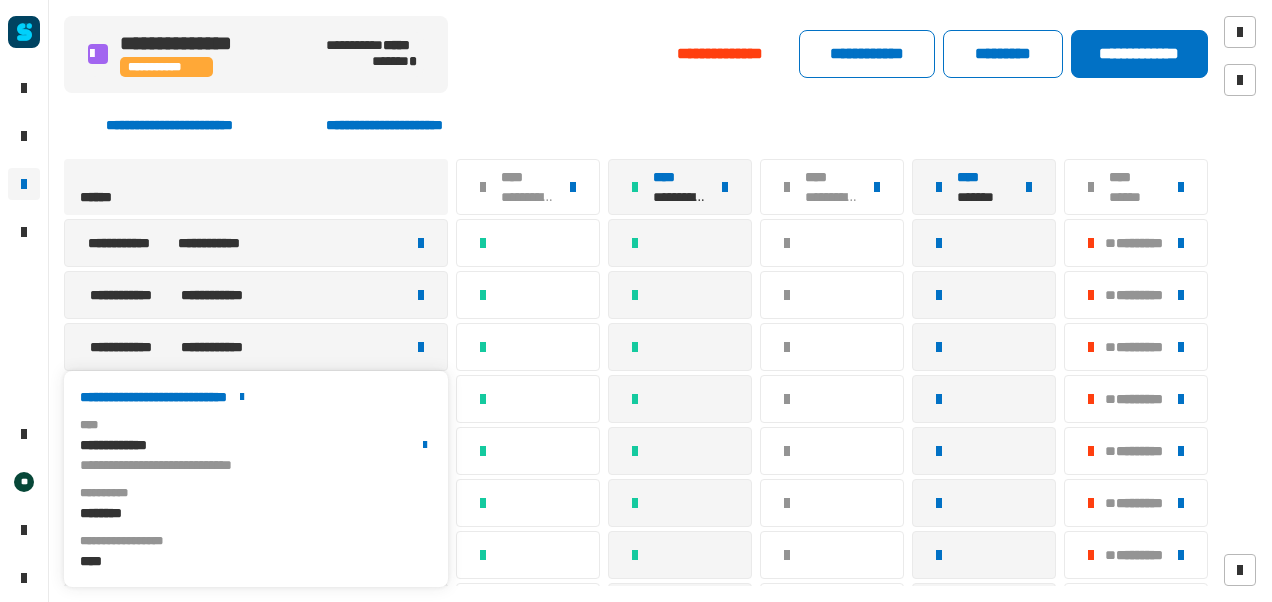 click on "**********" at bounding box center (256, 397) 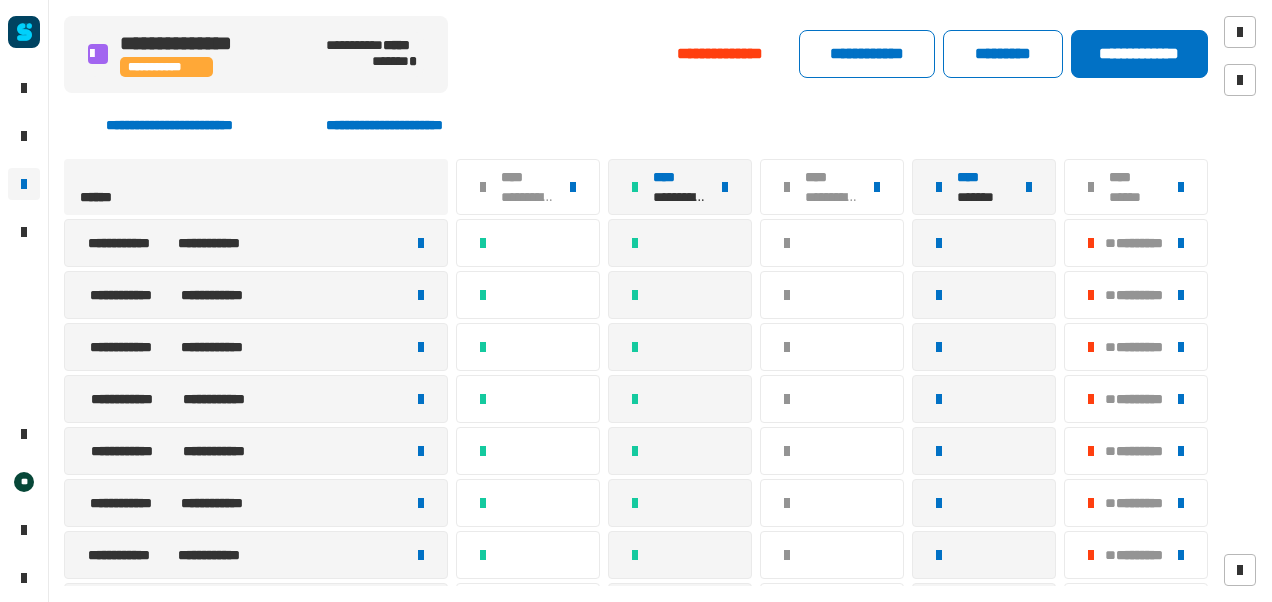 click at bounding box center [421, 399] 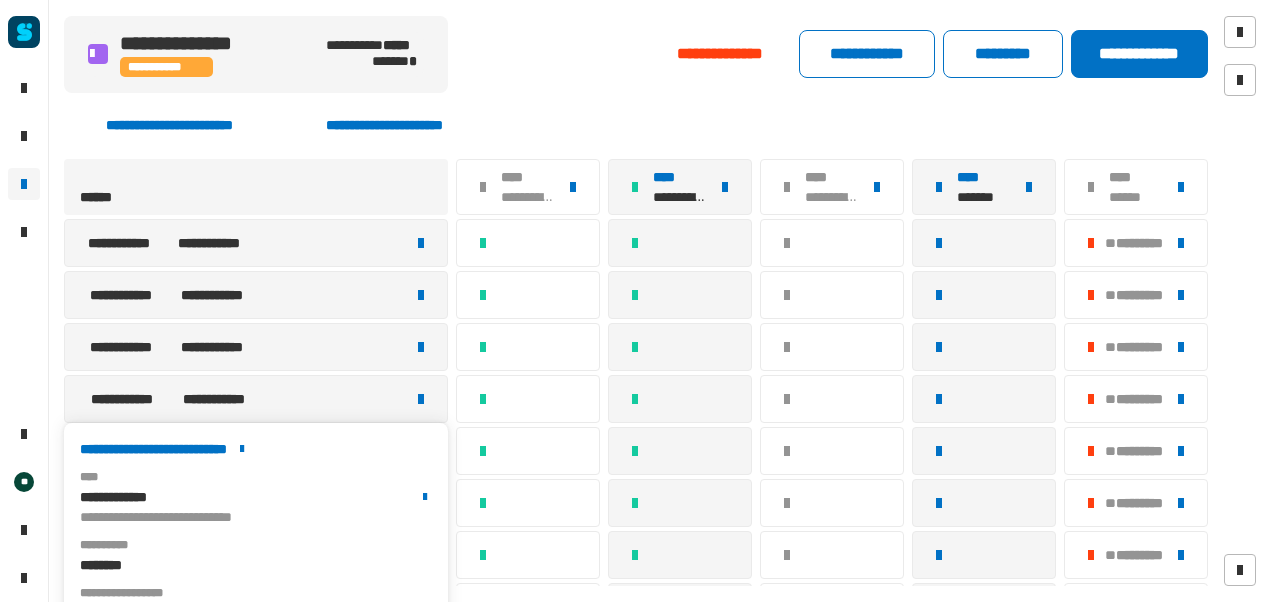 click on "**********" at bounding box center (256, 449) 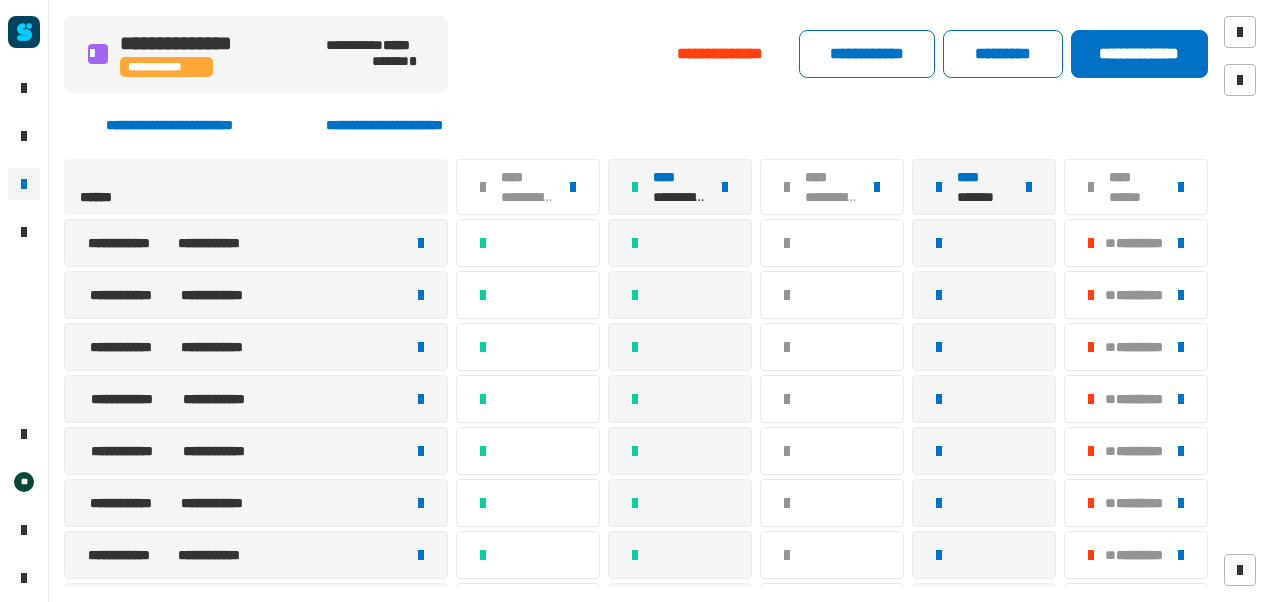 click at bounding box center [421, 451] 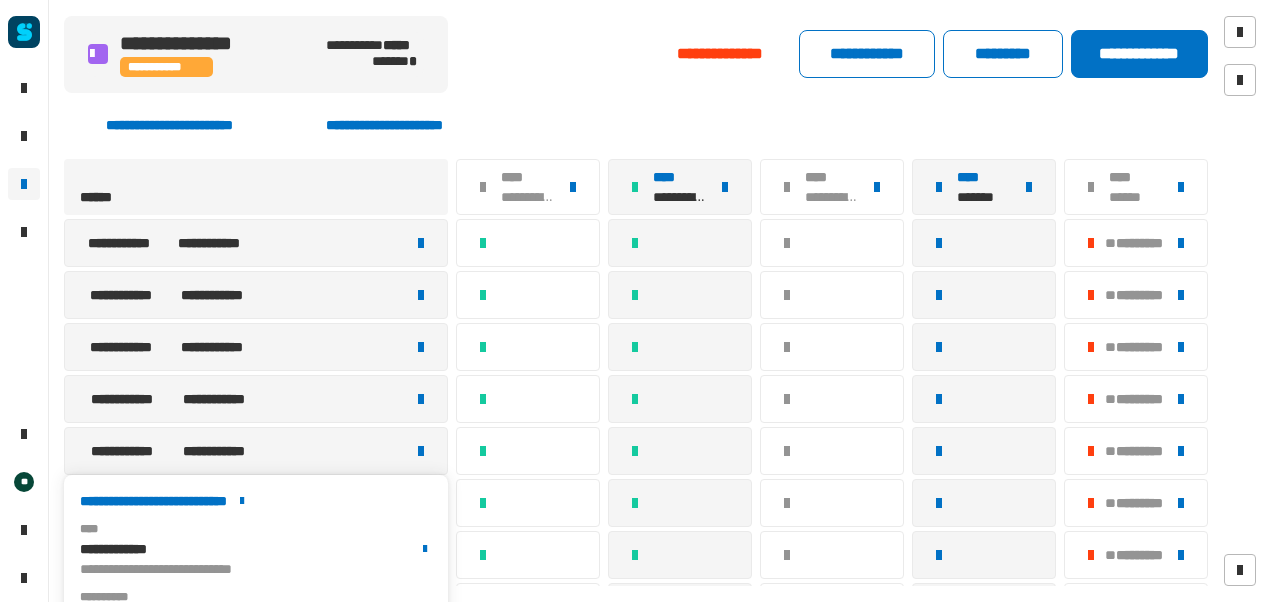 click on "**********" at bounding box center [256, 501] 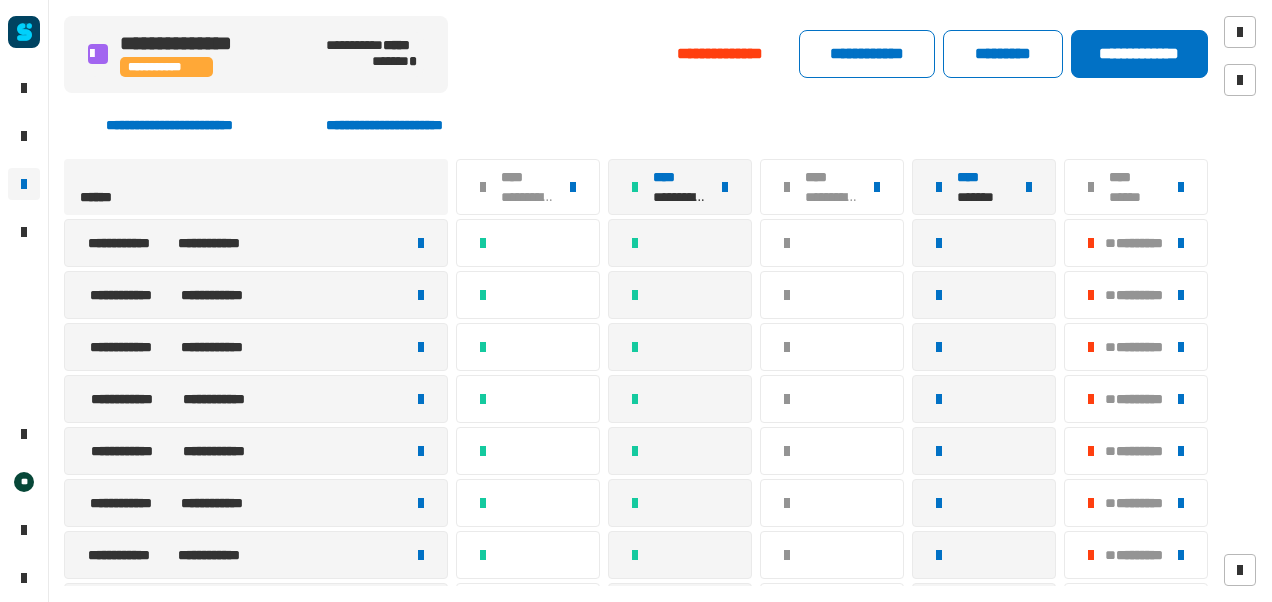 click at bounding box center [421, 503] 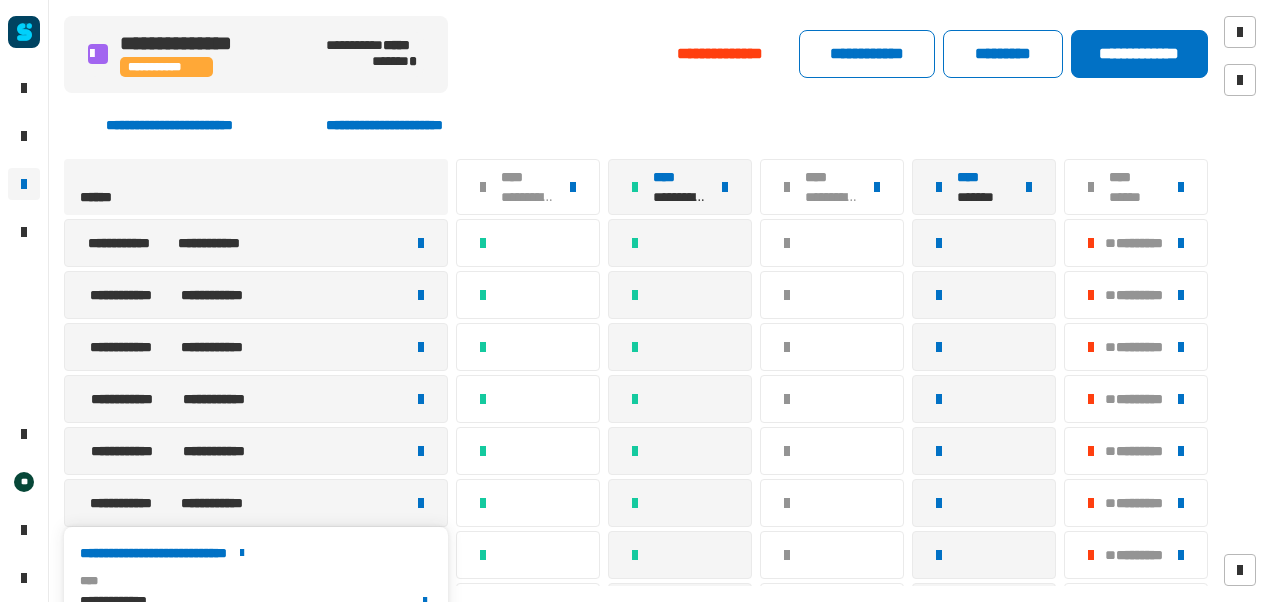 click on "**********" at bounding box center (256, 553) 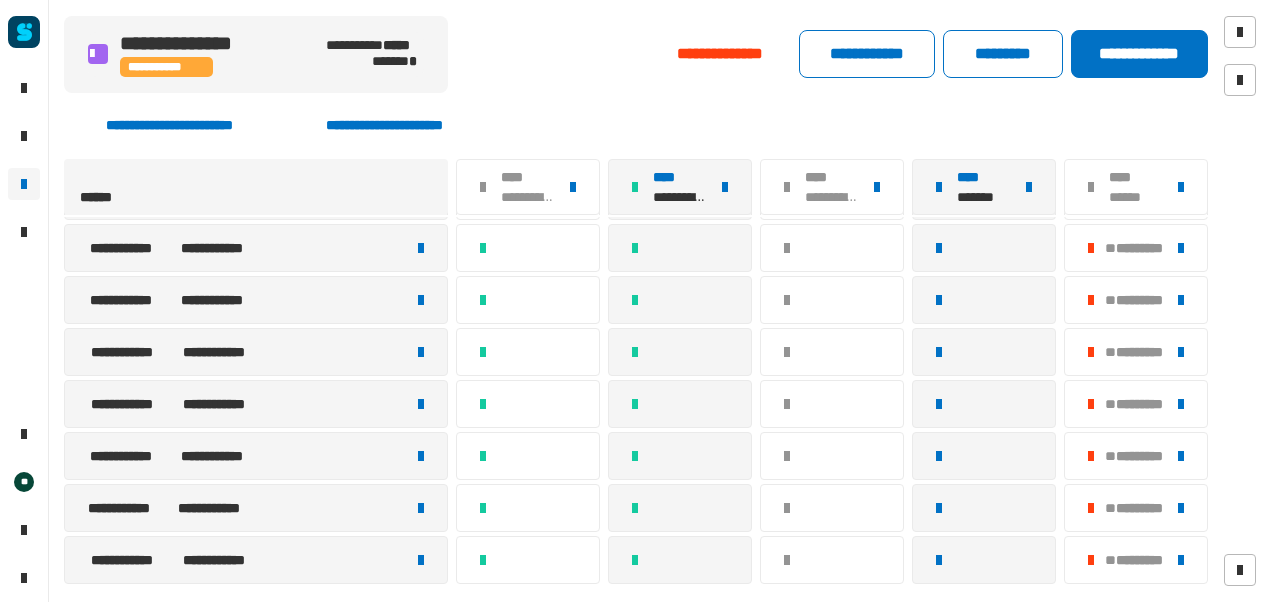 click at bounding box center (421, 508) 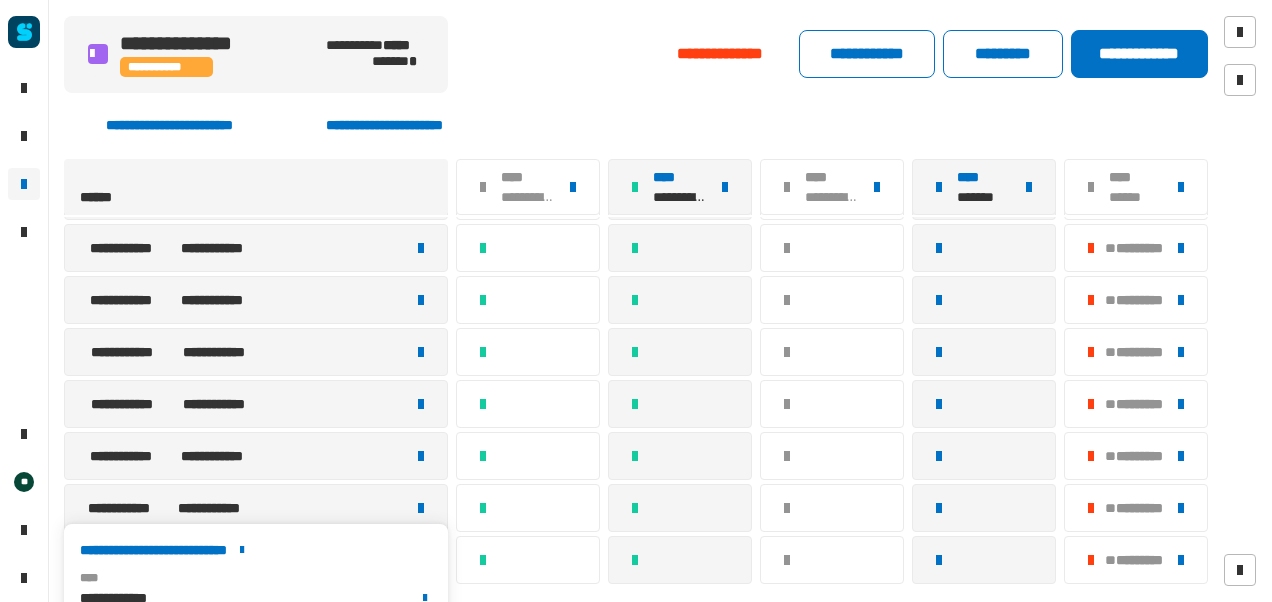 click on "**********" at bounding box center (256, 550) 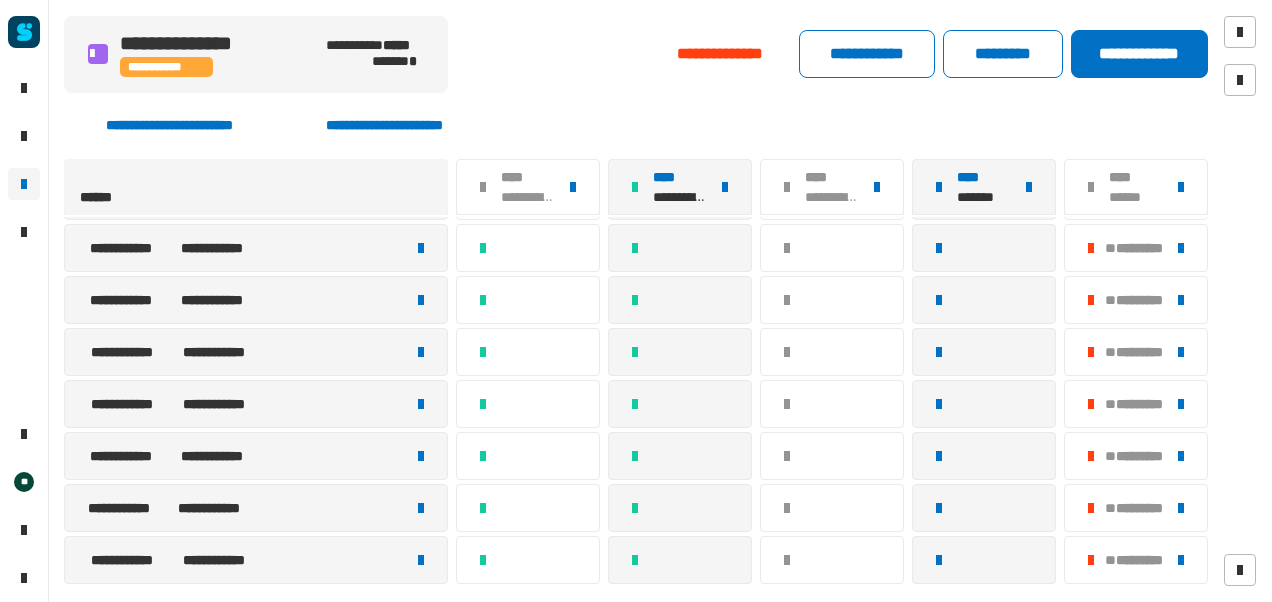 click at bounding box center (421, 560) 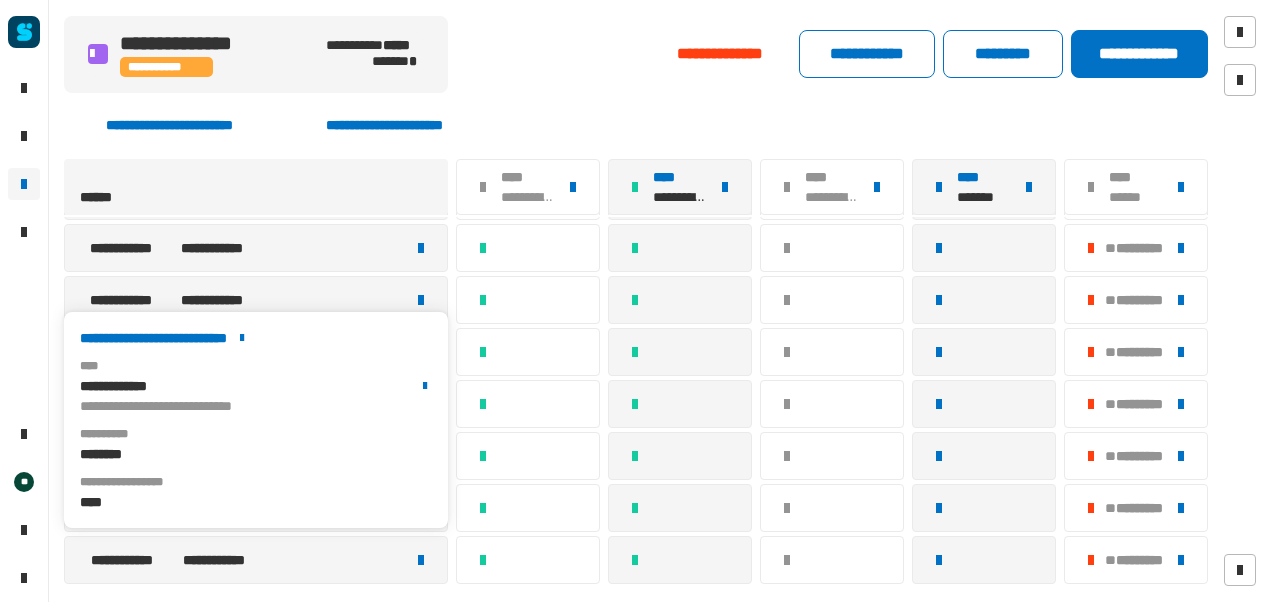 click on "**********" at bounding box center [256, 338] 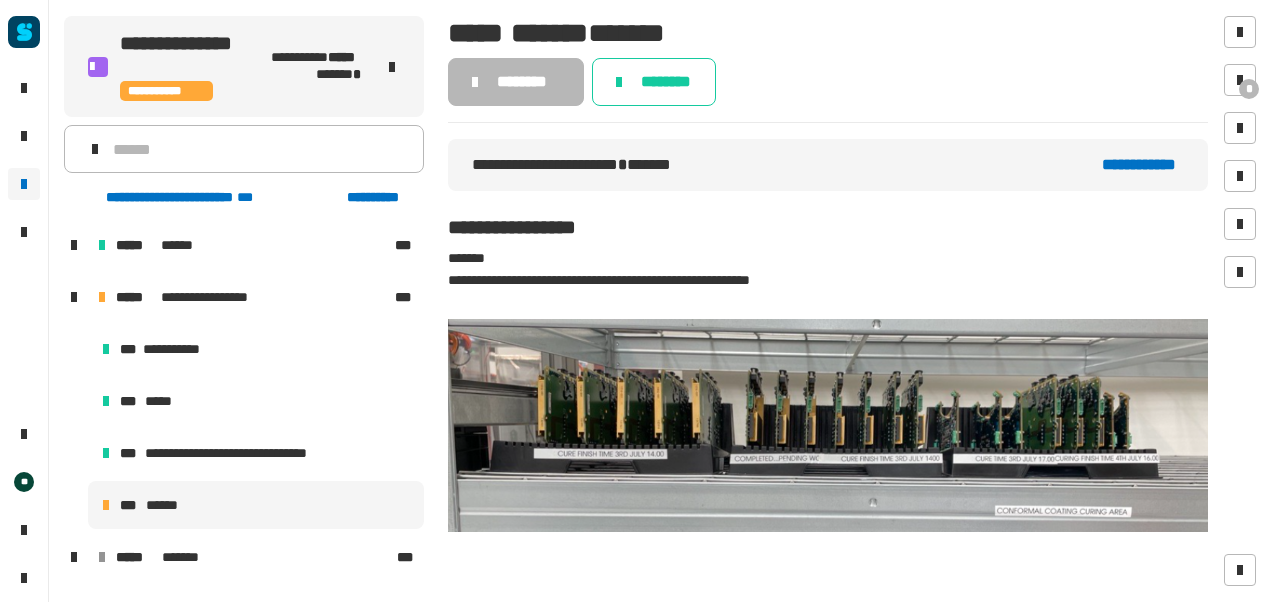 scroll, scrollTop: 0, scrollLeft: 0, axis: both 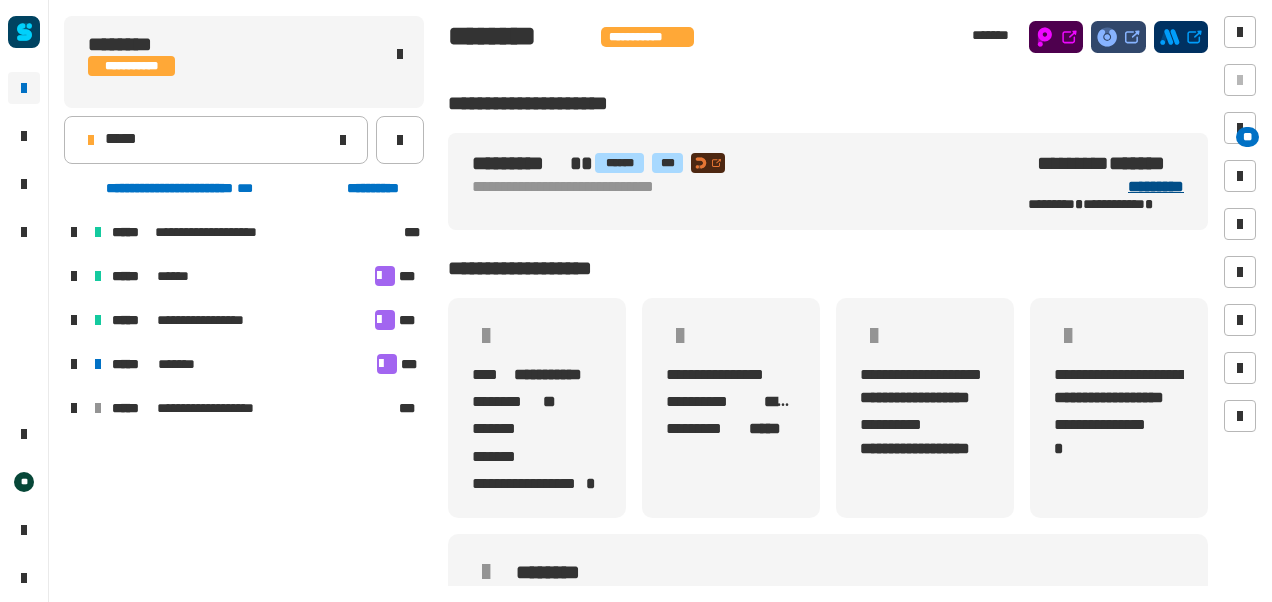 click on "*********" 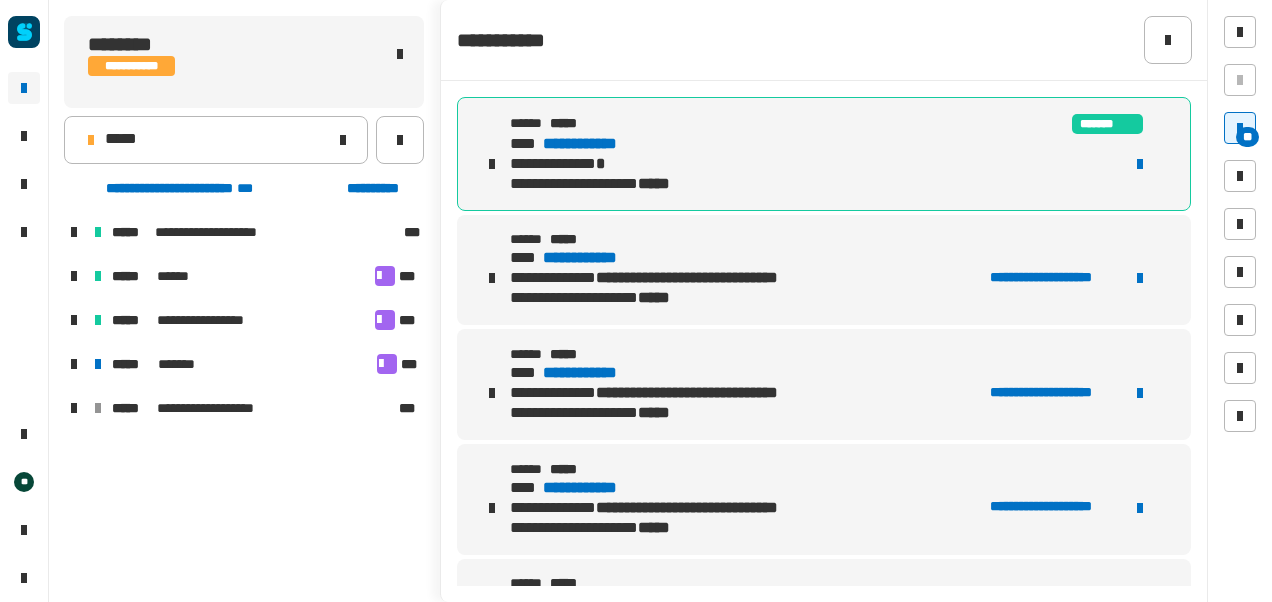 click on "**********" at bounding box center [598, 144] 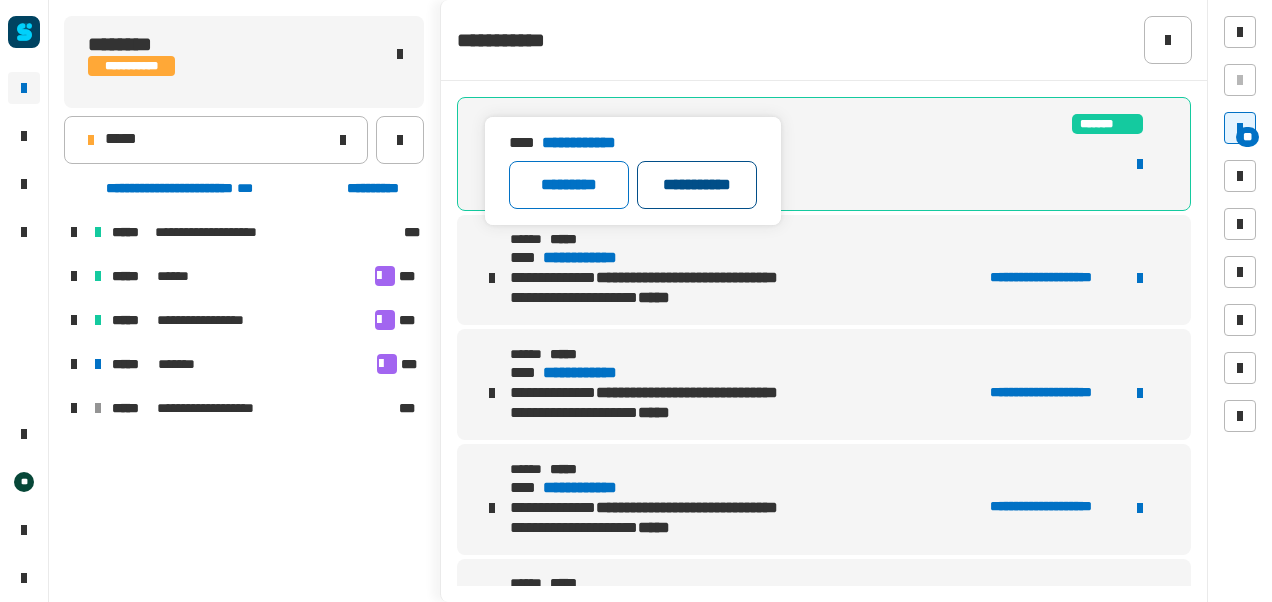 click on "**********" at bounding box center (697, 185) 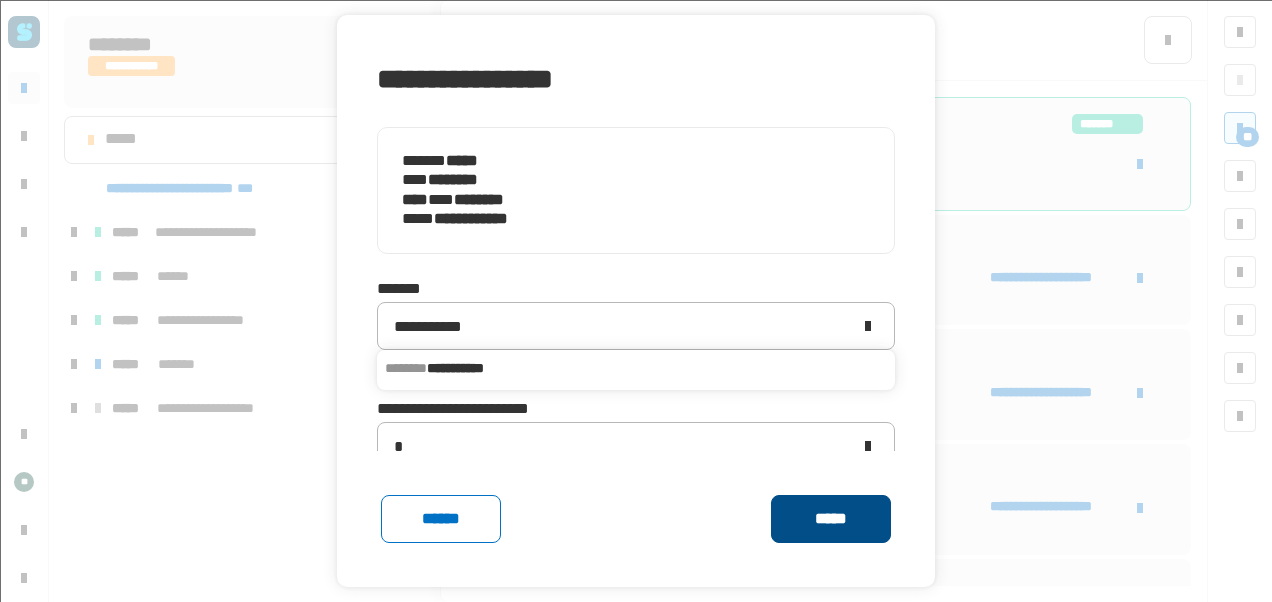 click on "*****" 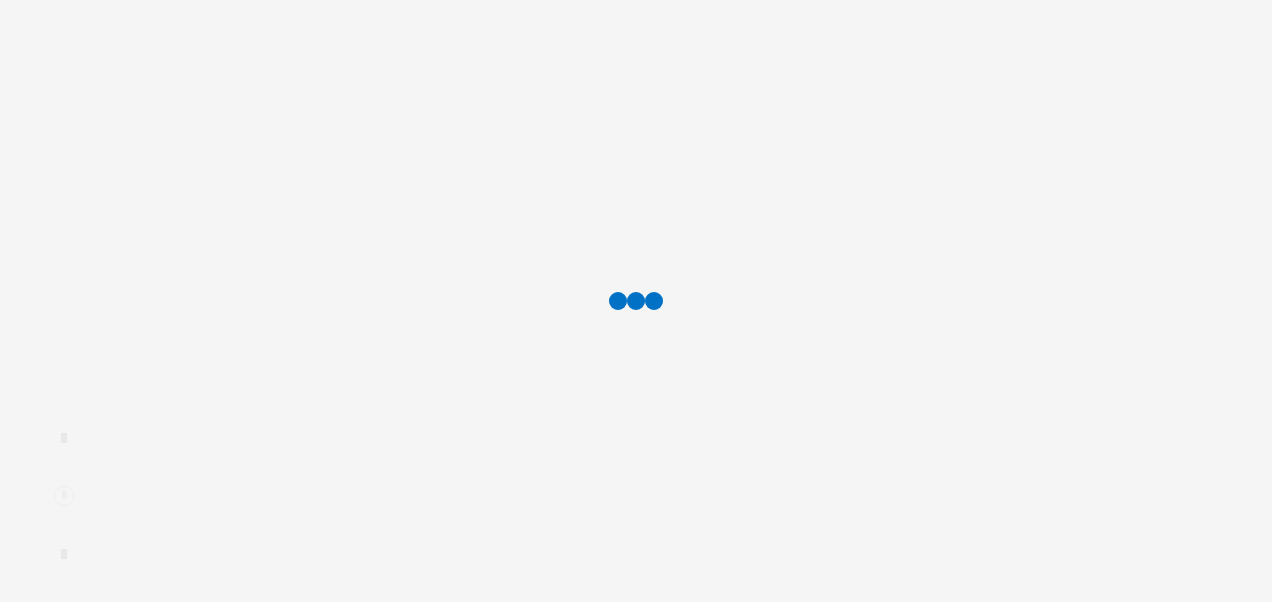 scroll, scrollTop: 0, scrollLeft: 0, axis: both 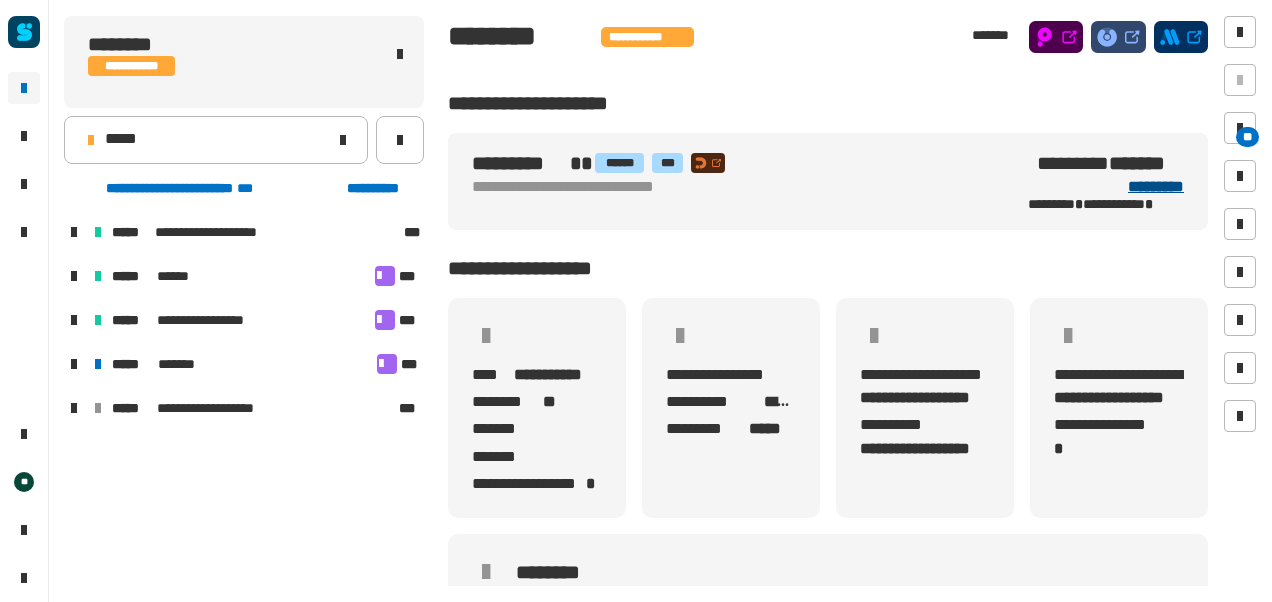 click on "*********" 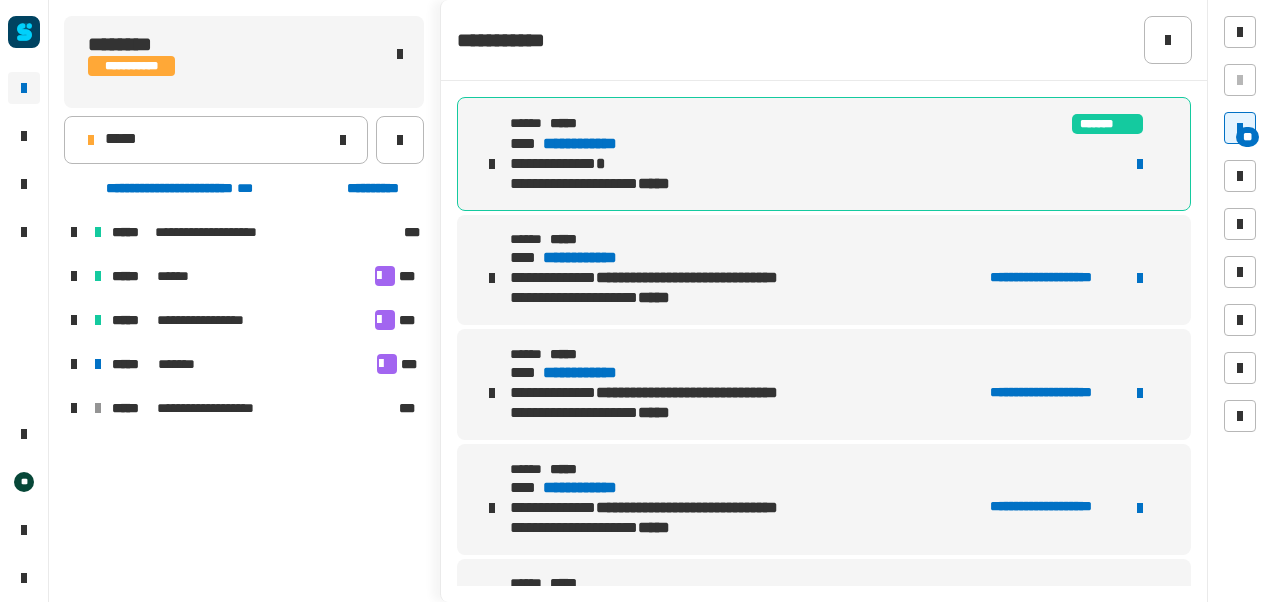 click on "**********" at bounding box center [599, 144] 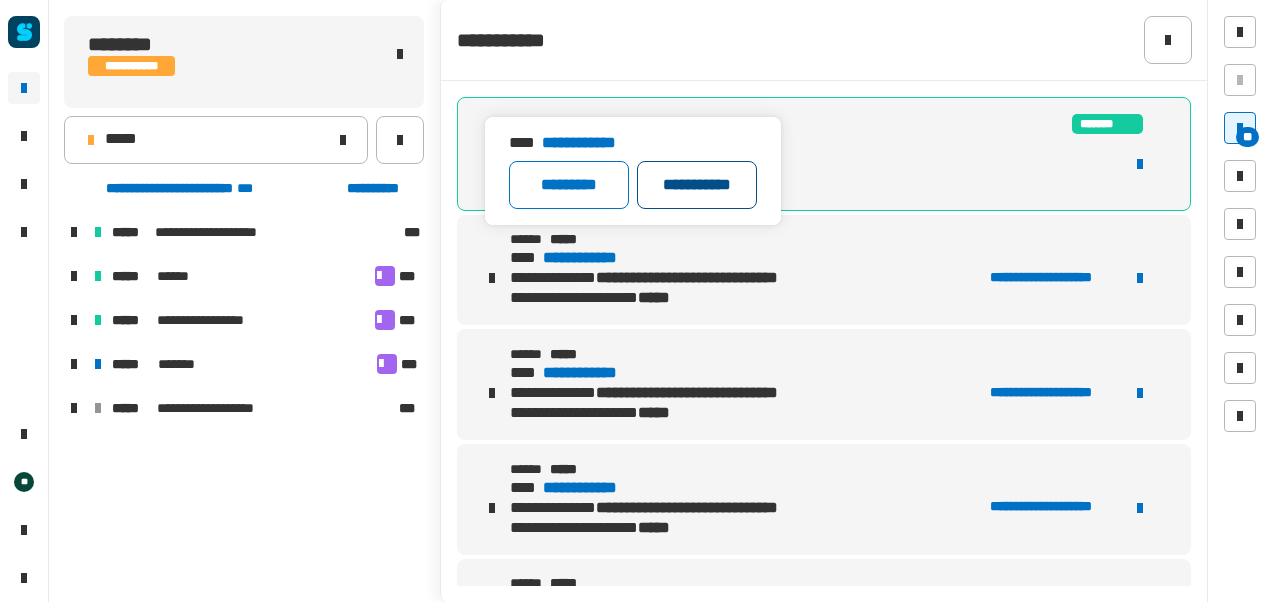 click on "**********" at bounding box center [697, 185] 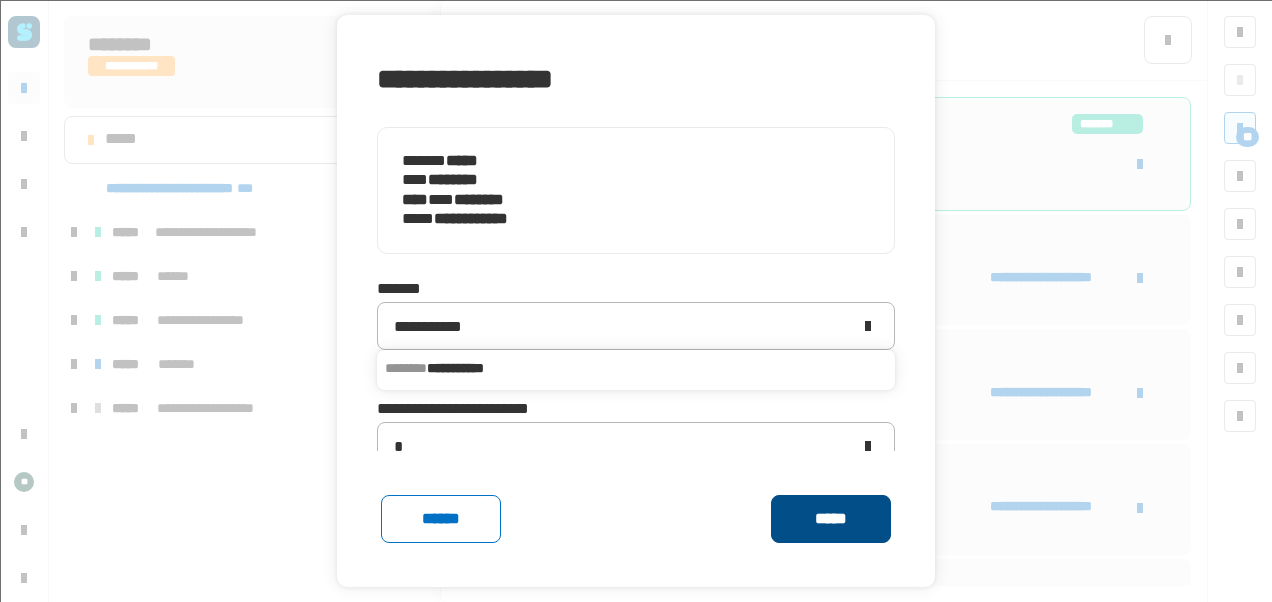 click on "*****" 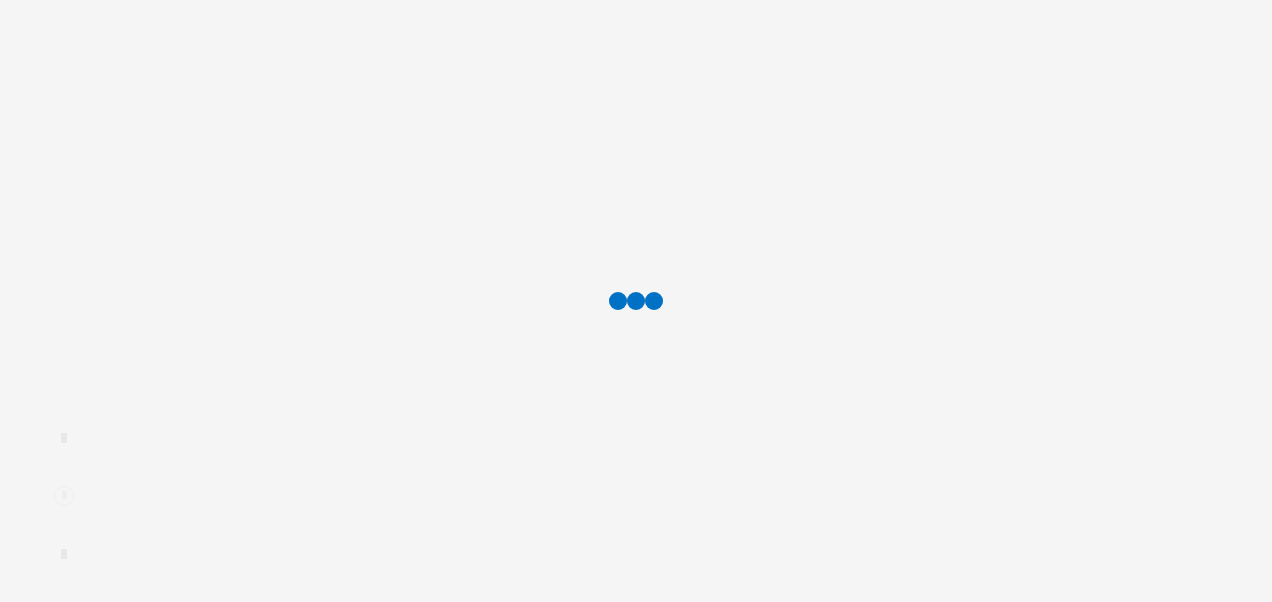 scroll, scrollTop: 0, scrollLeft: 0, axis: both 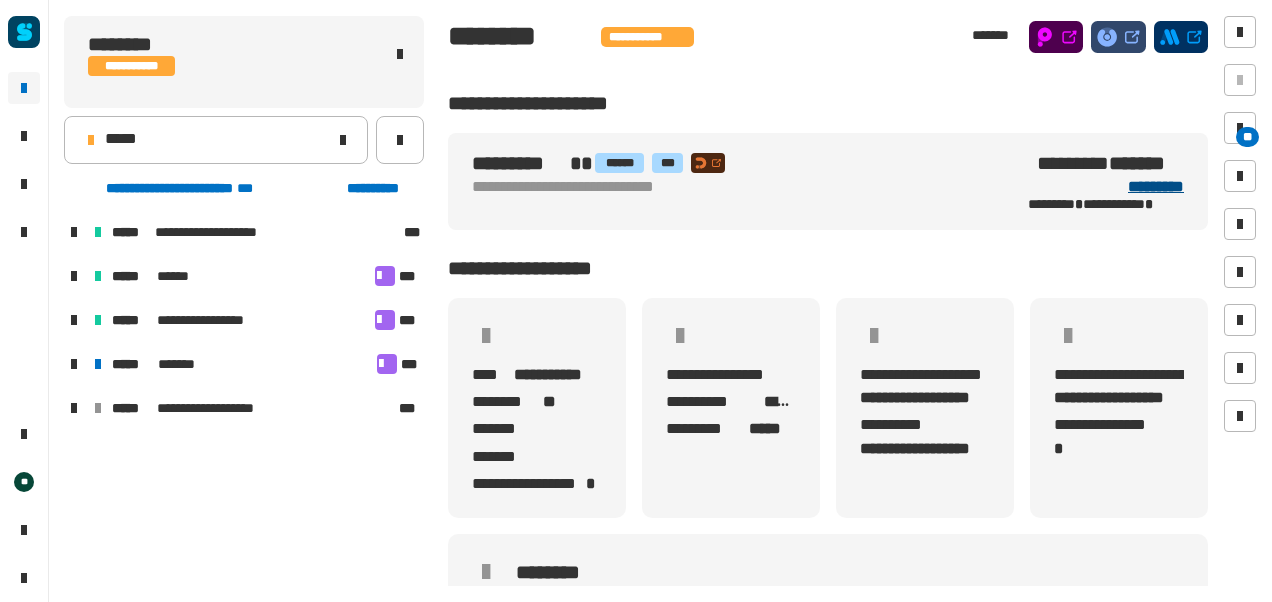 click on "*********" 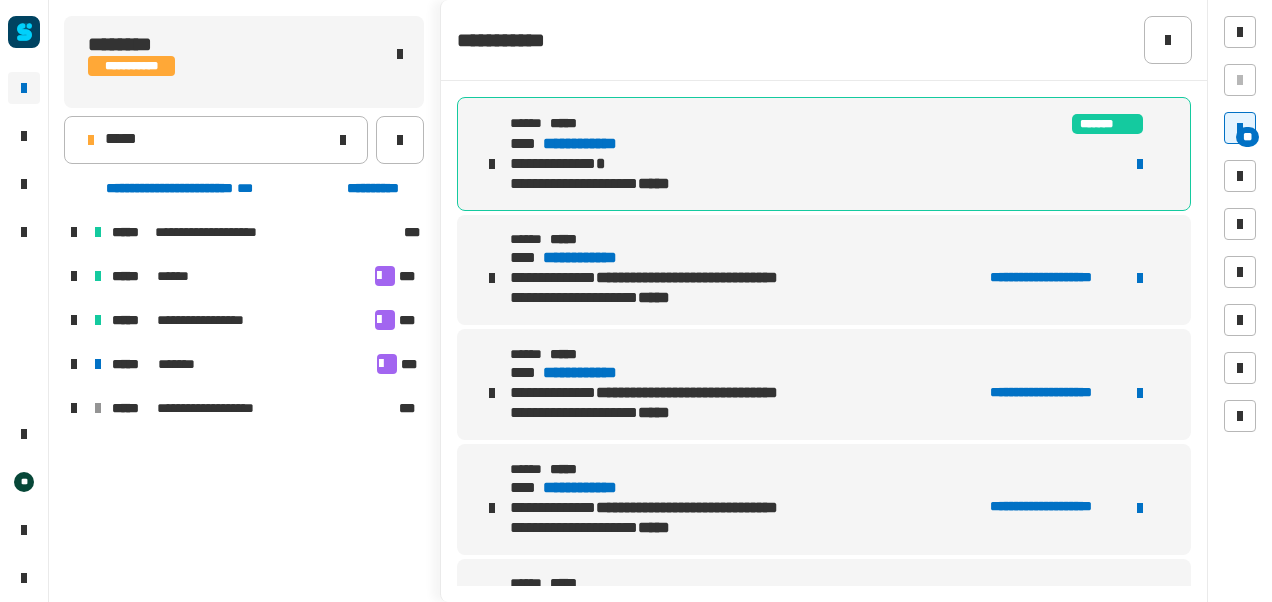 click on "**********" at bounding box center (597, 144) 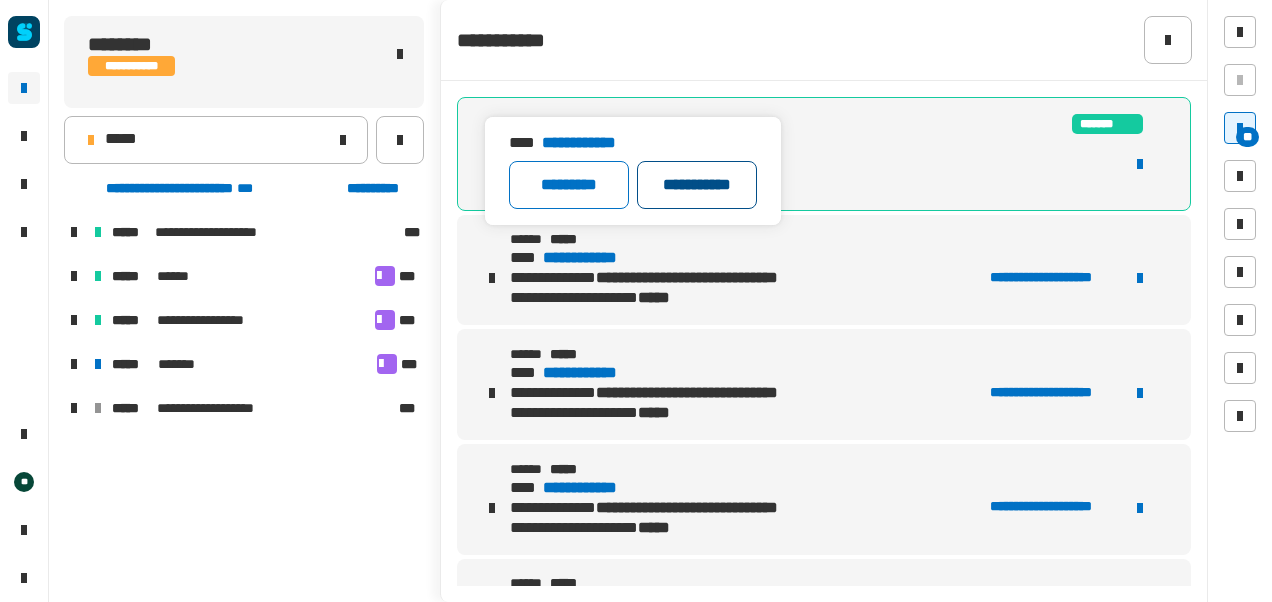 click on "**********" at bounding box center [697, 185] 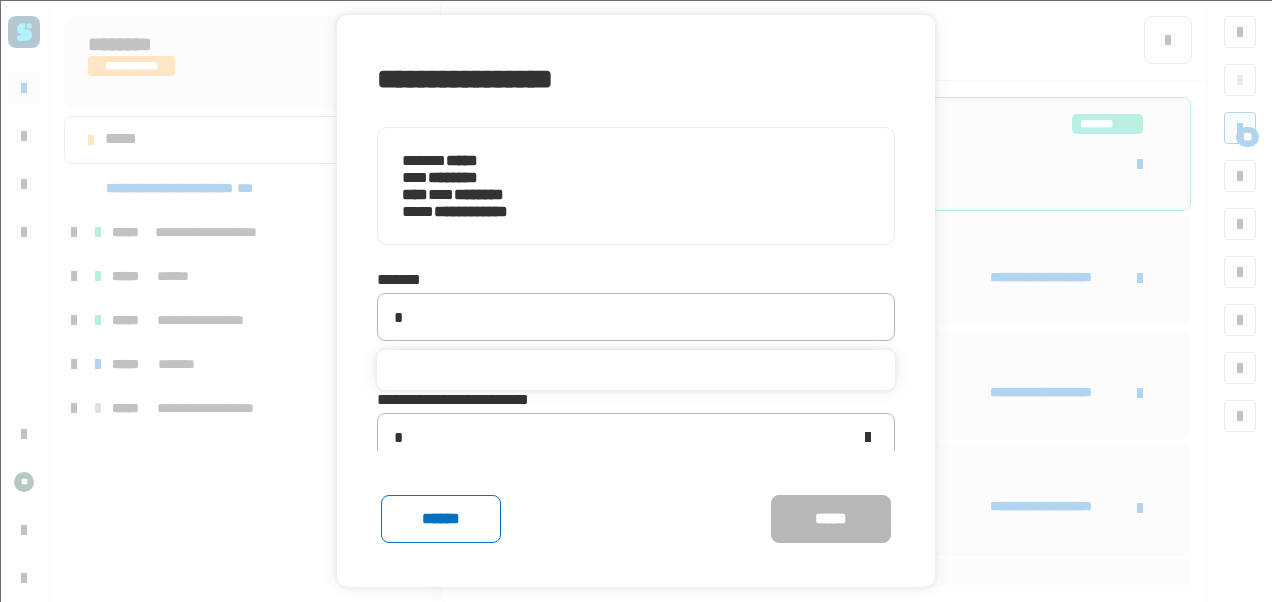 type on "**********" 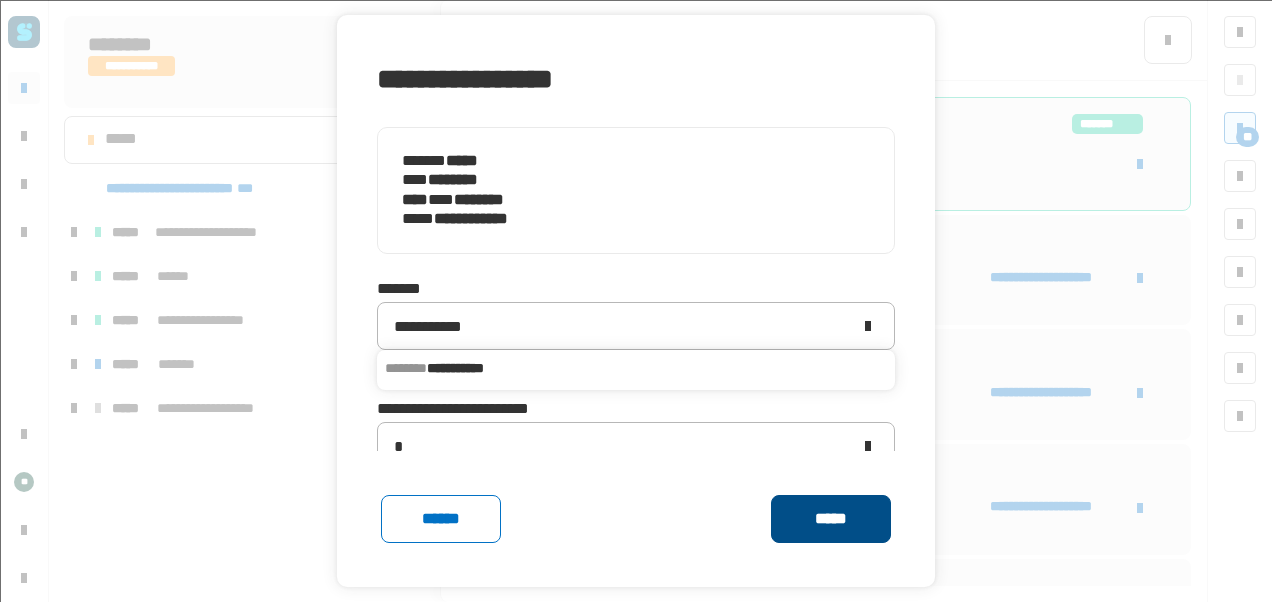 click on "*****" 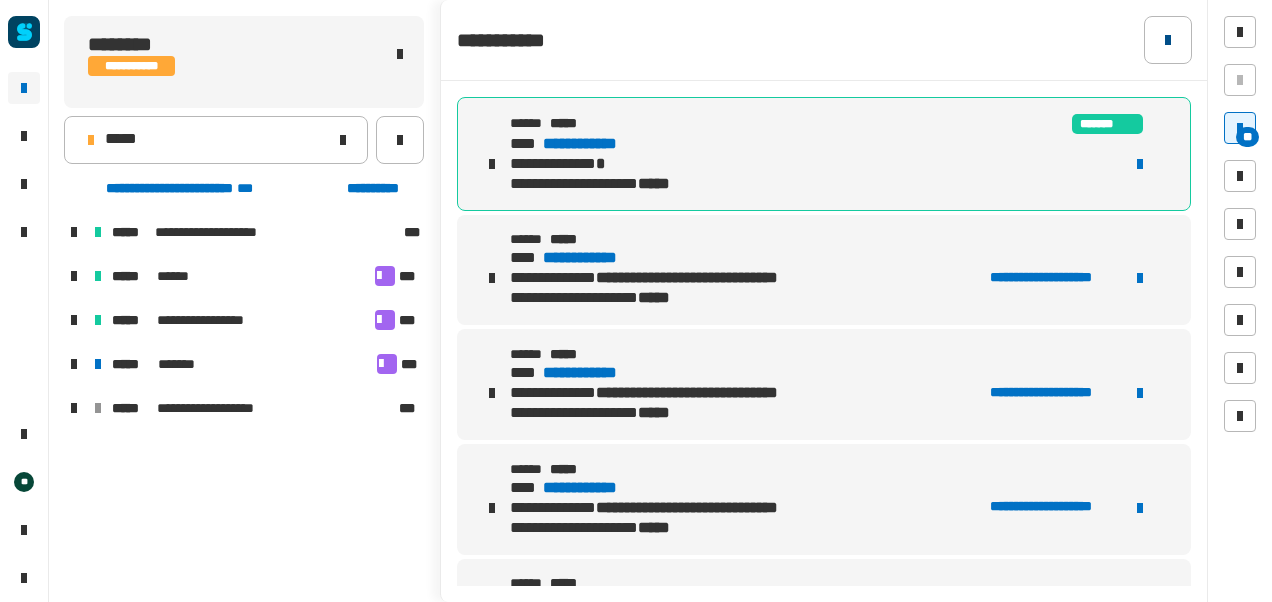 click 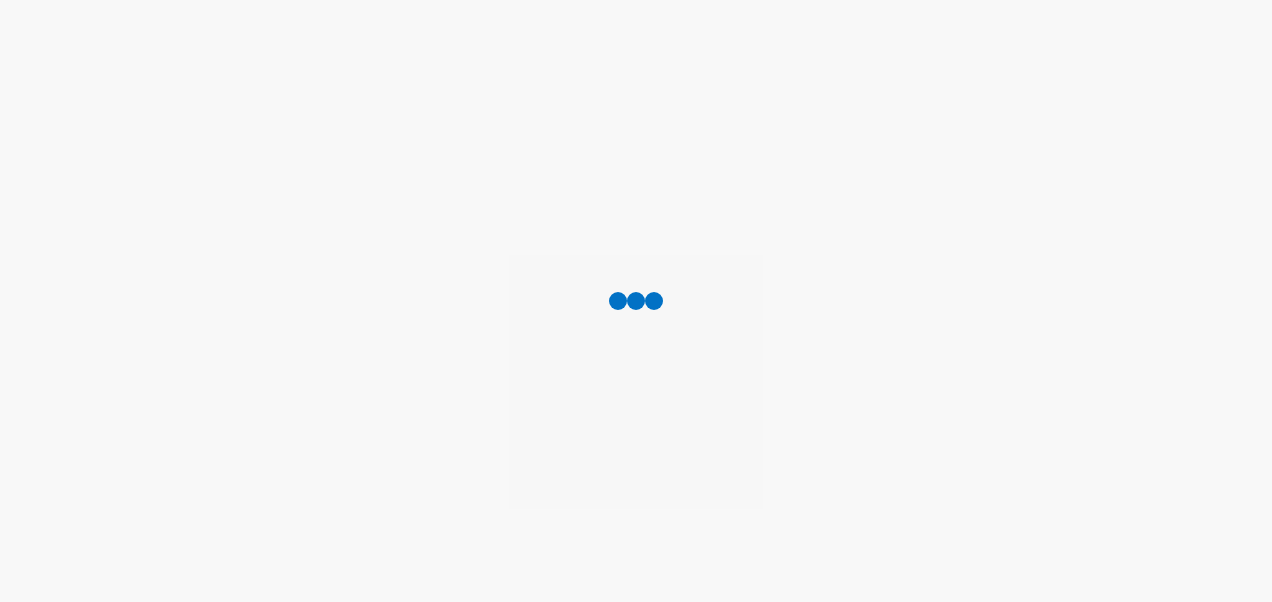 scroll, scrollTop: 0, scrollLeft: 0, axis: both 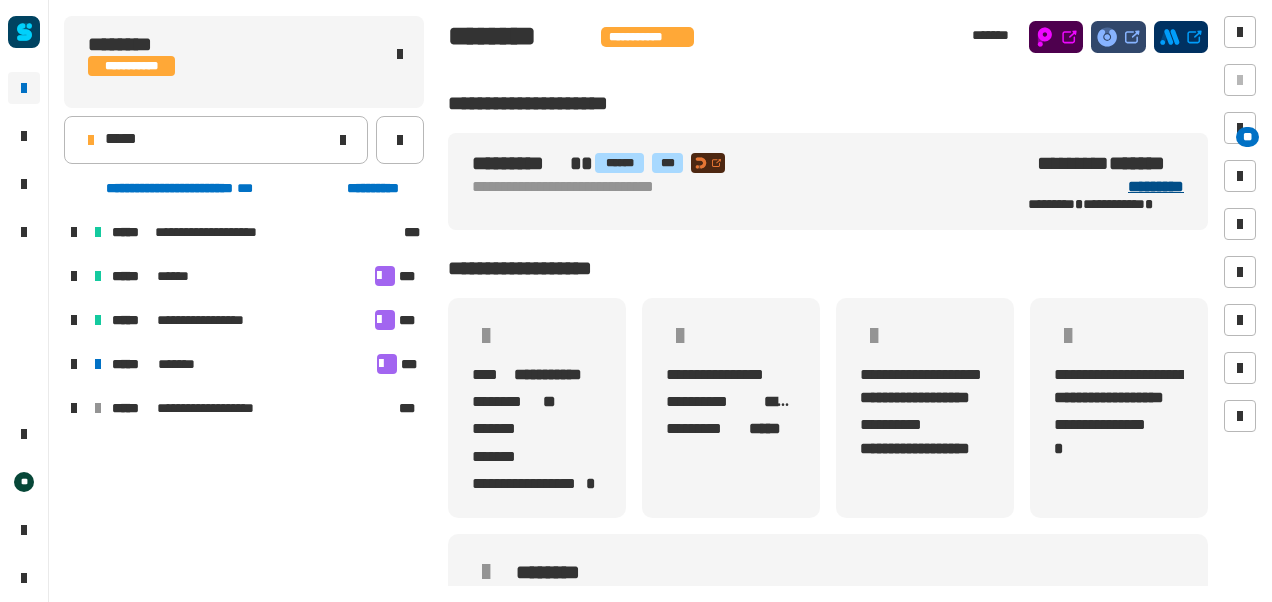 click on "*********" 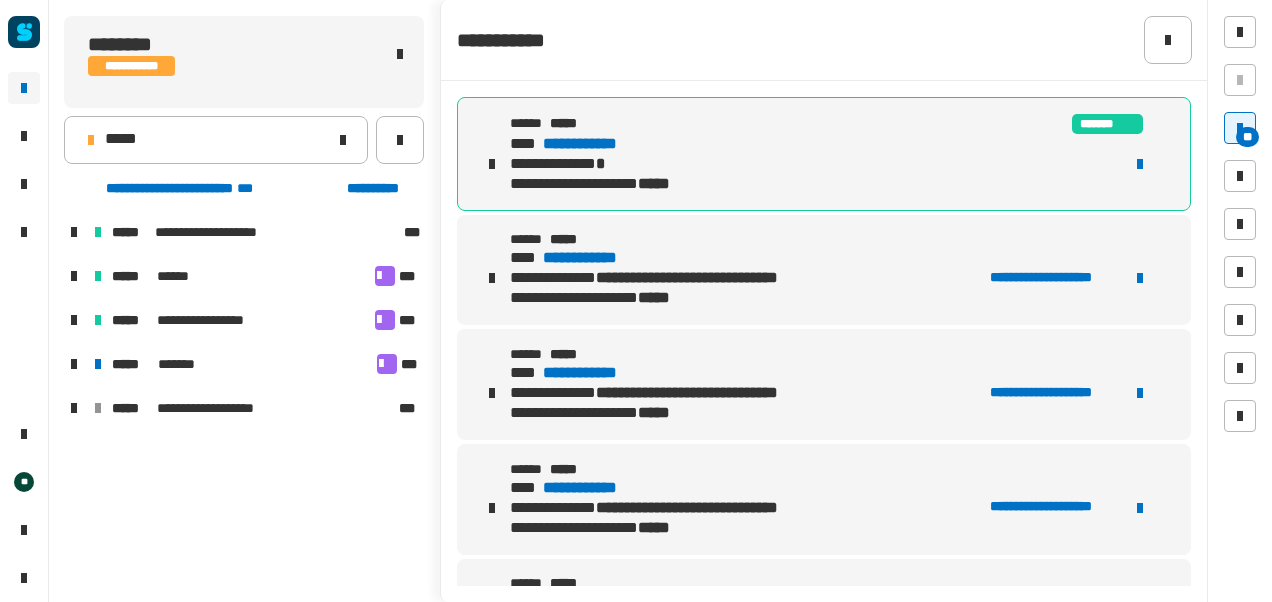 click on "**********" at bounding box center (598, 144) 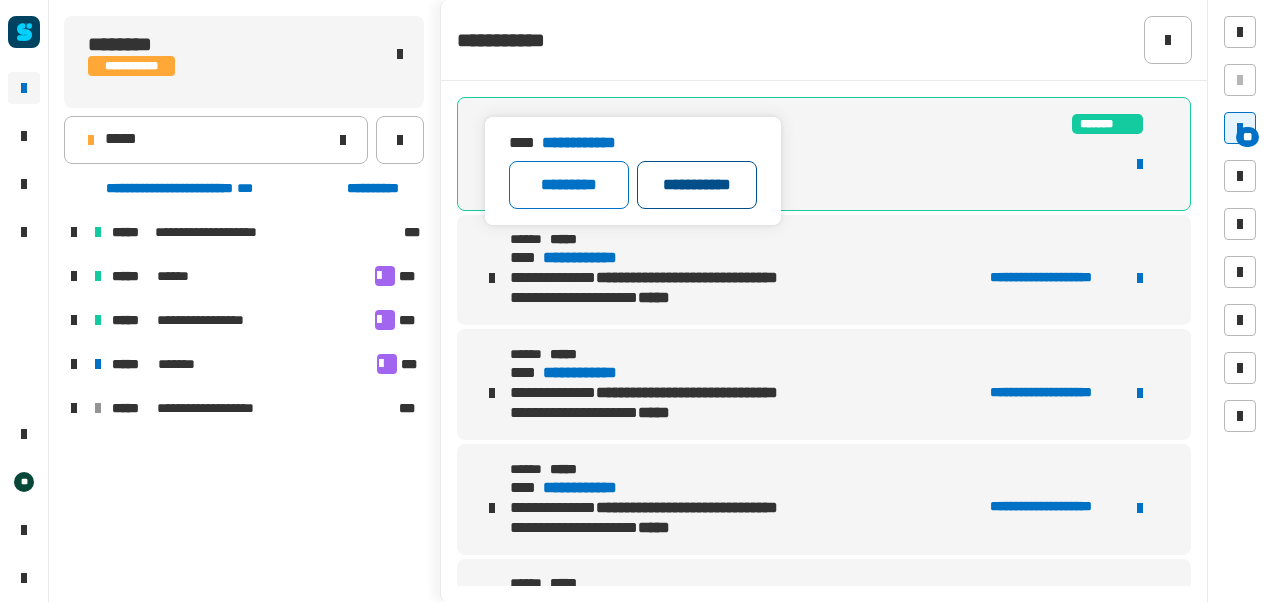 click on "**********" at bounding box center [697, 185] 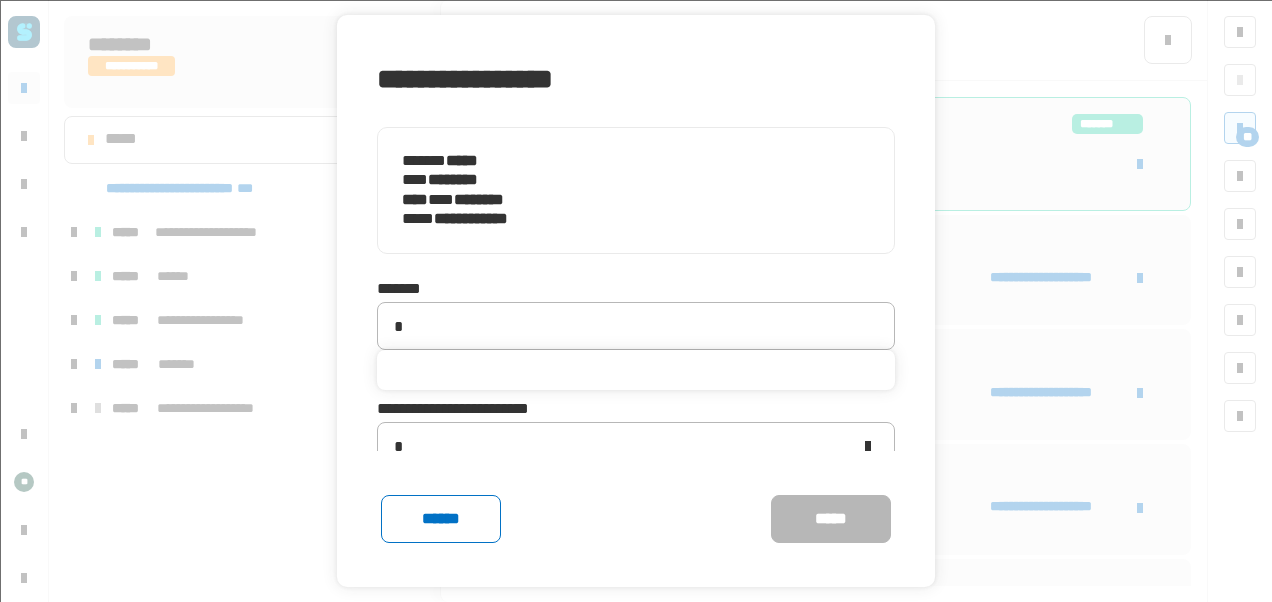 type on "**********" 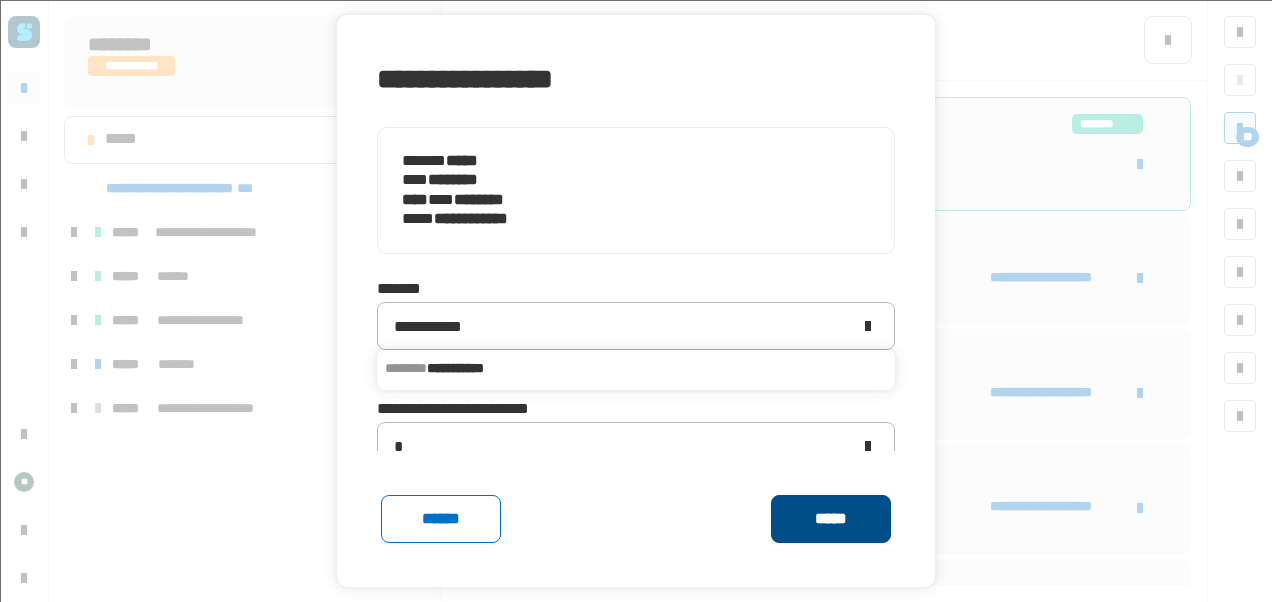 click on "*****" 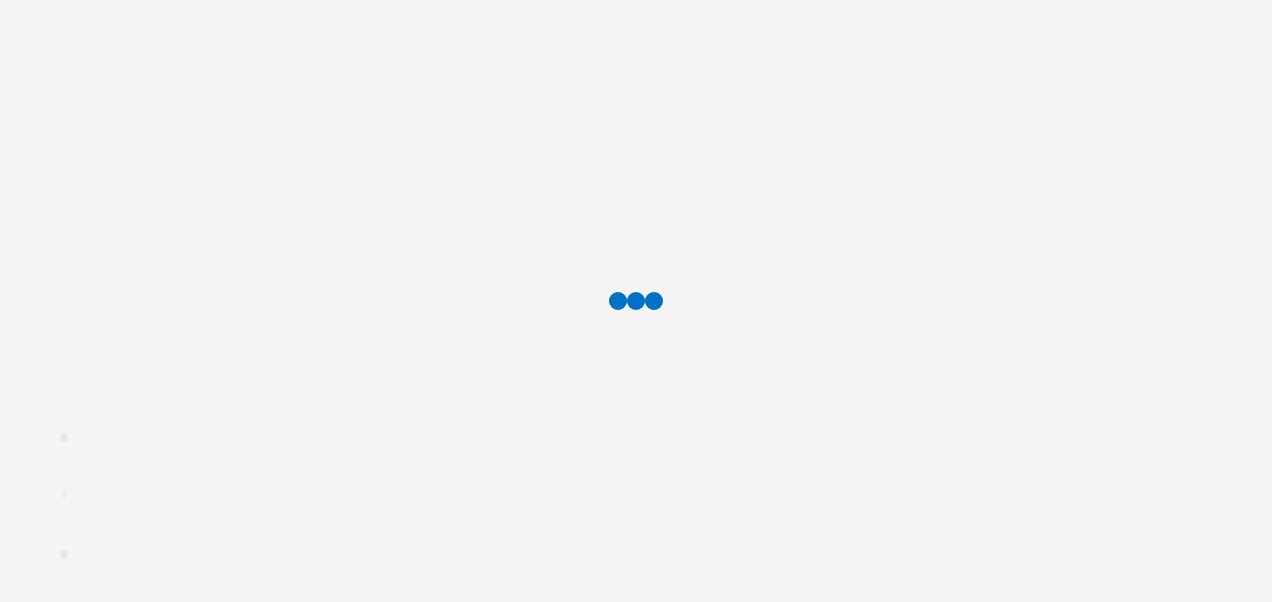 scroll, scrollTop: 0, scrollLeft: 0, axis: both 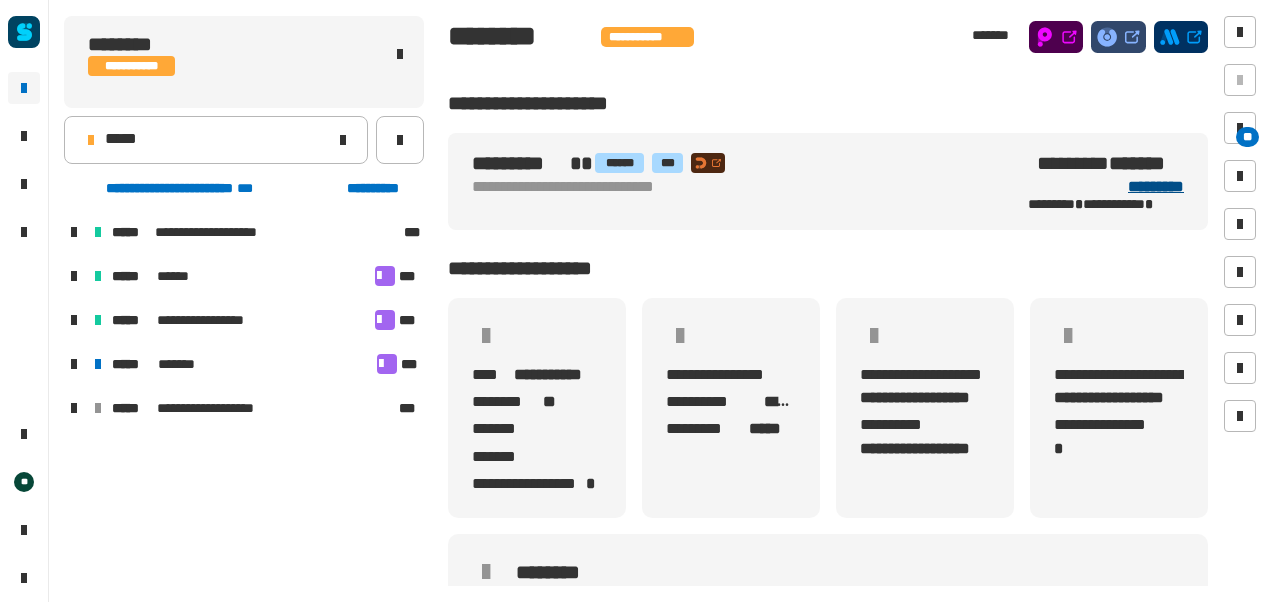 click on "*********" 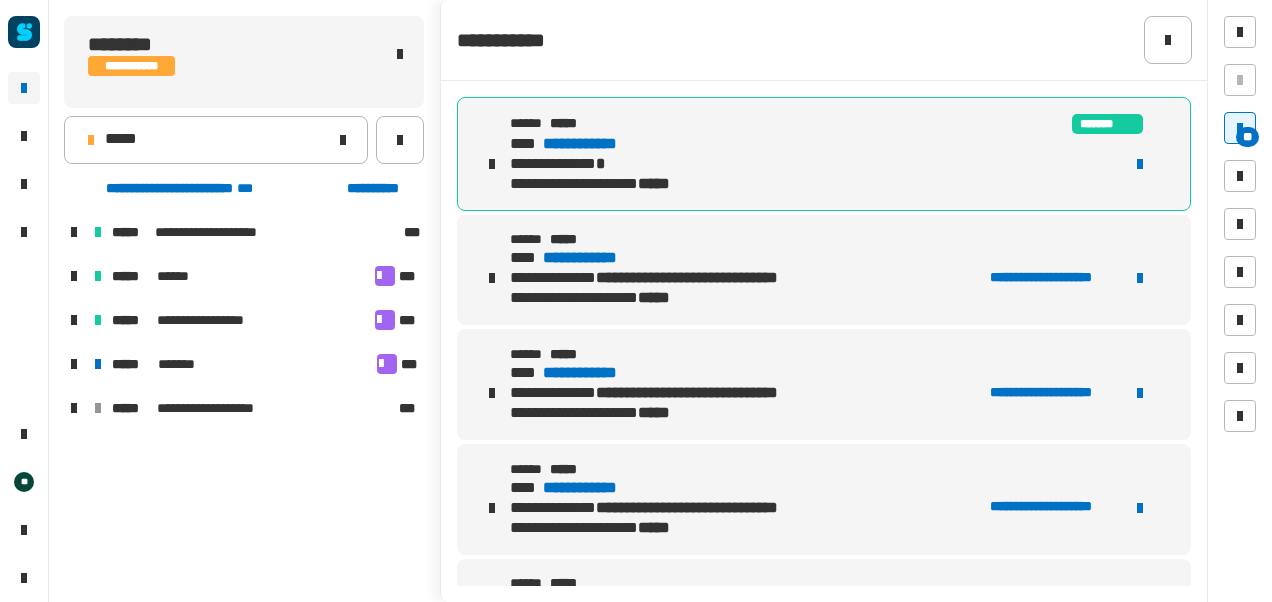 click on "**********" at bounding box center (598, 144) 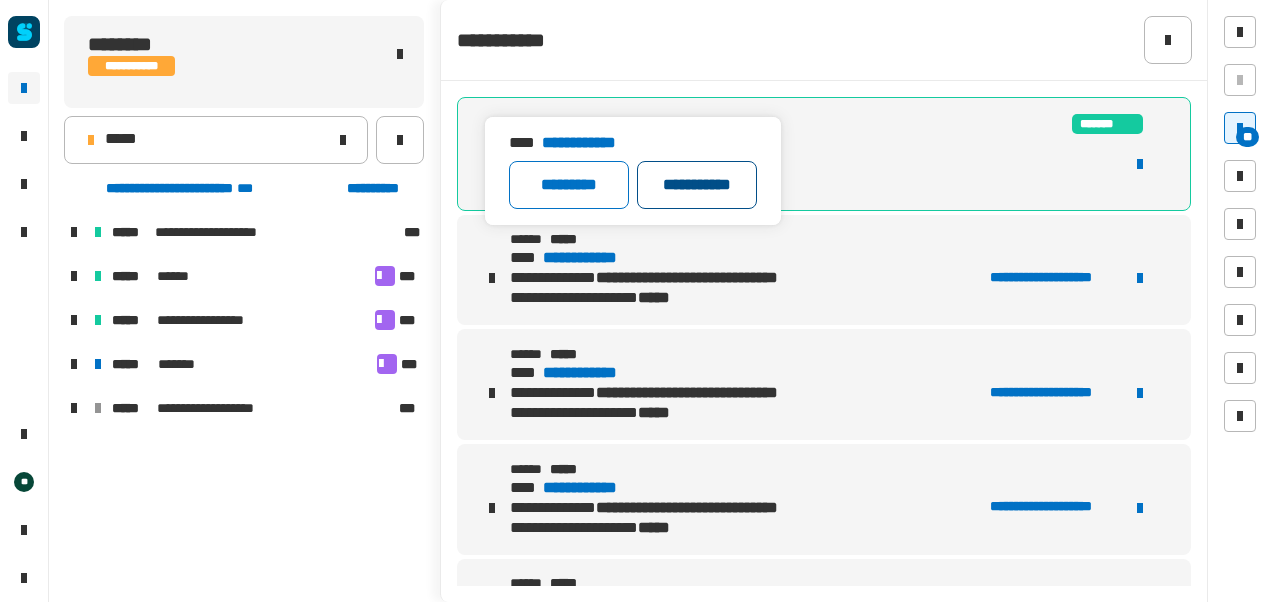 click on "**********" at bounding box center [697, 185] 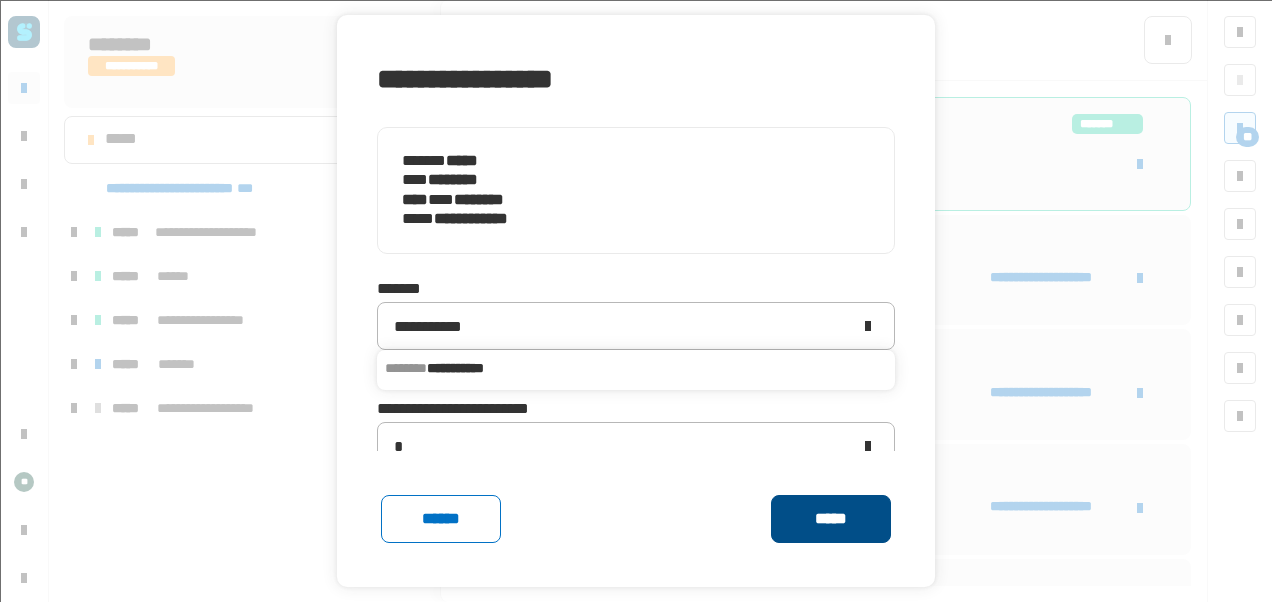 click on "*****" 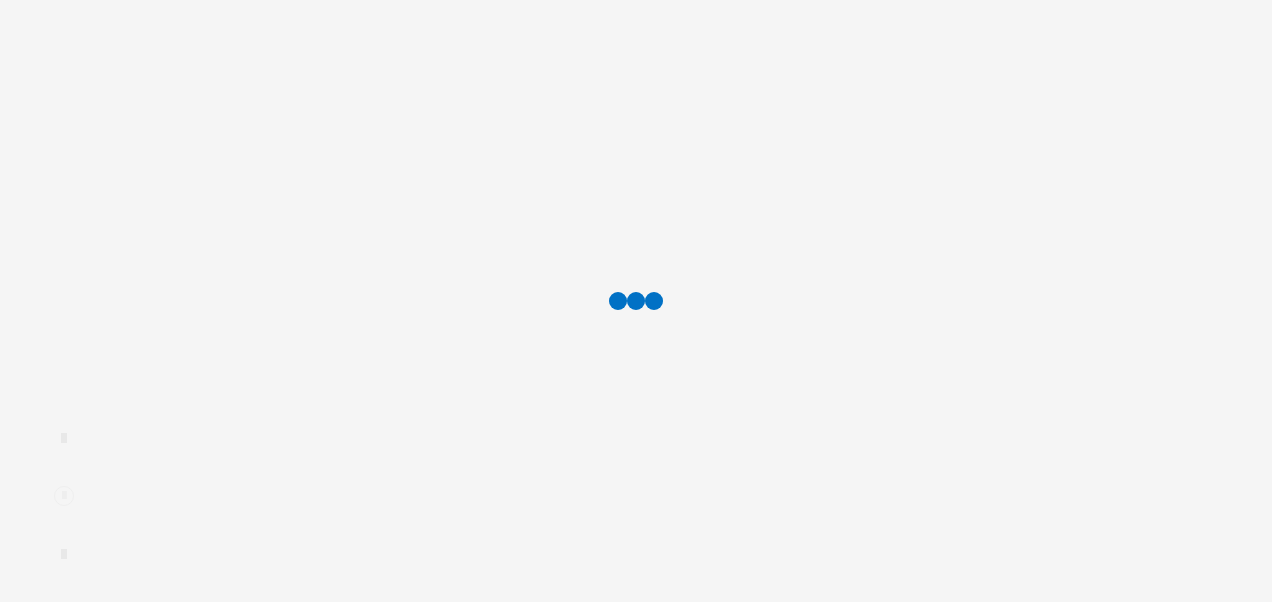 scroll, scrollTop: 0, scrollLeft: 0, axis: both 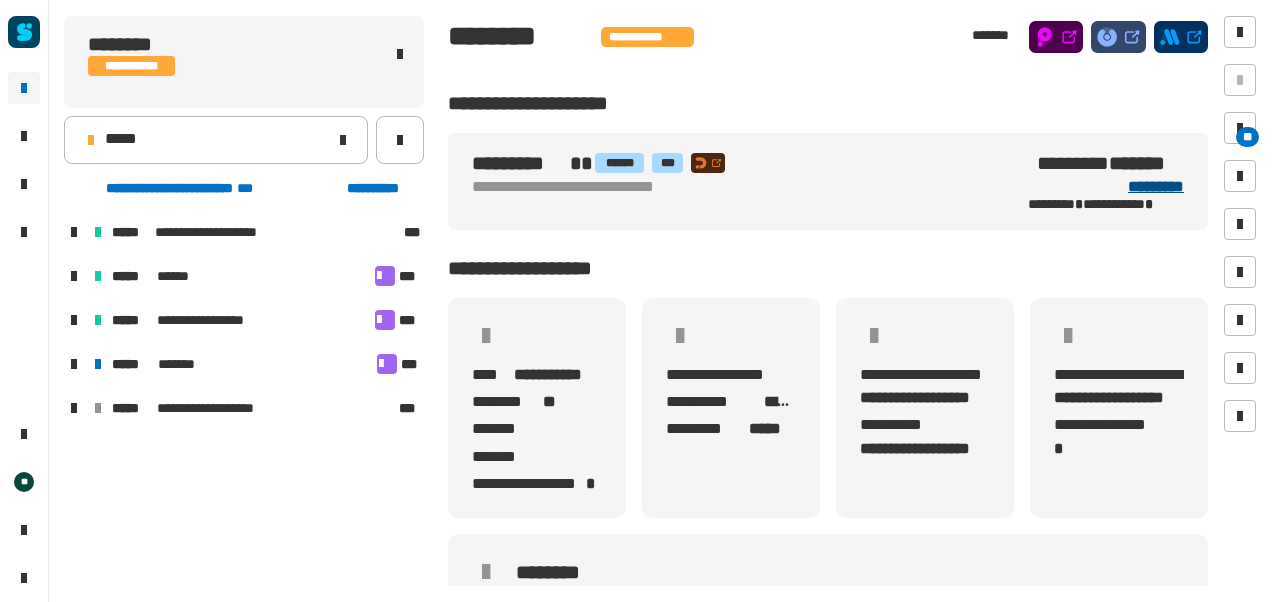click on "*********" 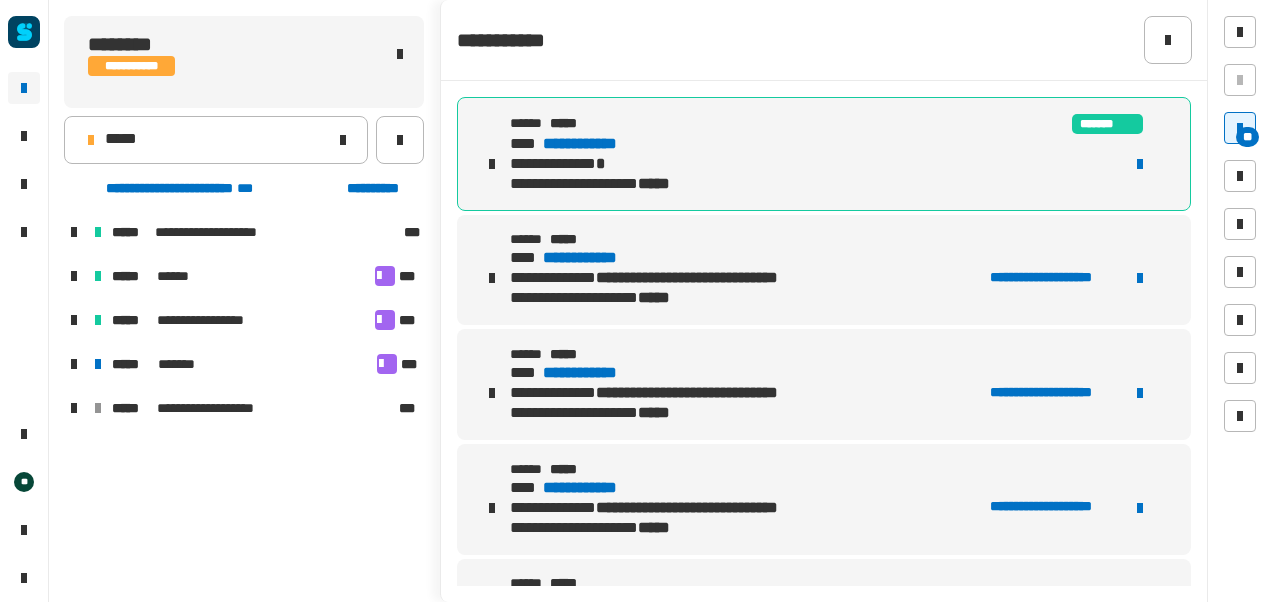 click on "**********" at bounding box center [598, 144] 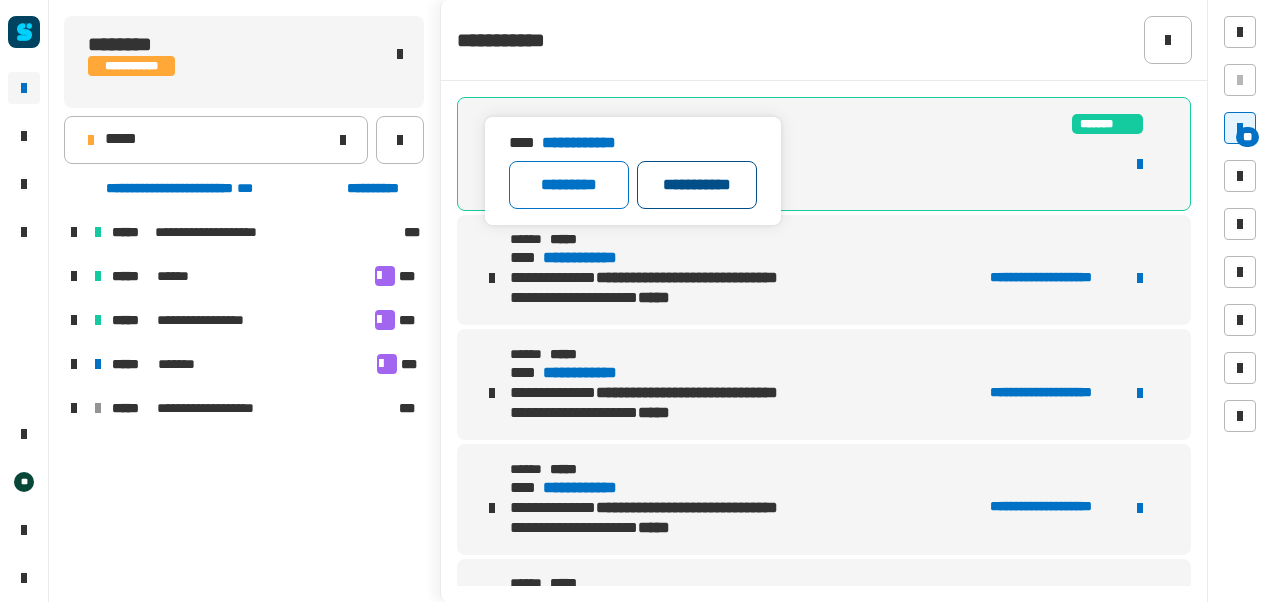 click on "**********" at bounding box center [697, 185] 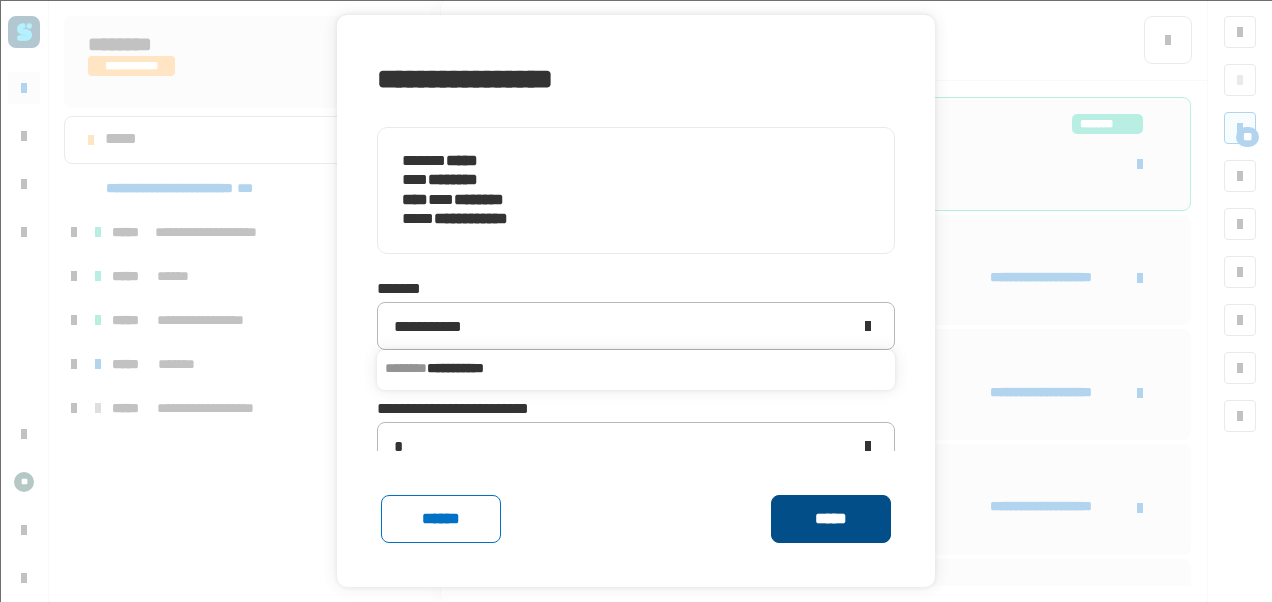 click on "*****" 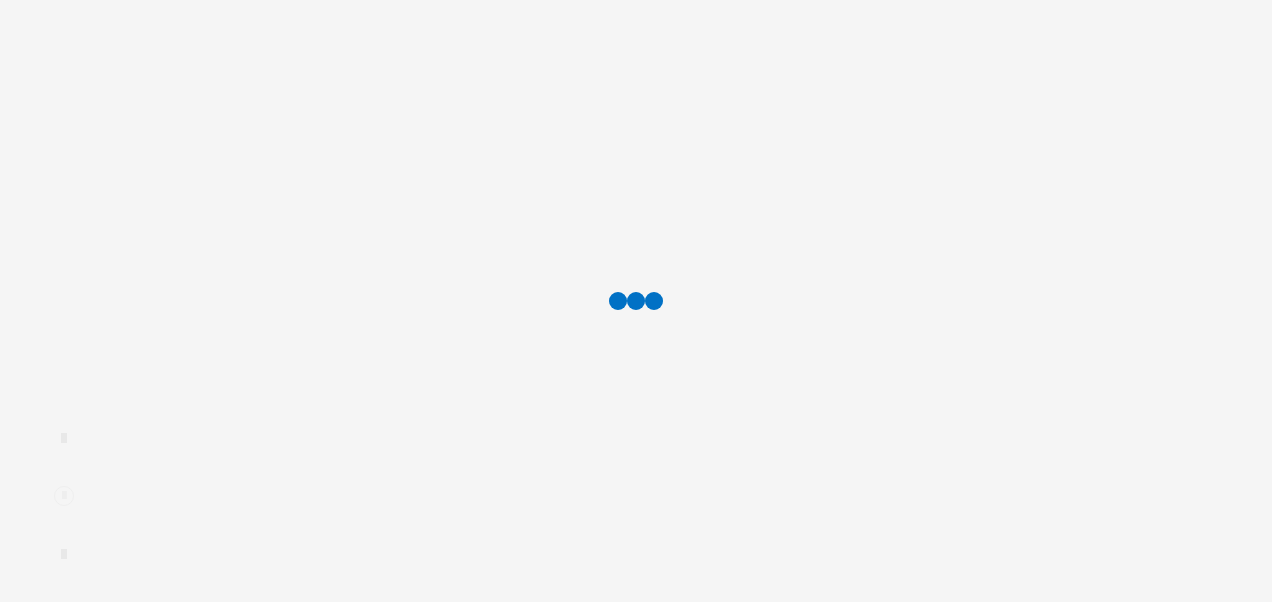 scroll, scrollTop: 0, scrollLeft: 0, axis: both 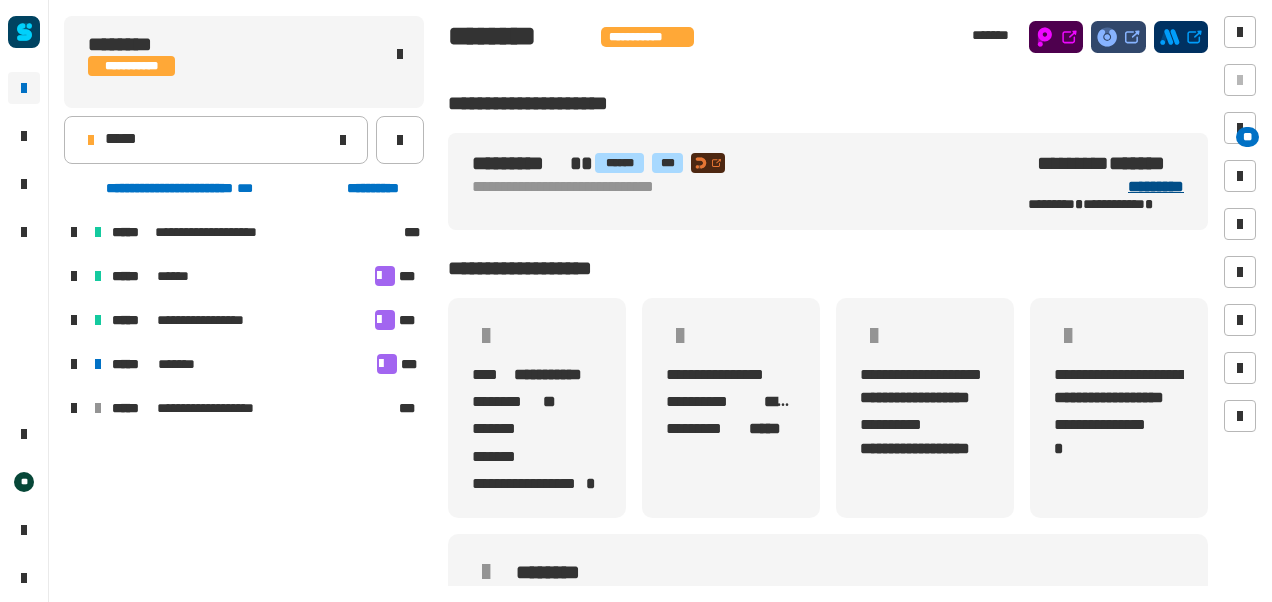 click on "*********" 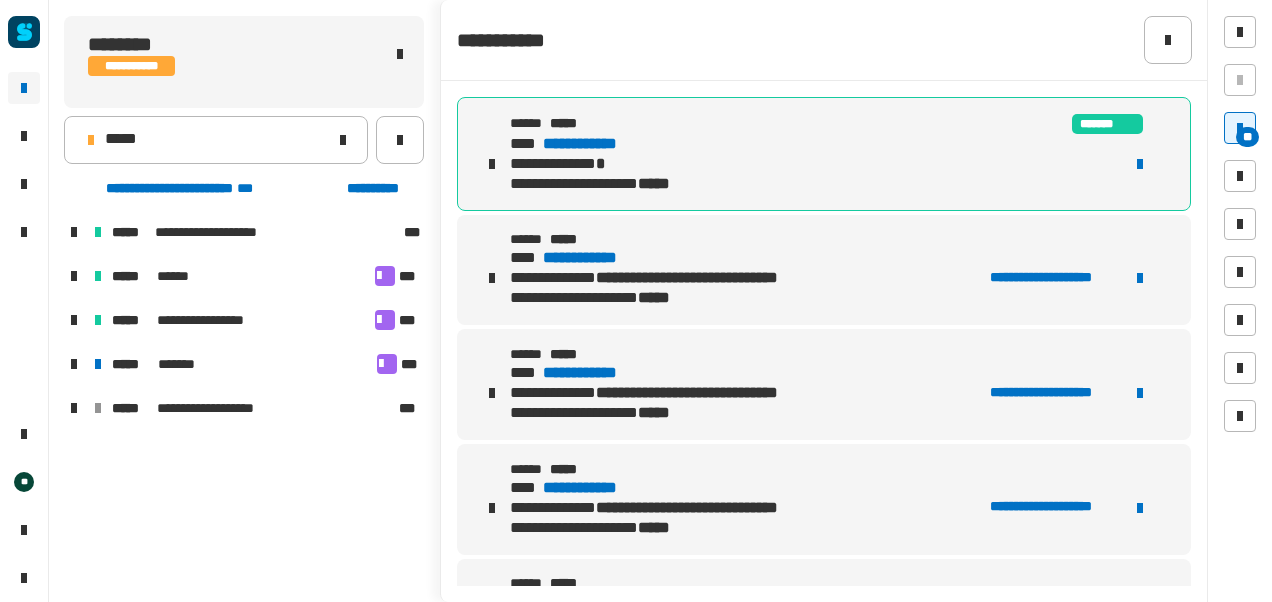 click on "**********" at bounding box center (598, 144) 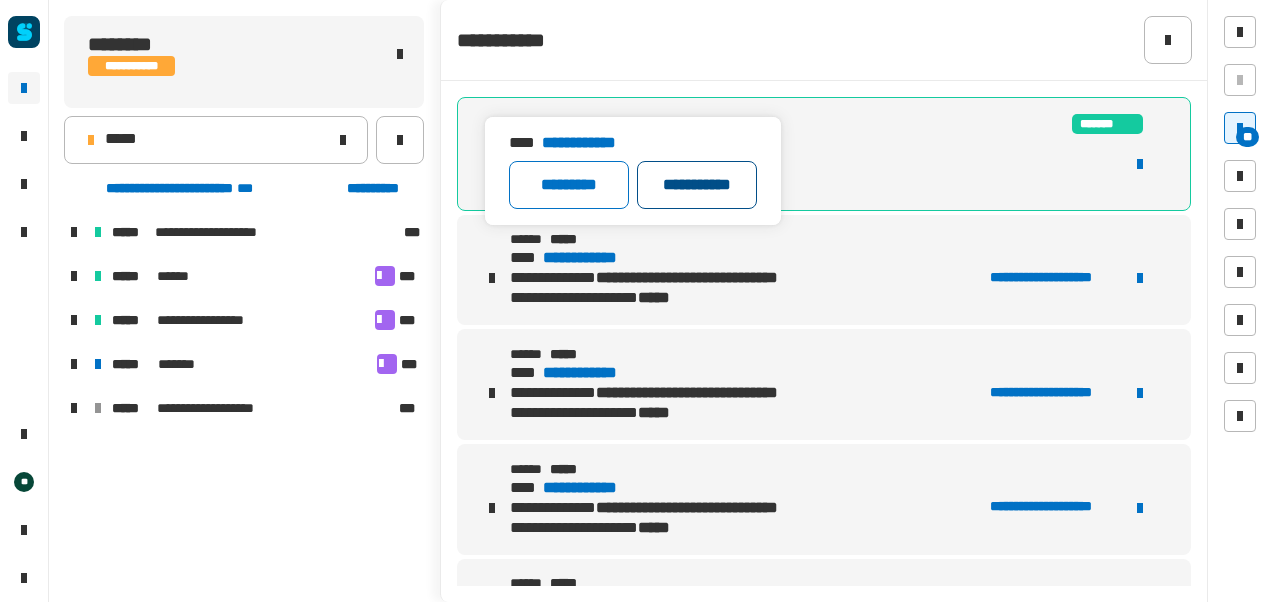 click on "**********" at bounding box center (697, 185) 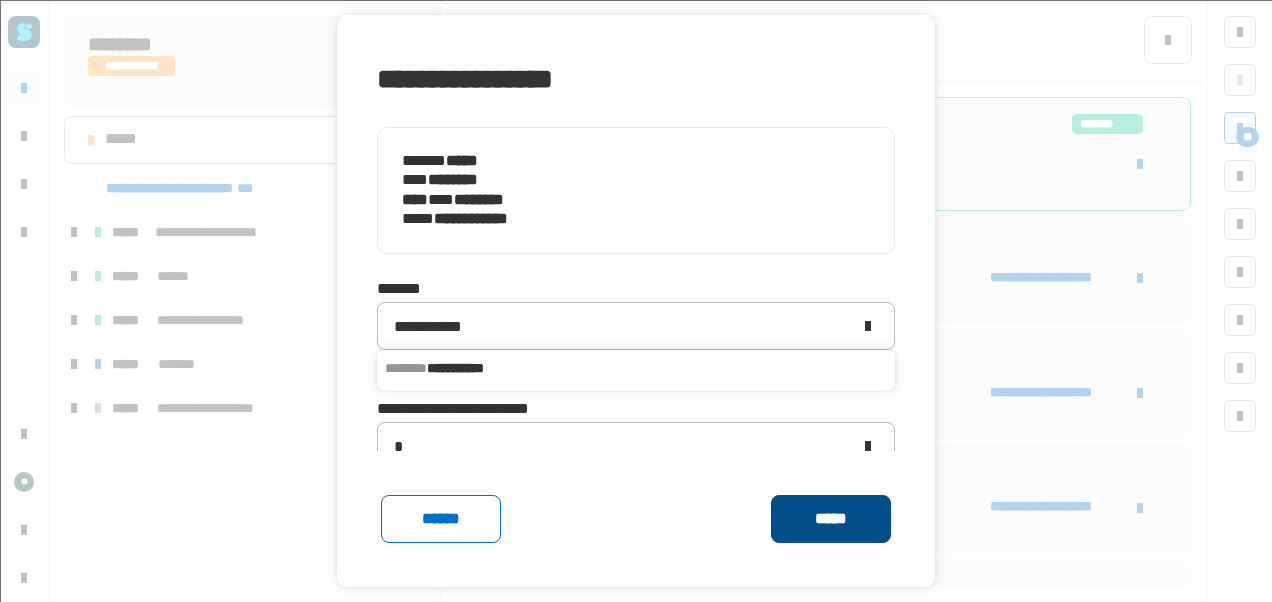 click on "*****" 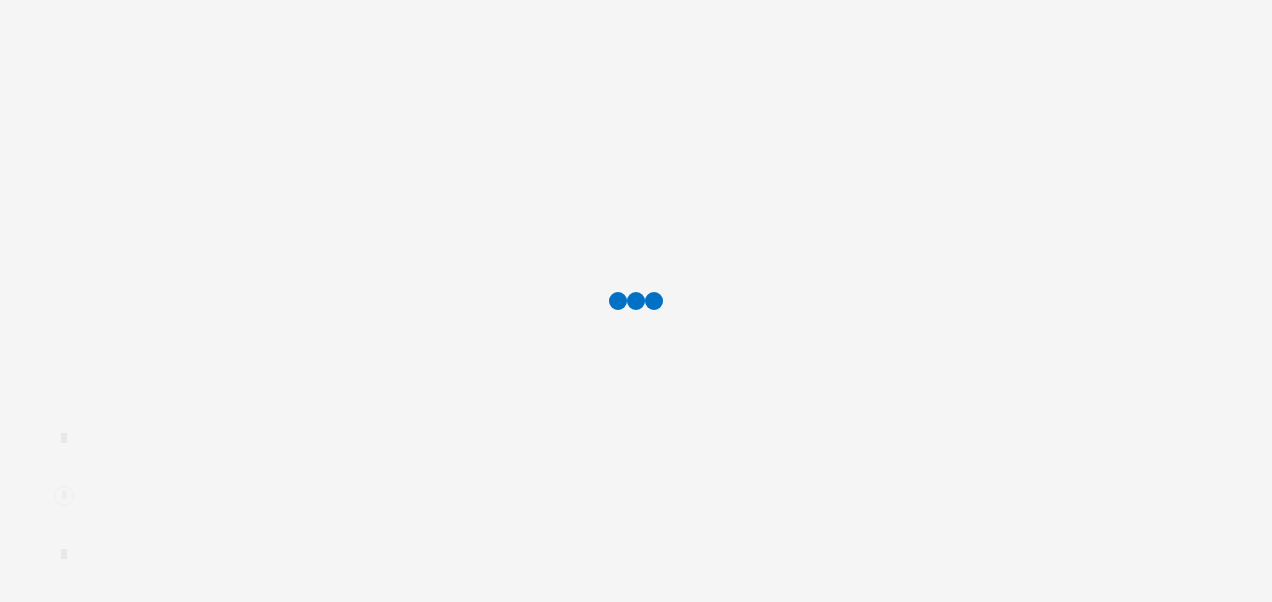 scroll, scrollTop: 0, scrollLeft: 0, axis: both 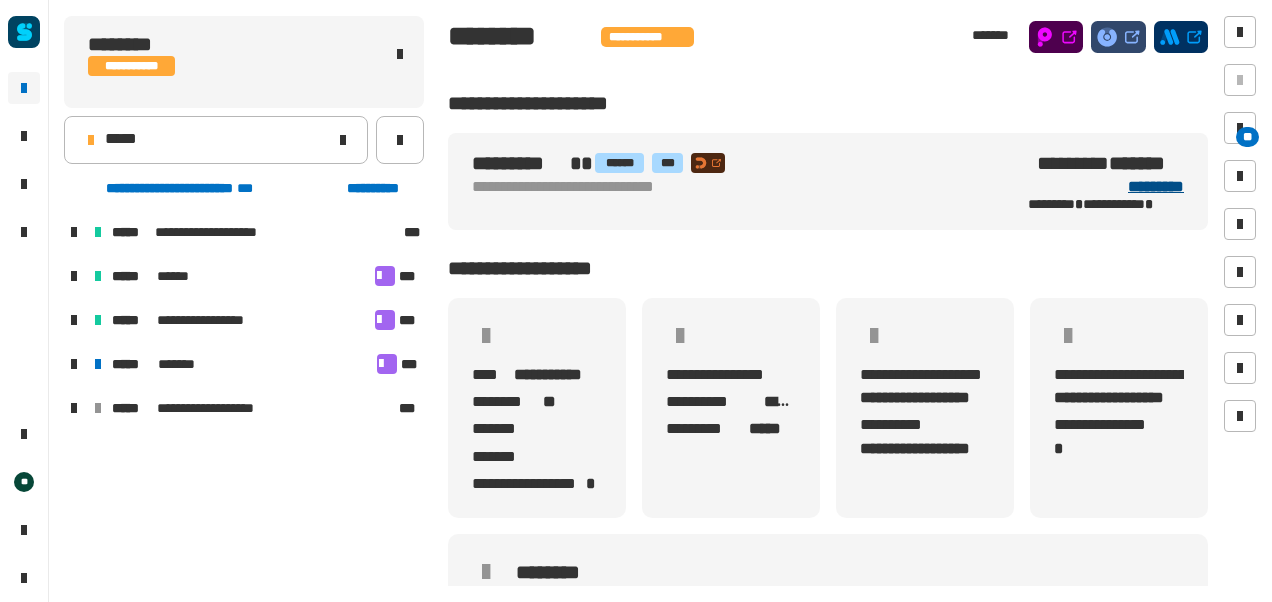 click on "*********" 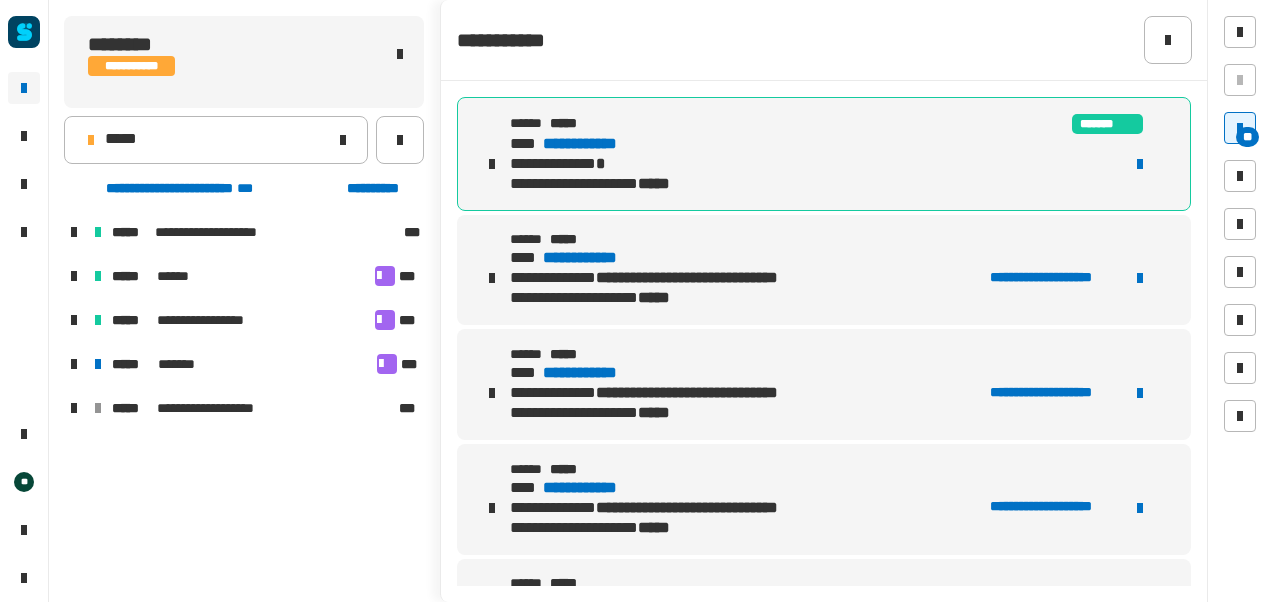 click on "**********" at bounding box center [599, 144] 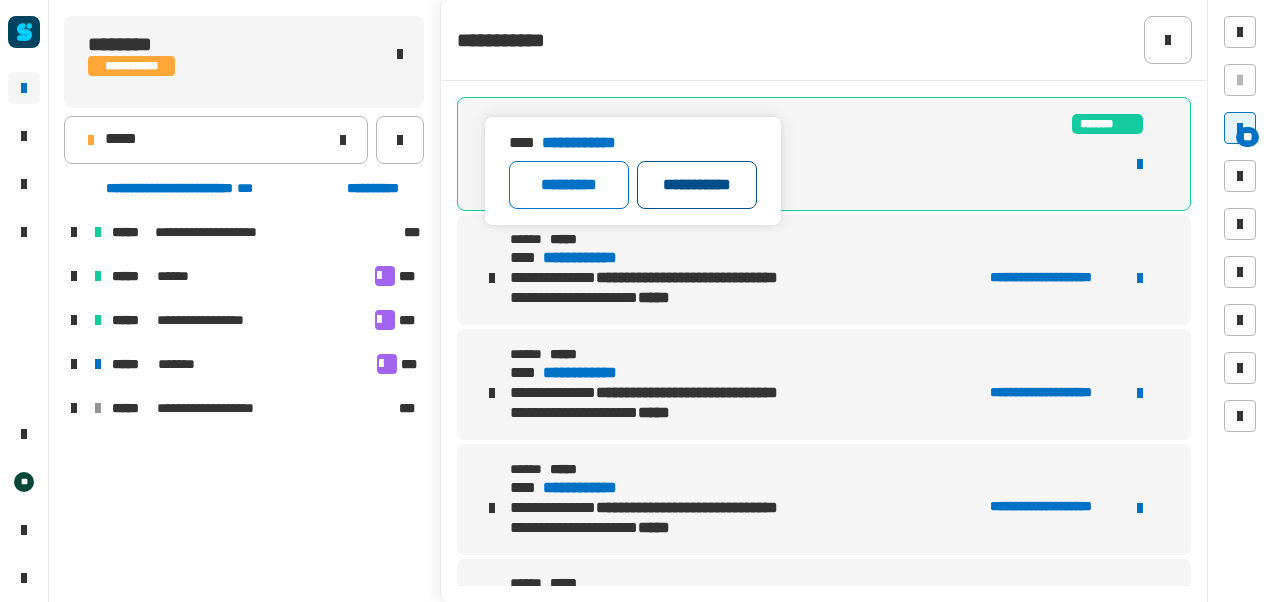 click on "**********" at bounding box center [697, 185] 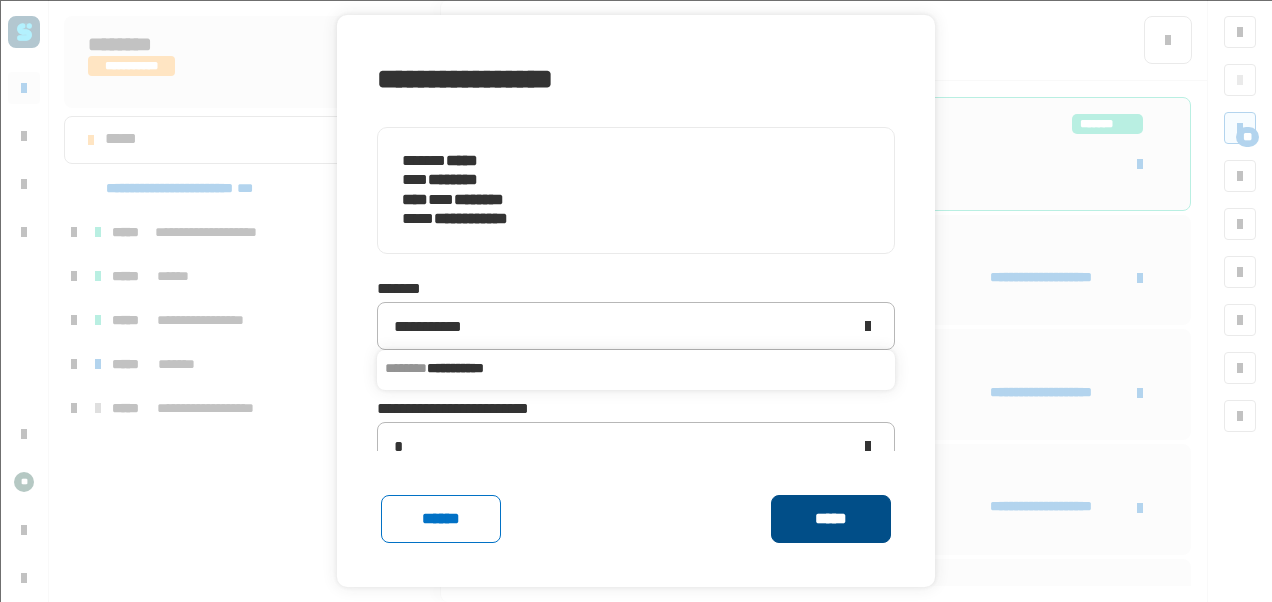 click on "*****" 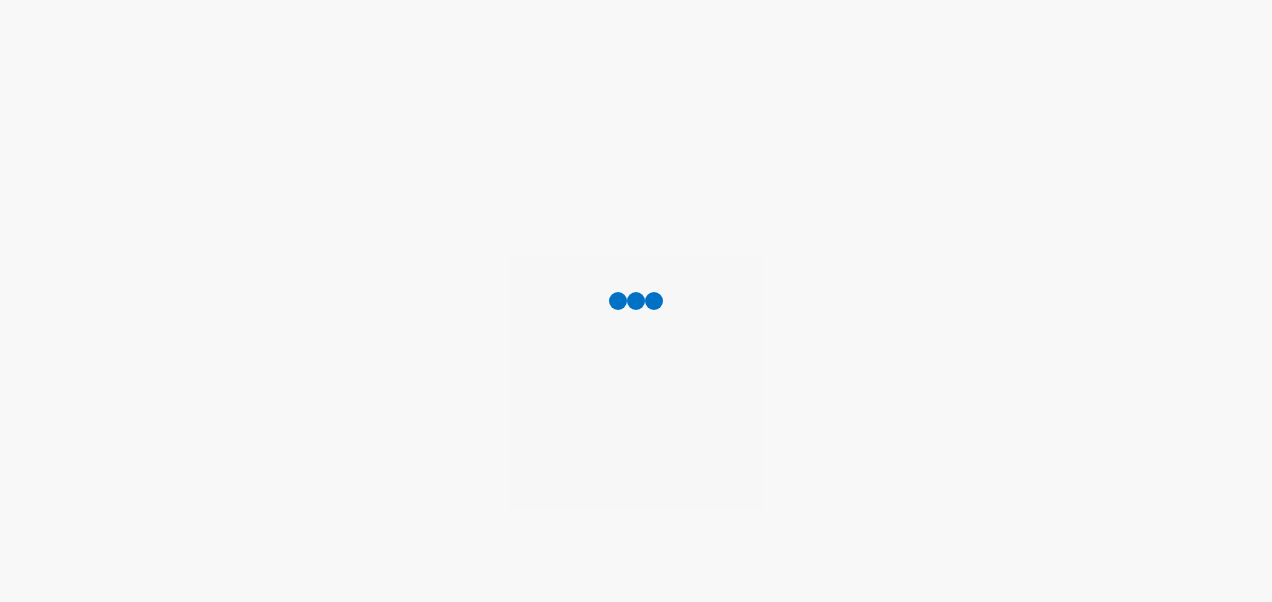 scroll, scrollTop: 0, scrollLeft: 0, axis: both 